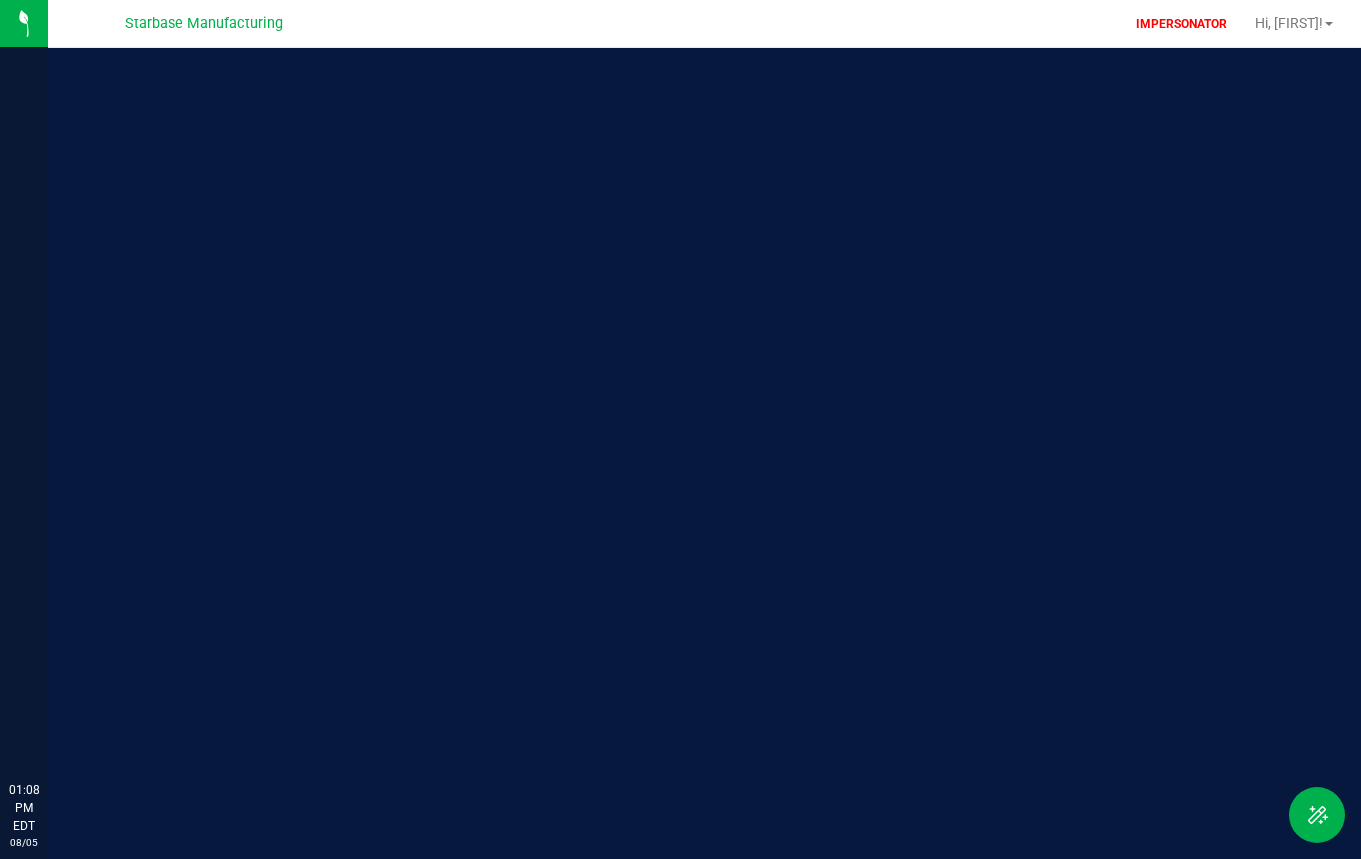 scroll, scrollTop: 0, scrollLeft: 0, axis: both 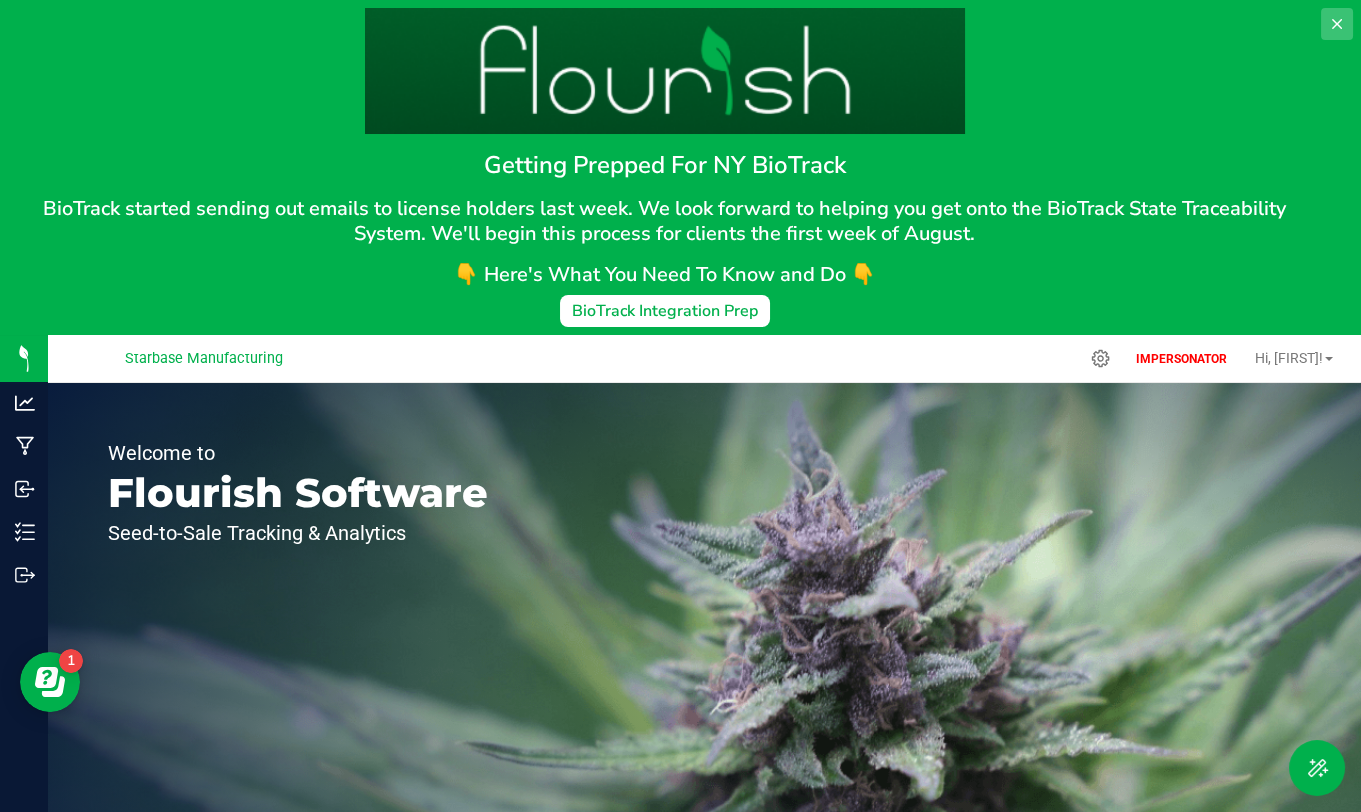 click 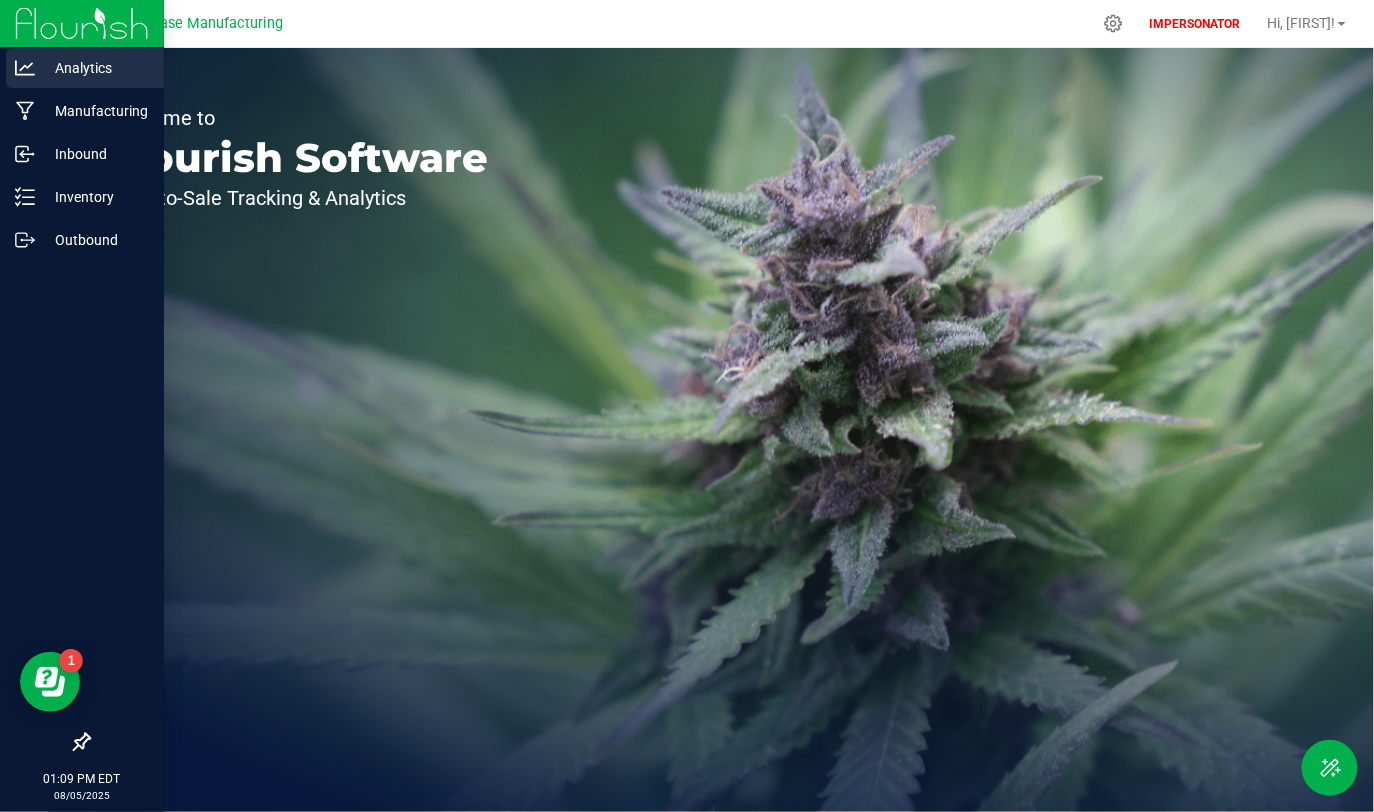click on "Analytics" at bounding box center (95, 68) 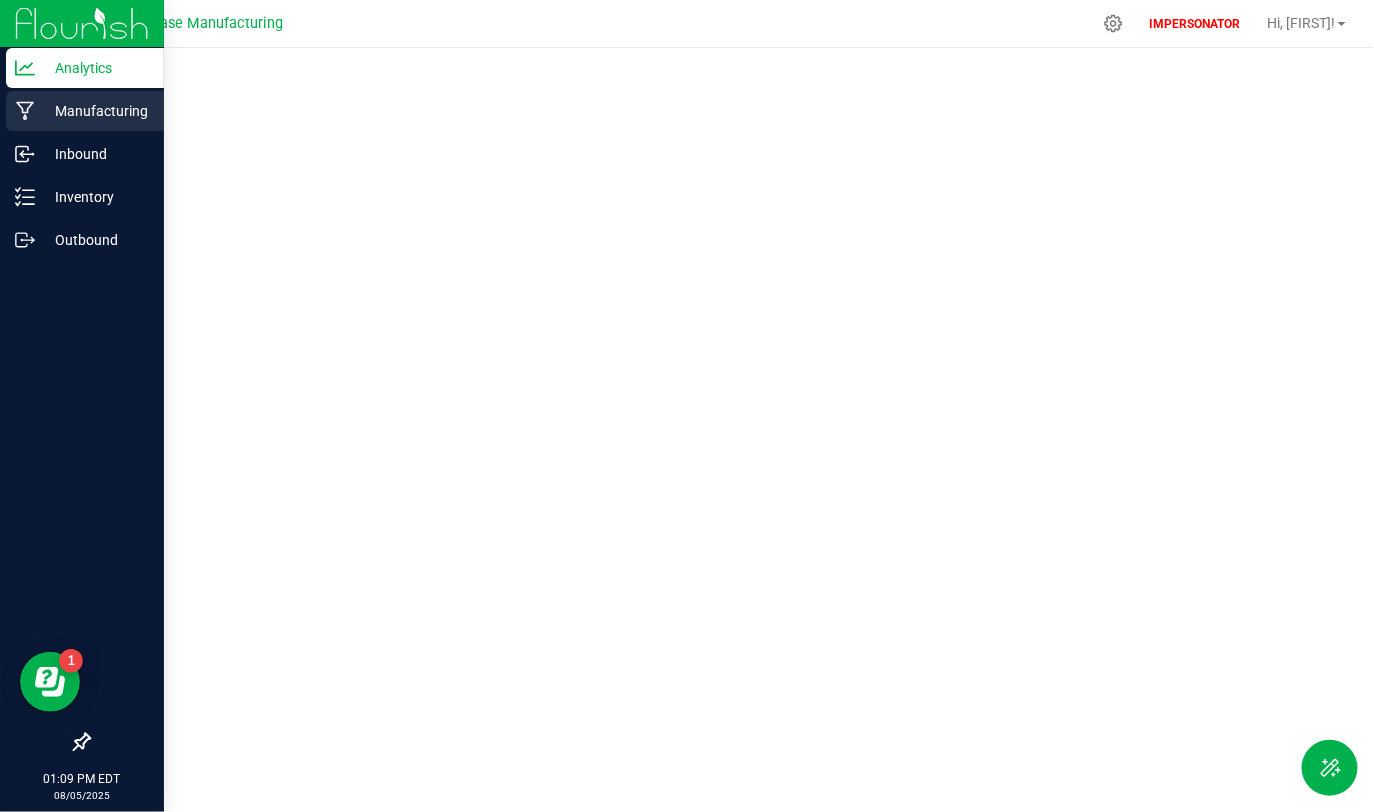 click on "Manufacturing" at bounding box center (95, 111) 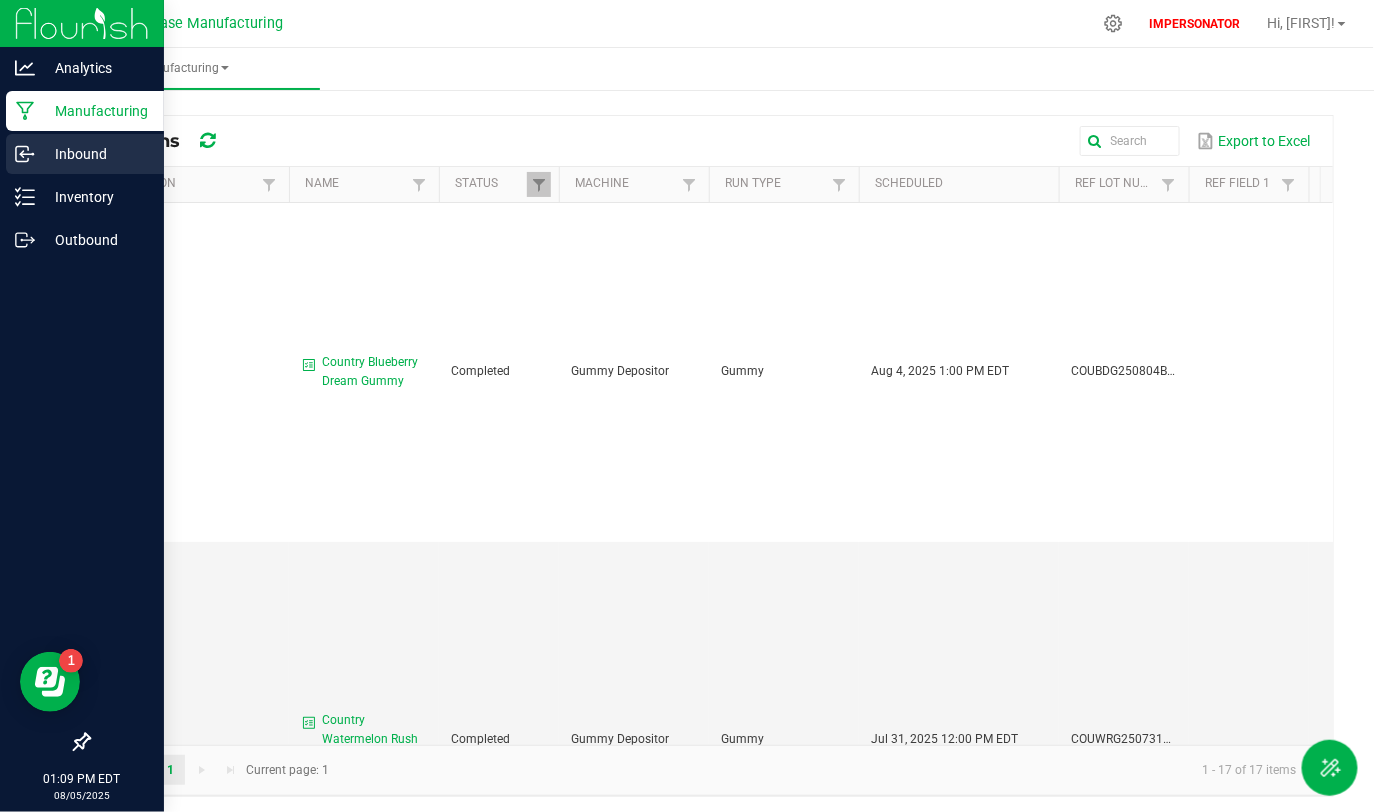 click on "Inbound" at bounding box center [95, 154] 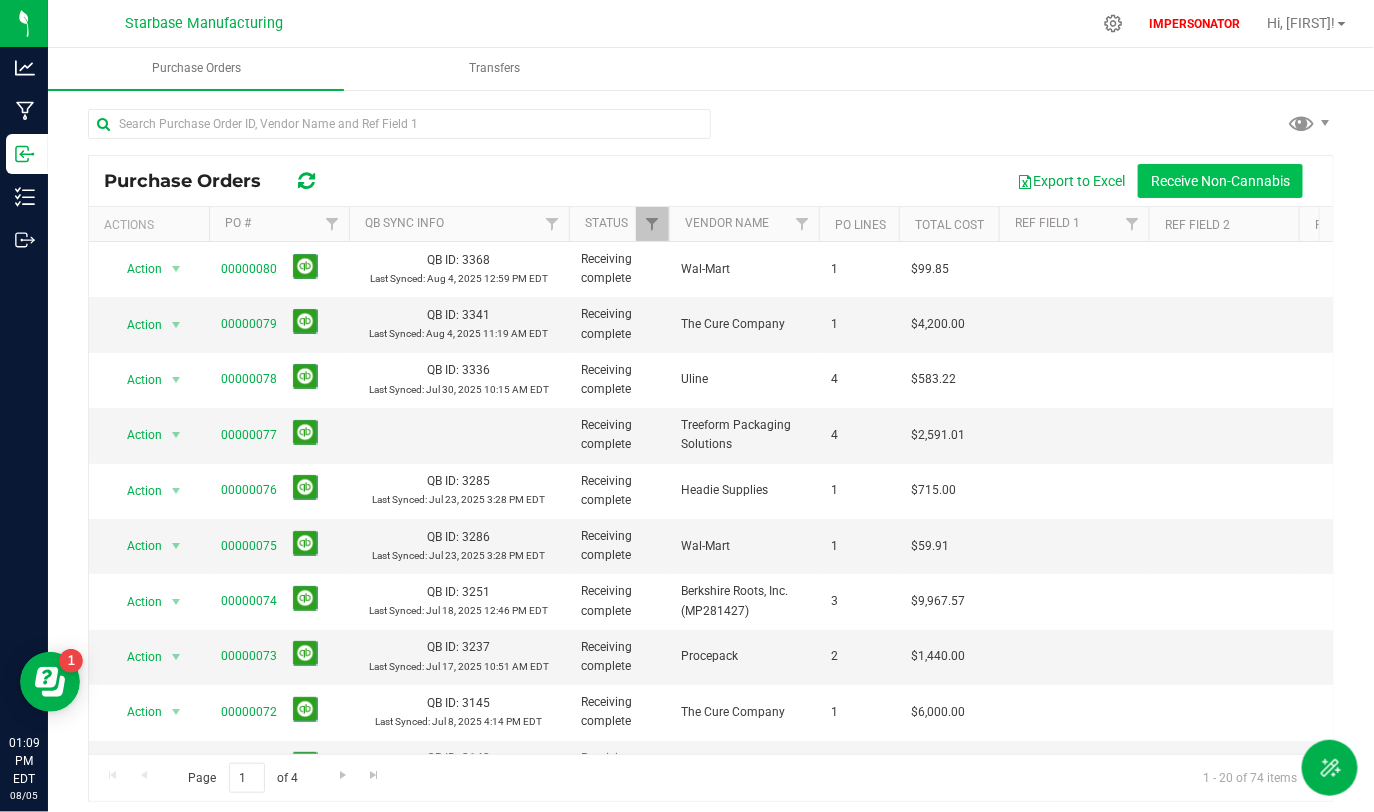 click on "Receive Non-Cannabis" at bounding box center [1220, 181] 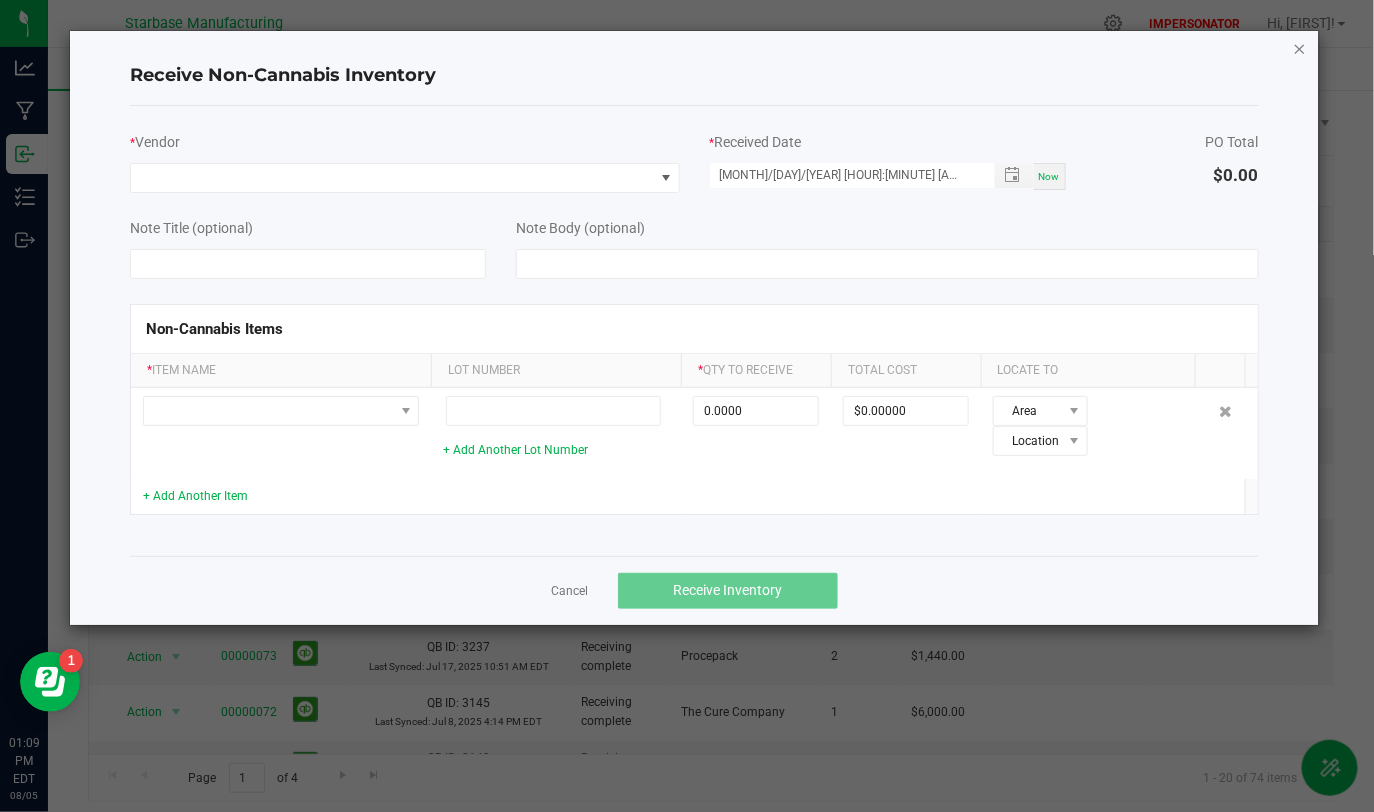 click 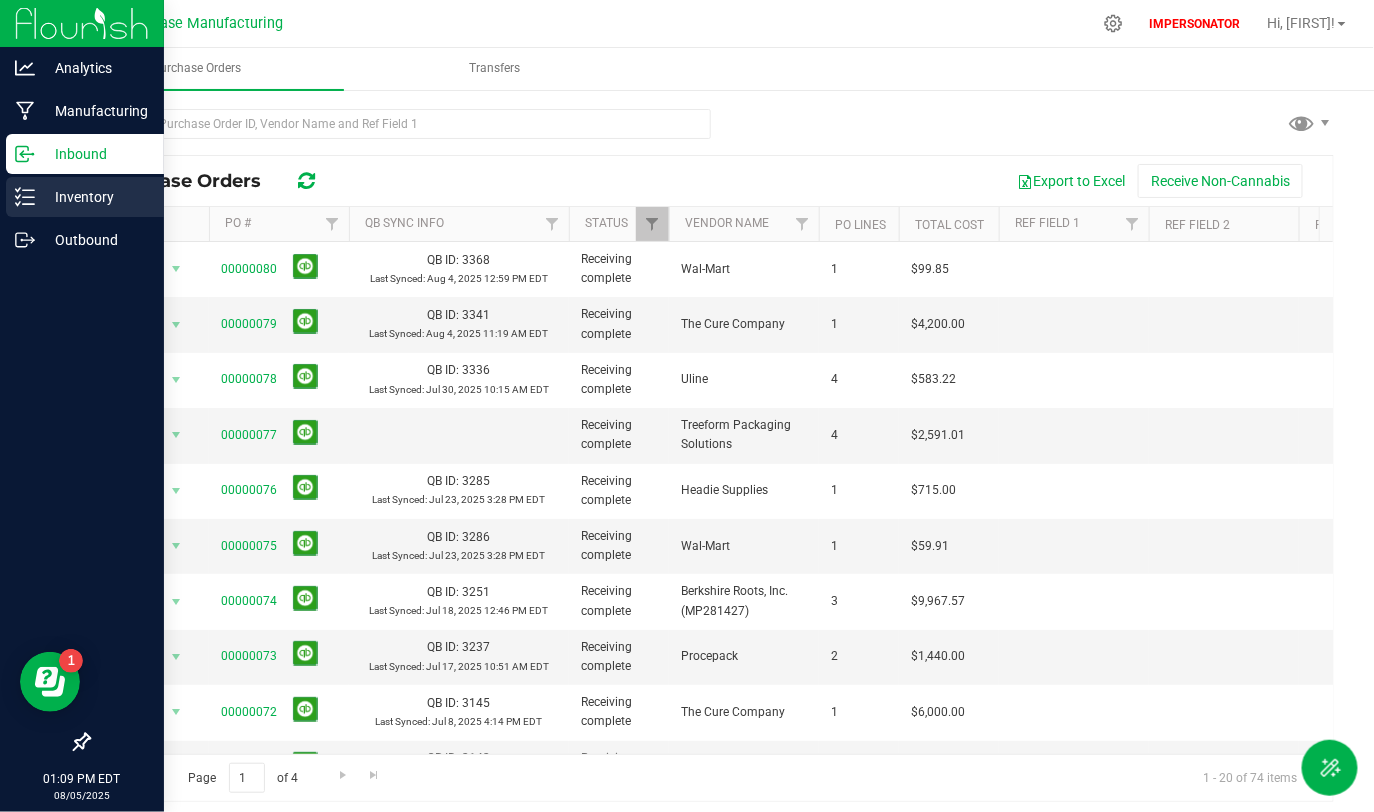 click on "Inventory" at bounding box center [95, 197] 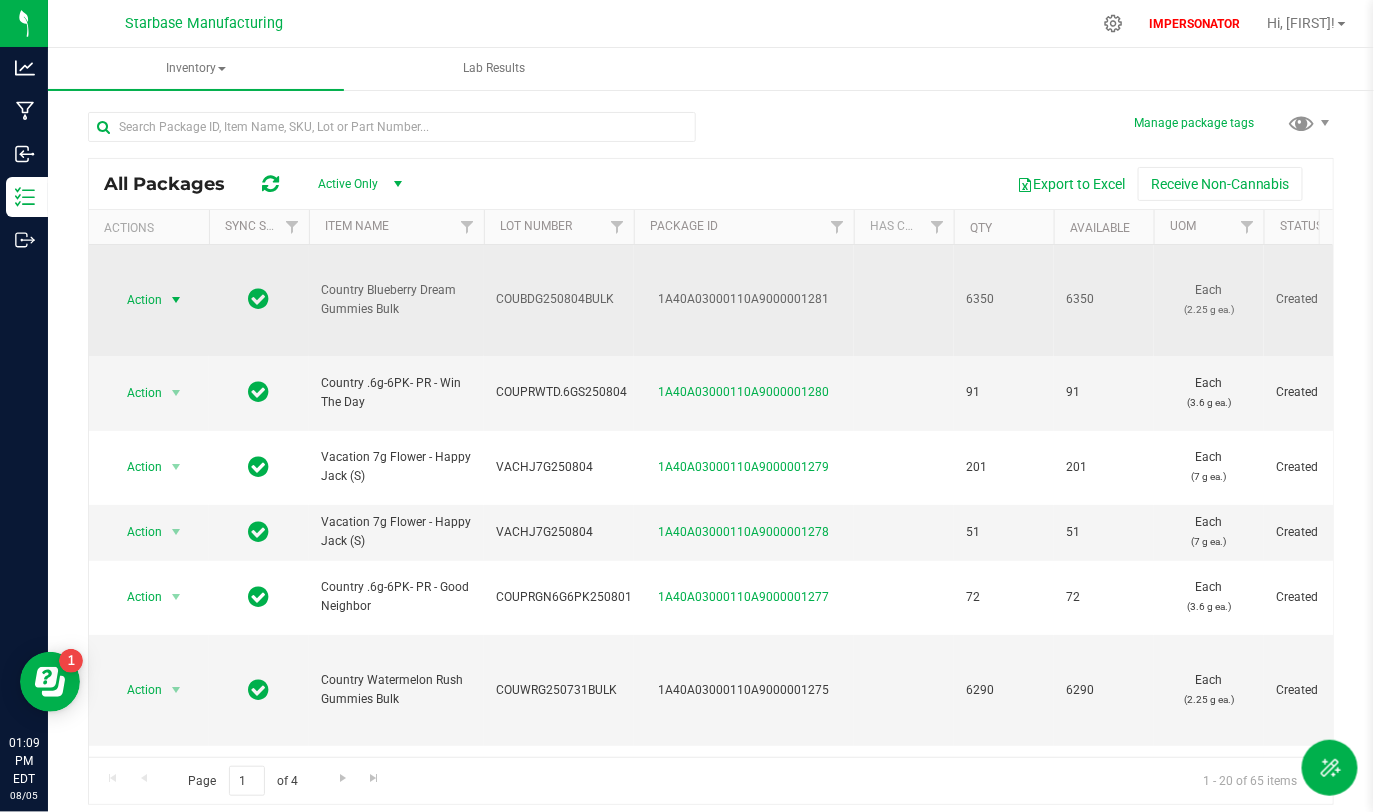click at bounding box center [176, 300] 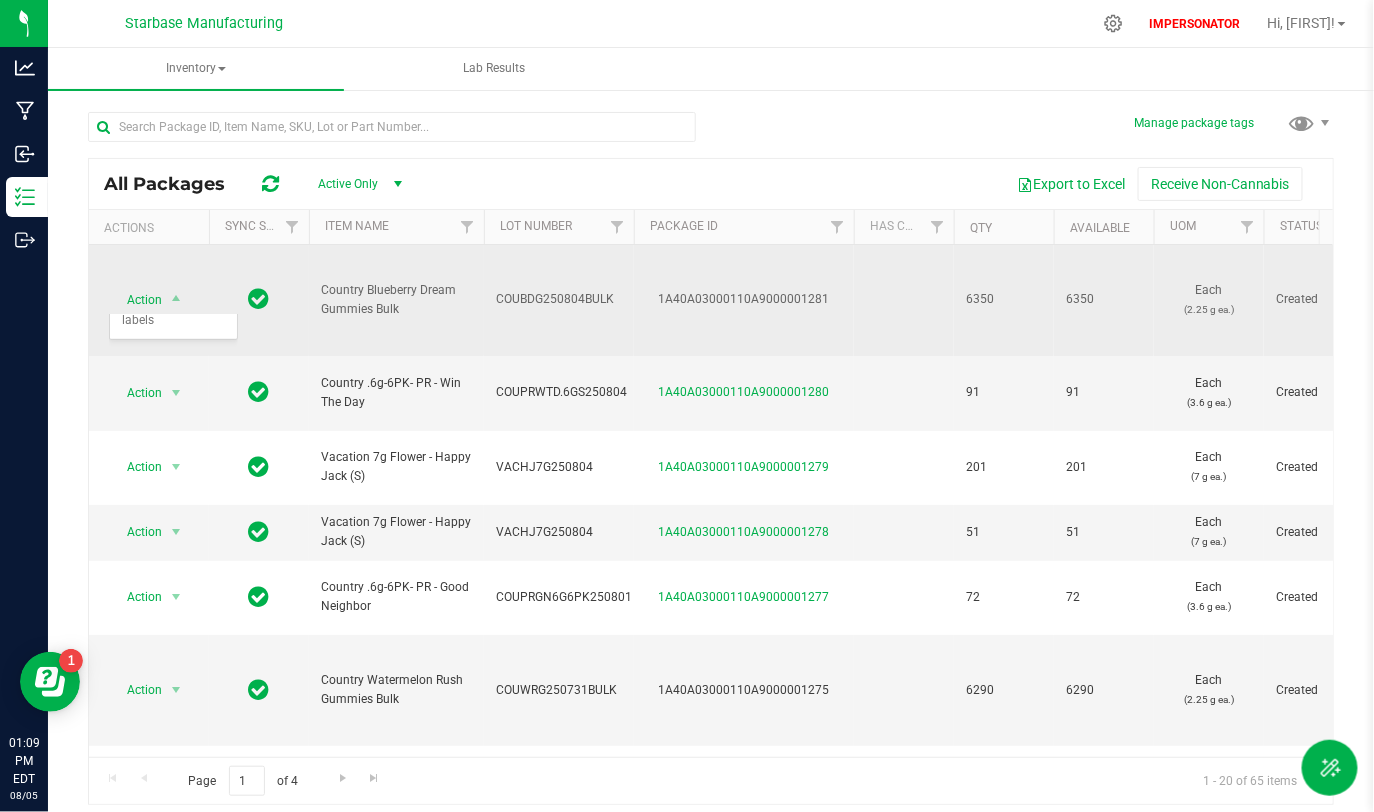 click on "COUBDG250804BULK" at bounding box center [559, 300] 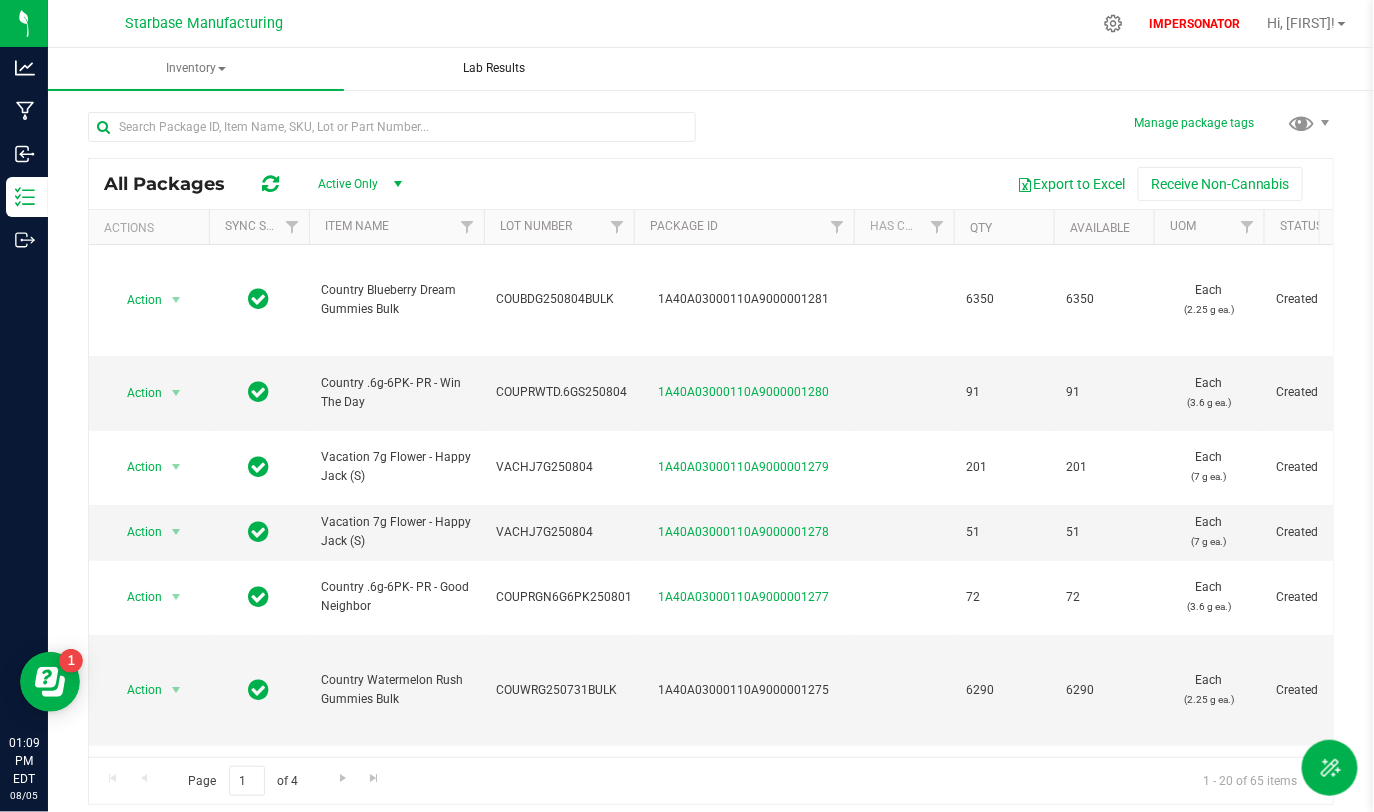 click on "Lab Results" at bounding box center [495, 68] 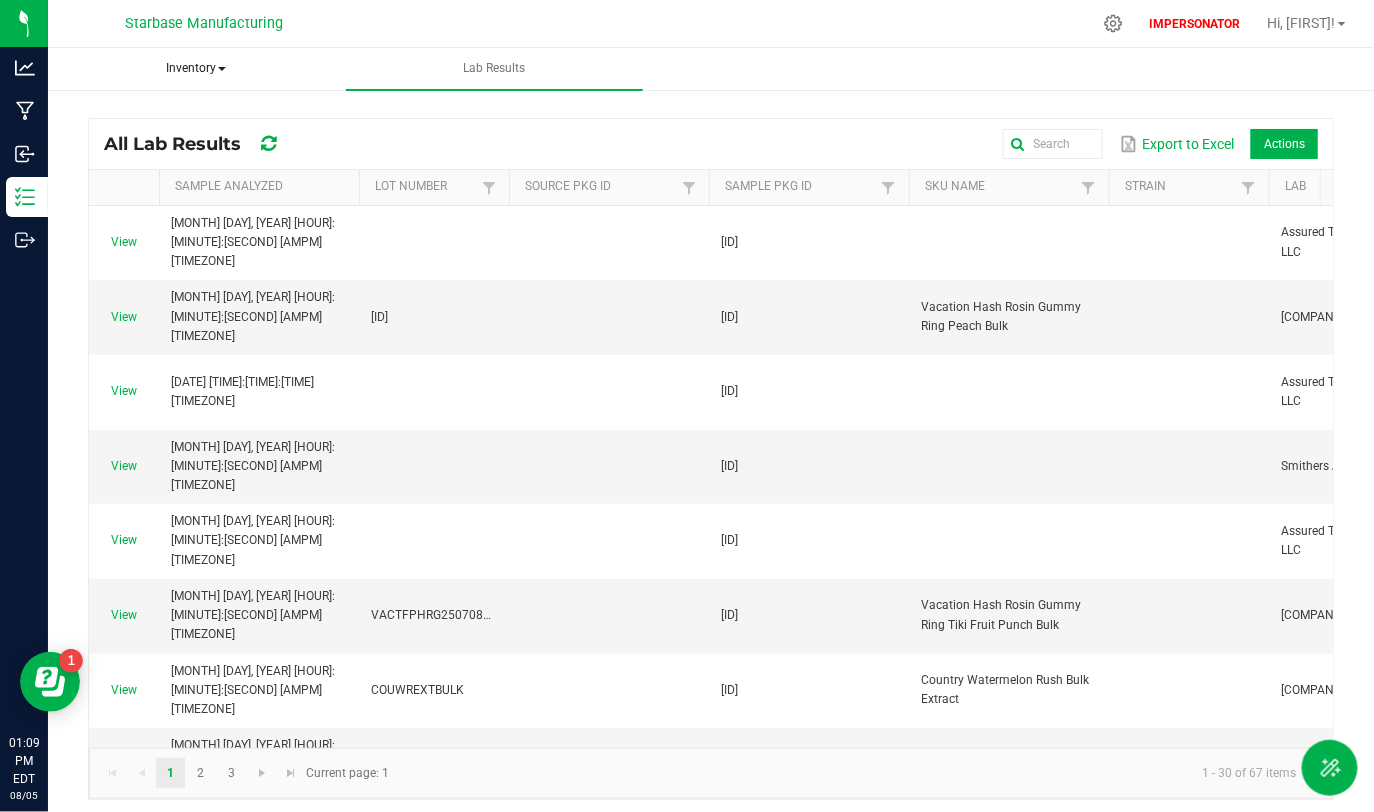 click on "Inventory" at bounding box center (196, 69) 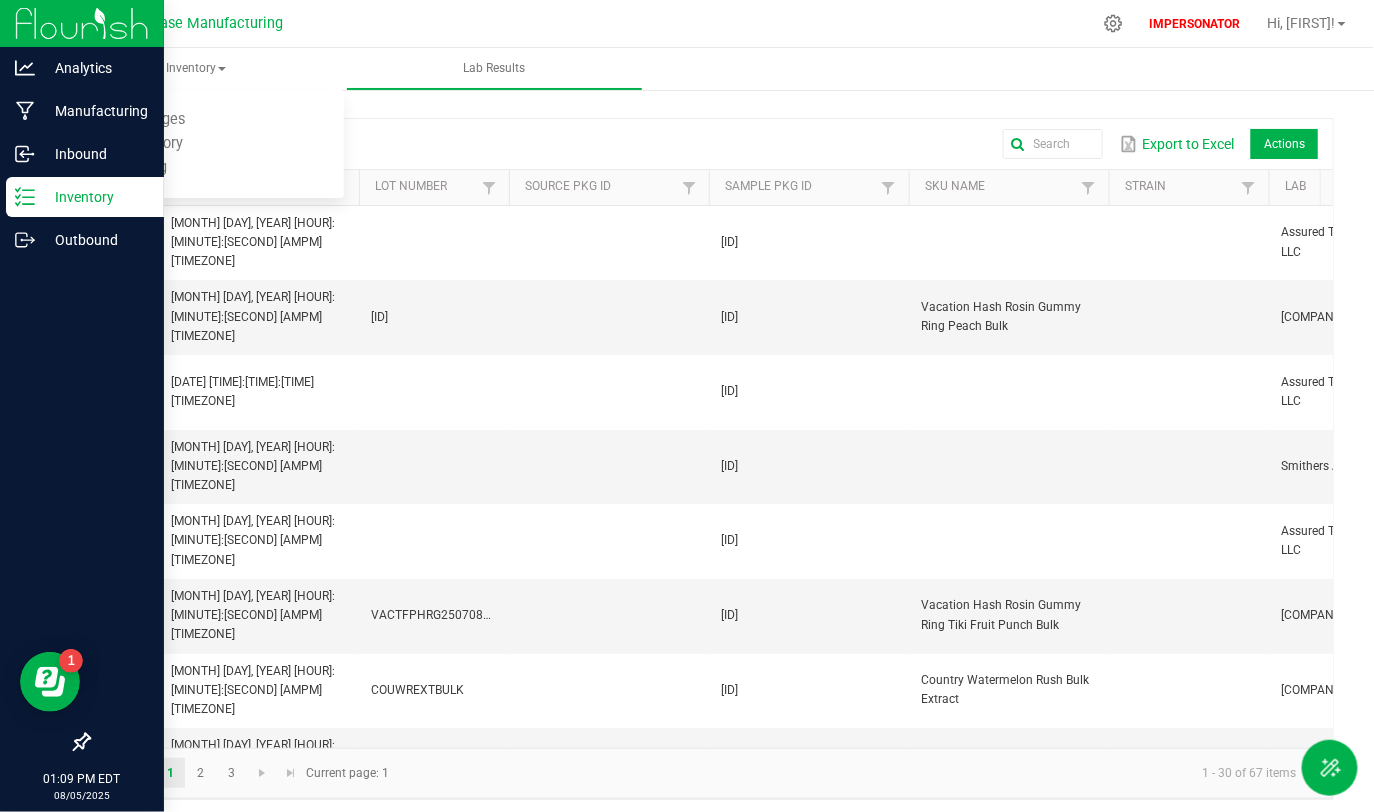 click on "Inventory" at bounding box center (95, 197) 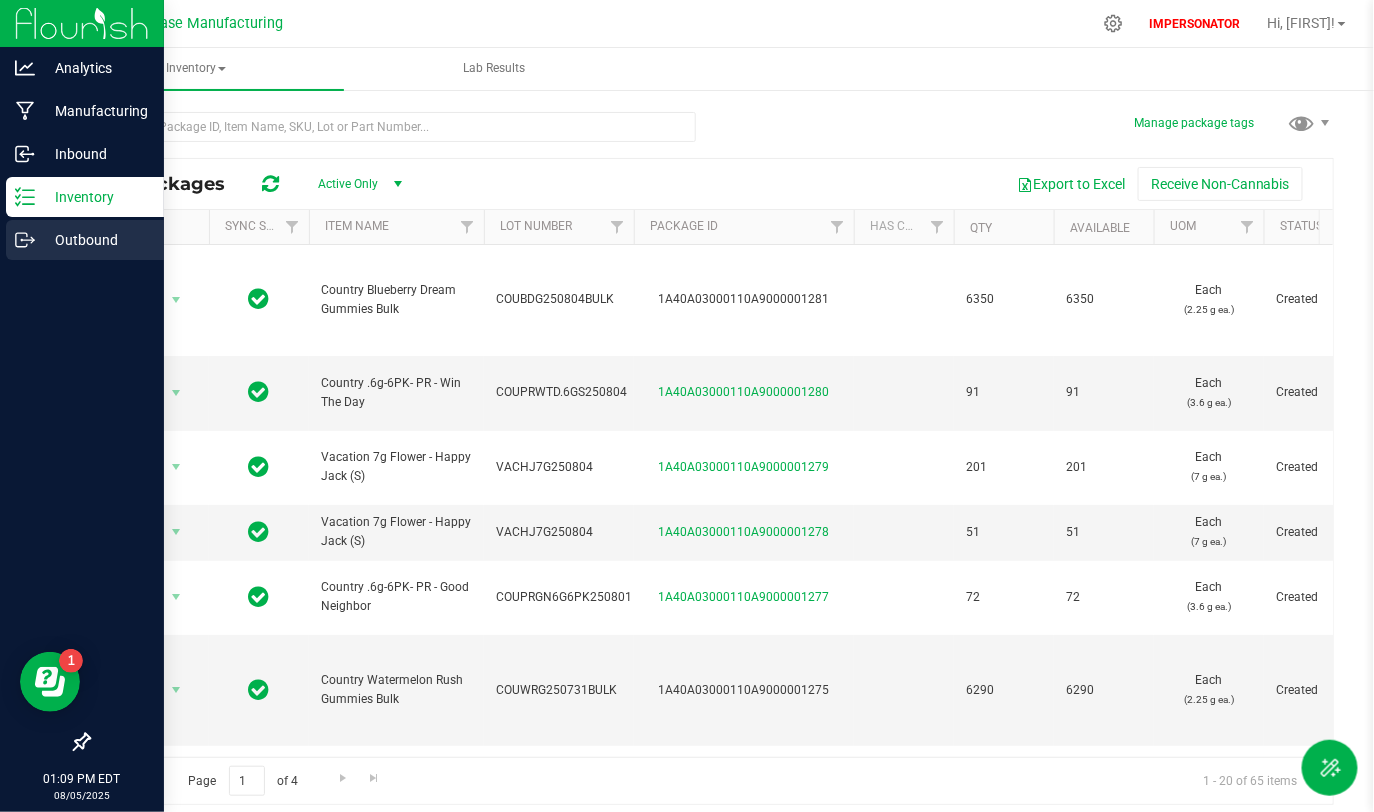 click on "Outbound" at bounding box center [95, 240] 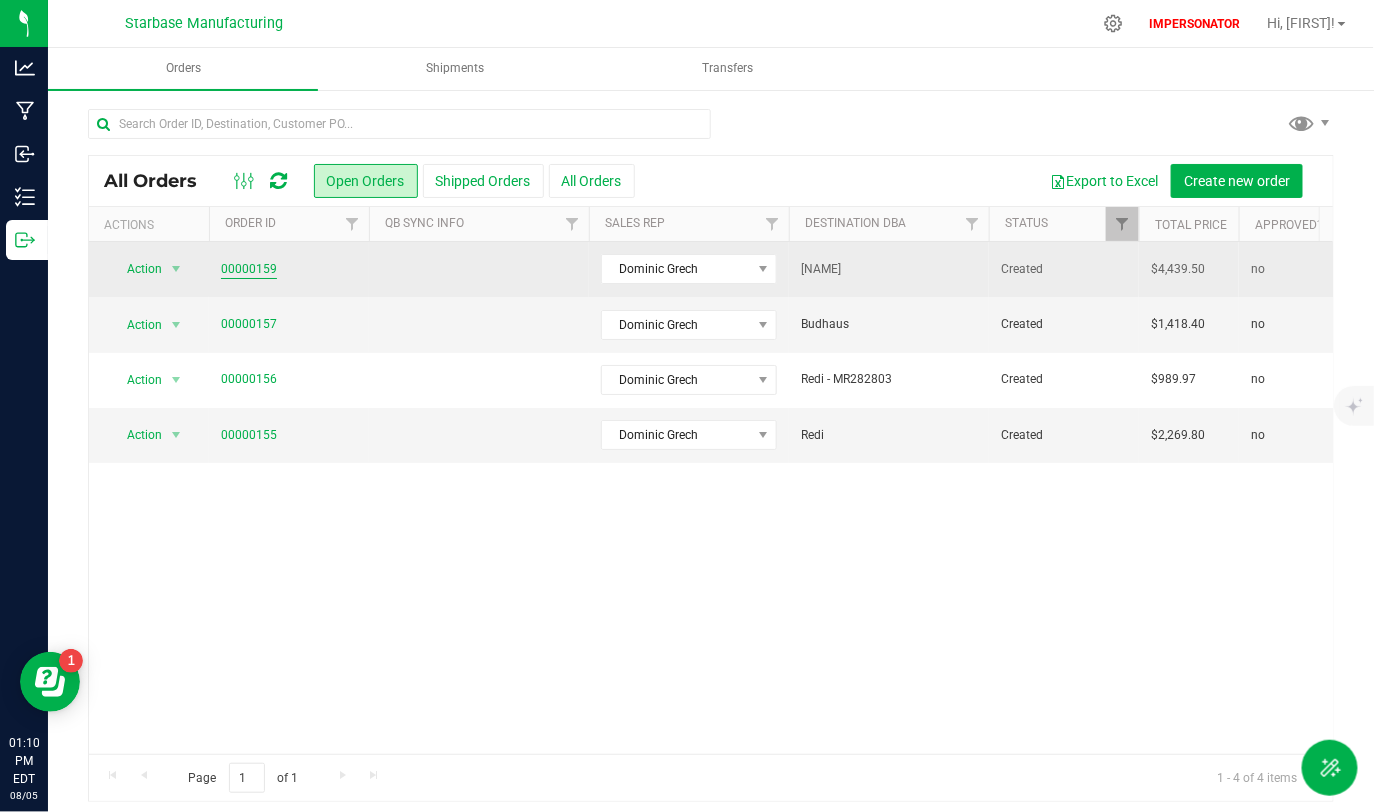 click on "00000159" at bounding box center (249, 269) 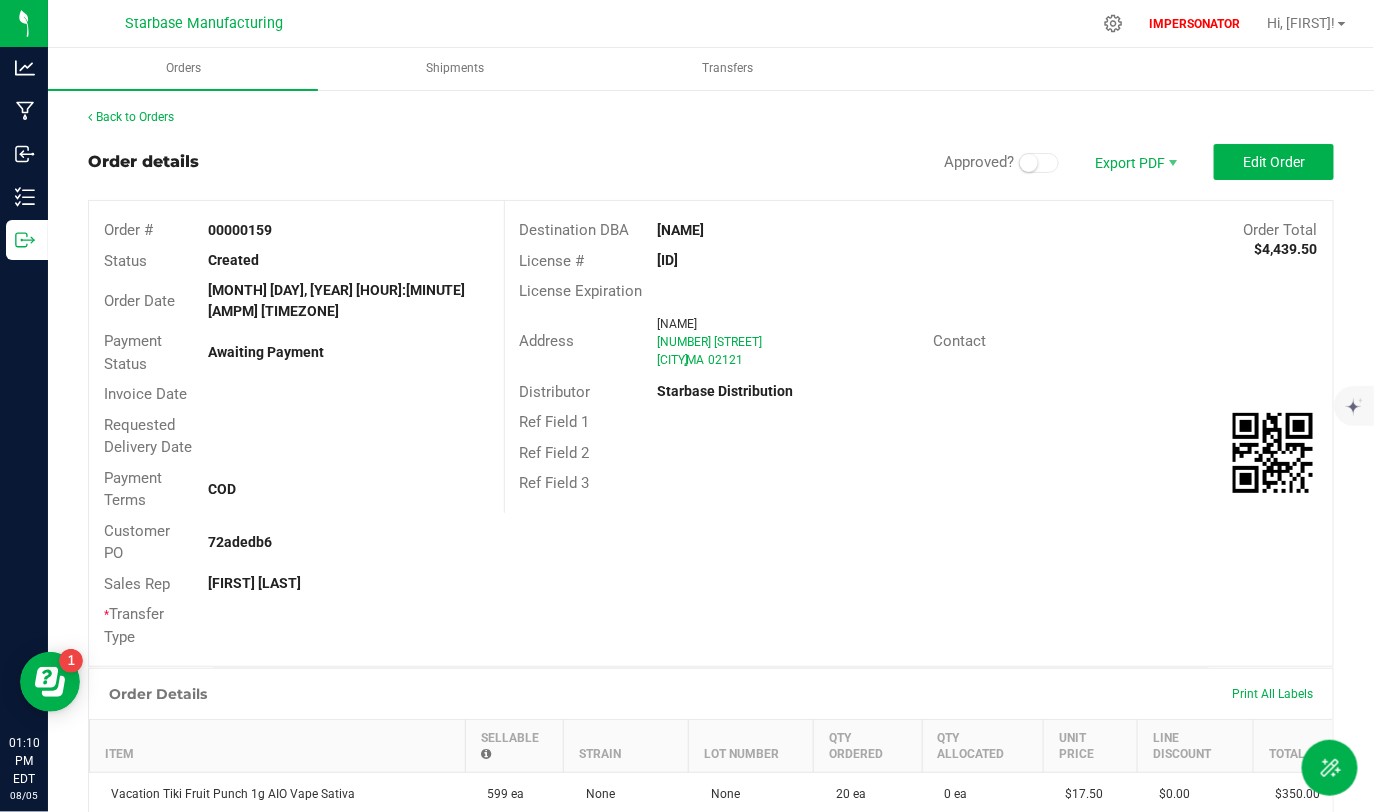drag, startPoint x: 650, startPoint y: 229, endPoint x: 798, endPoint y: 229, distance: 148 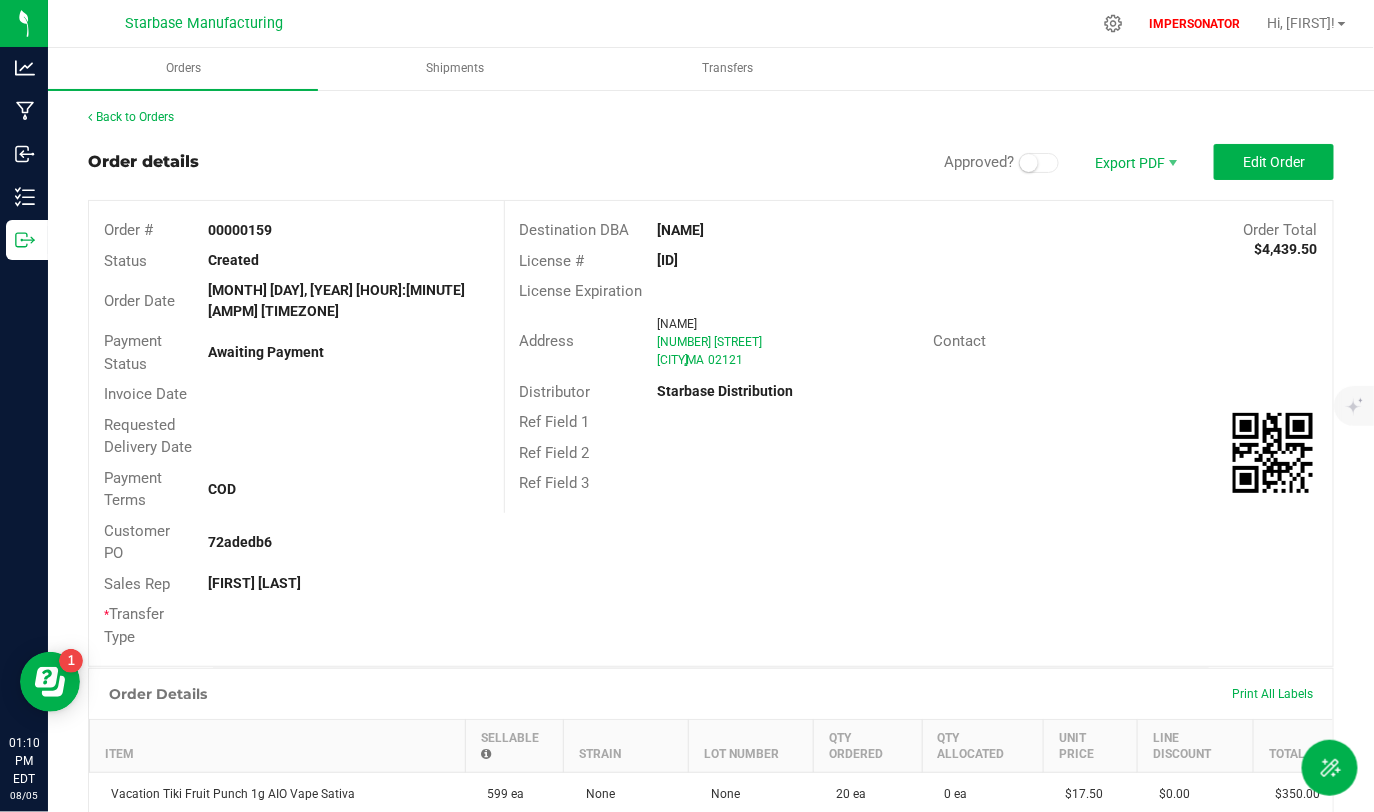 click on "[NAME]" at bounding box center [815, 230] 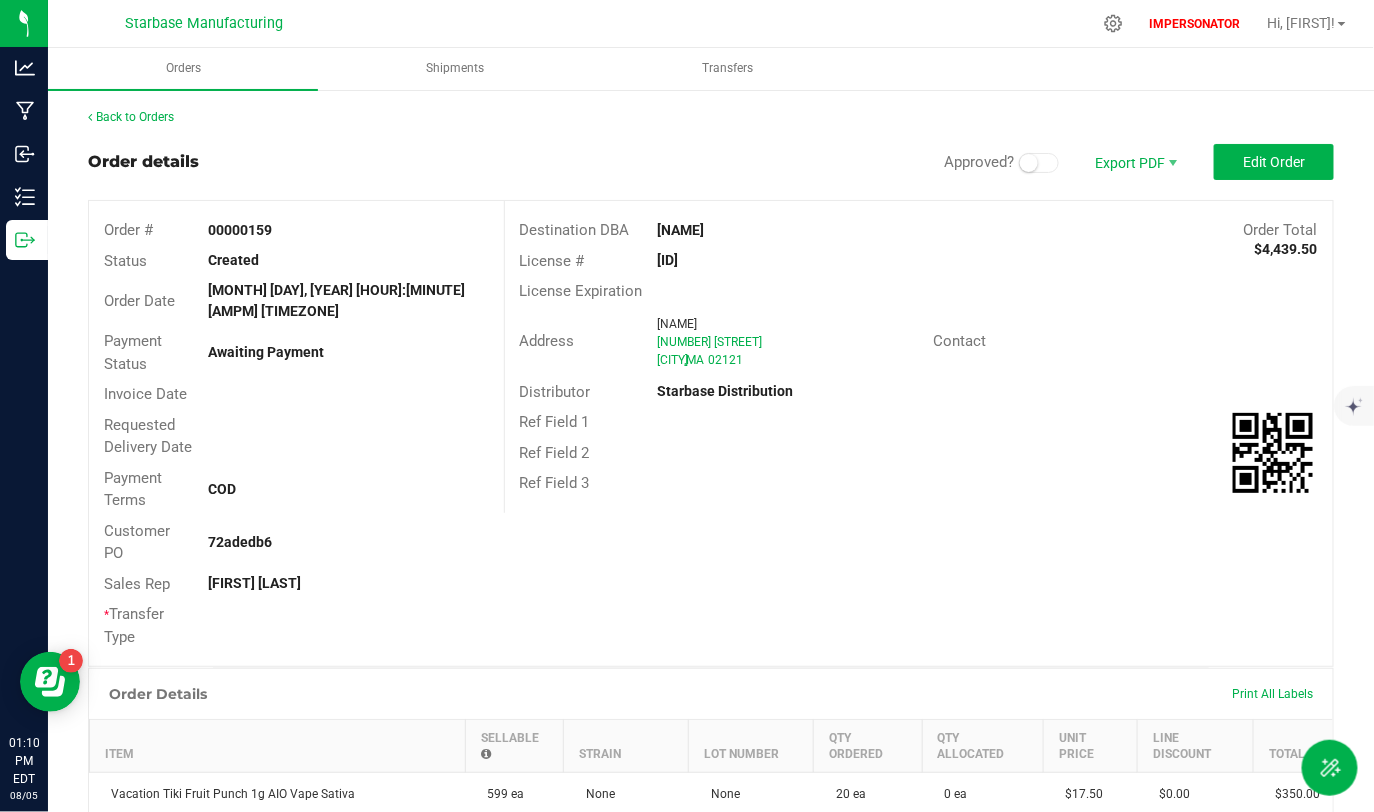 click on "[NAME]" at bounding box center (815, 230) 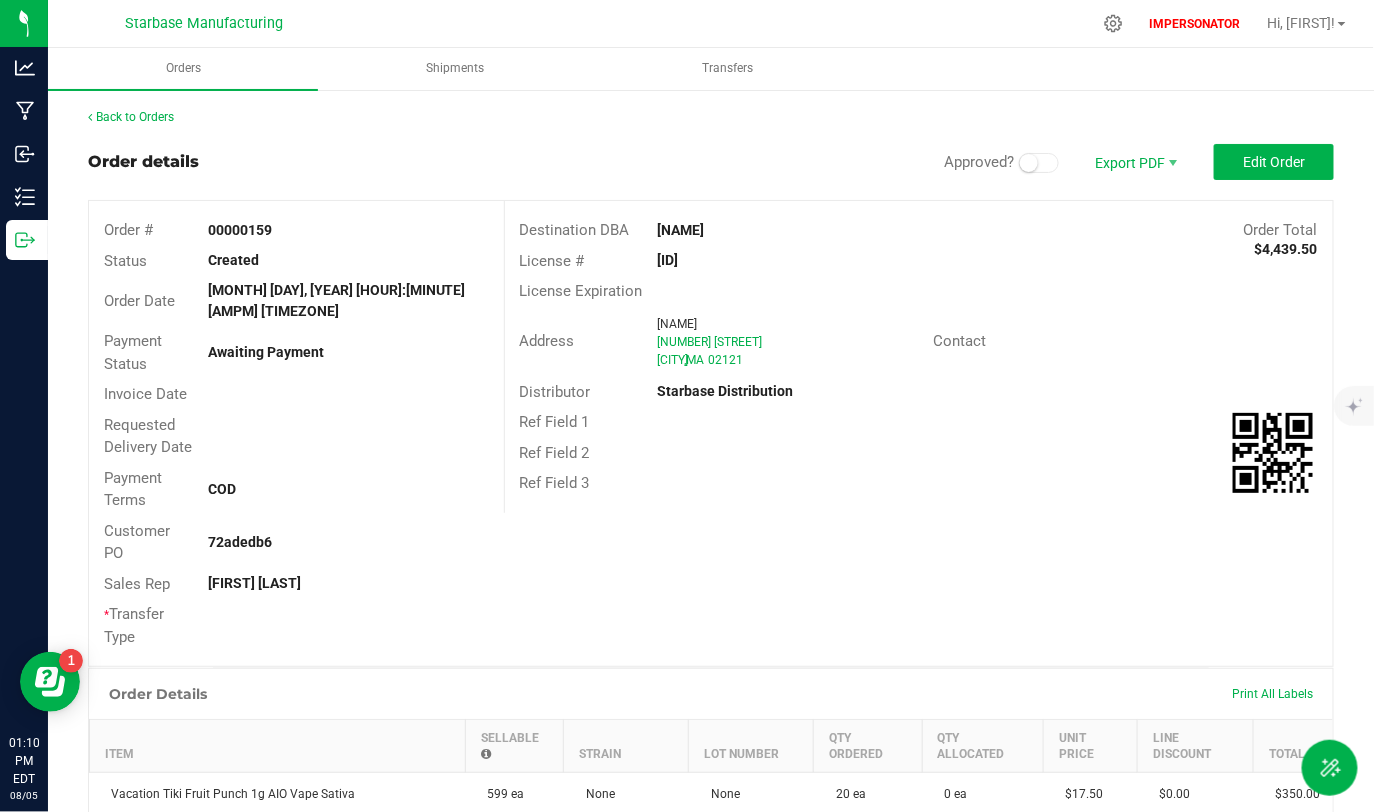 drag, startPoint x: 621, startPoint y: 227, endPoint x: 516, endPoint y: 227, distance: 105 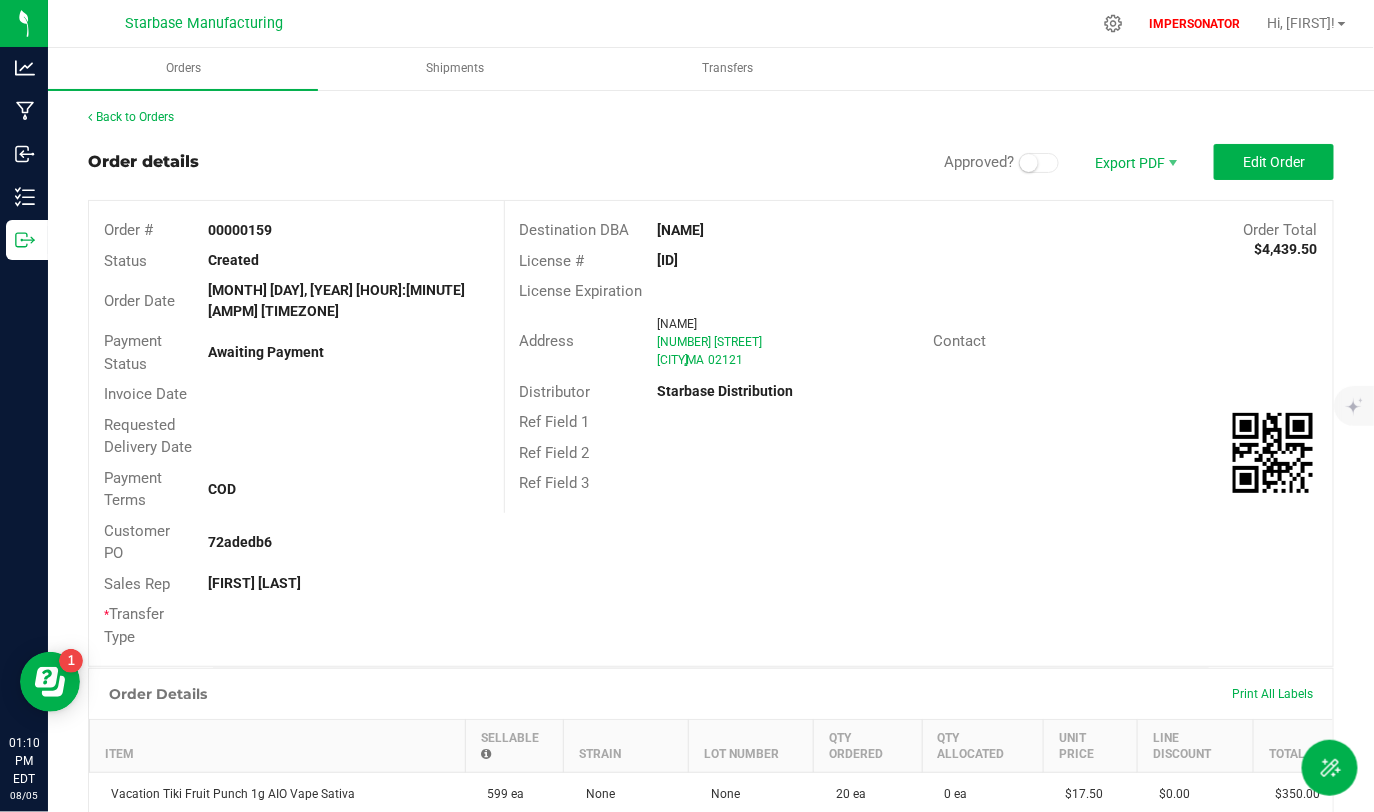 click on "Destination DBA" at bounding box center (575, 230) 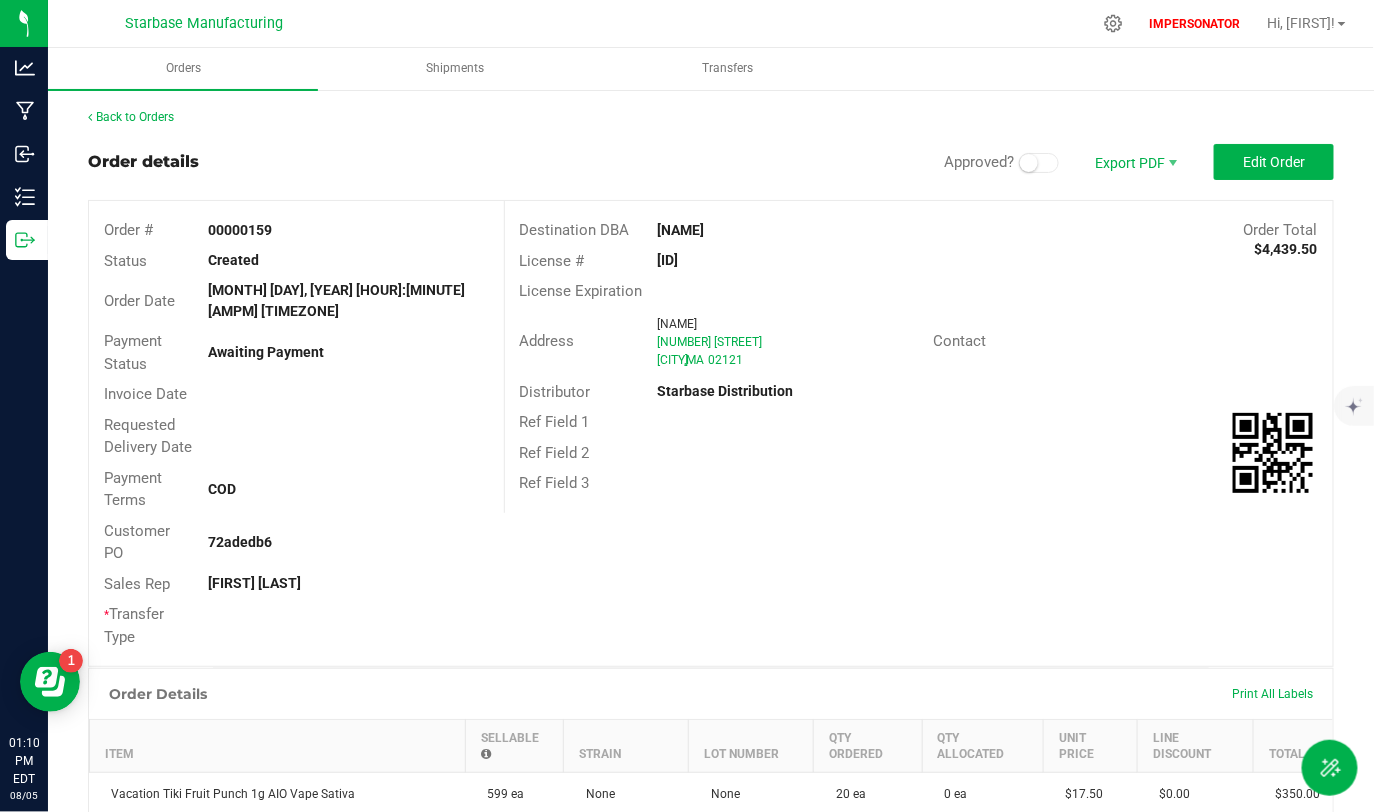 click on "License Expiration" at bounding box center (919, 291) 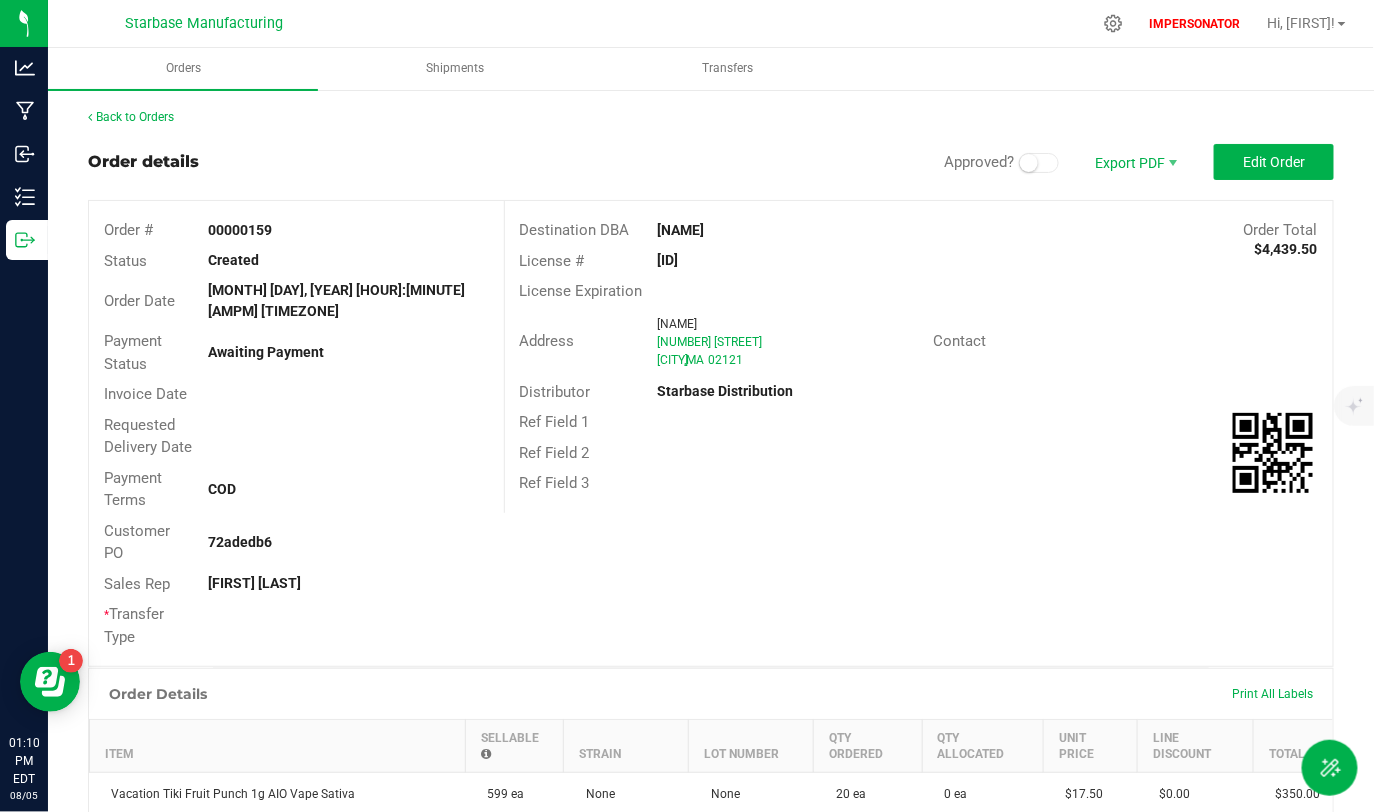 drag, startPoint x: 205, startPoint y: 469, endPoint x: 260, endPoint y: 469, distance: 55 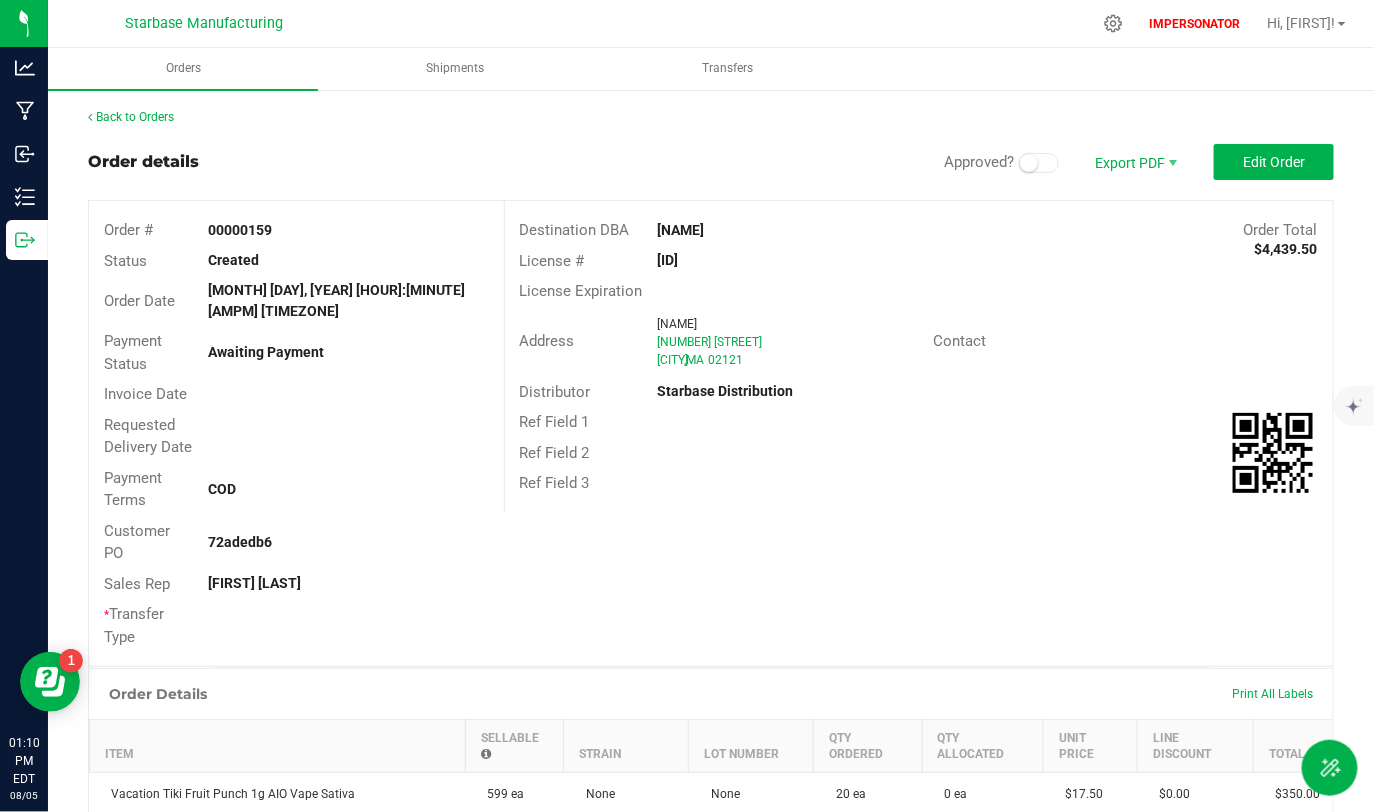 click on "COD" at bounding box center (348, 489) 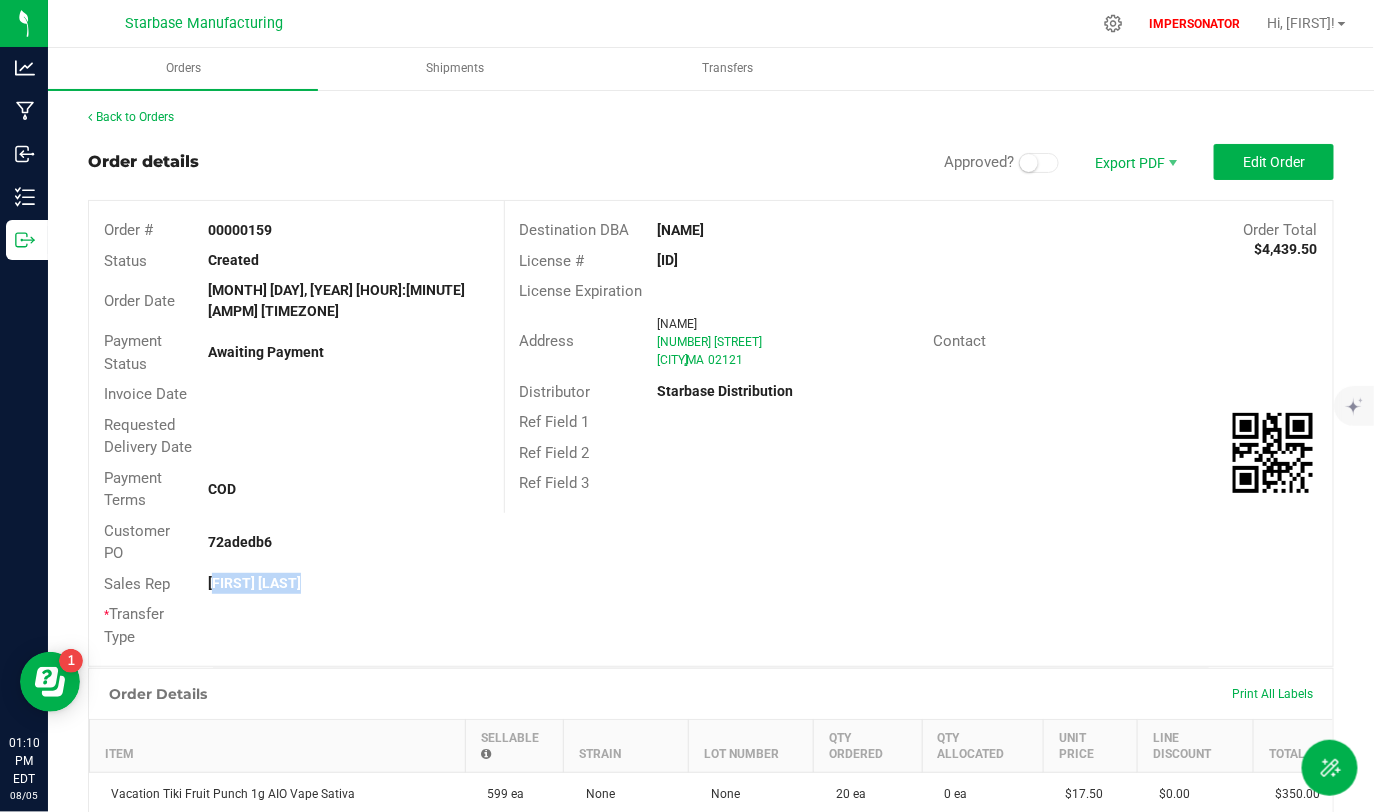 drag, startPoint x: 197, startPoint y: 560, endPoint x: 434, endPoint y: 569, distance: 237.17082 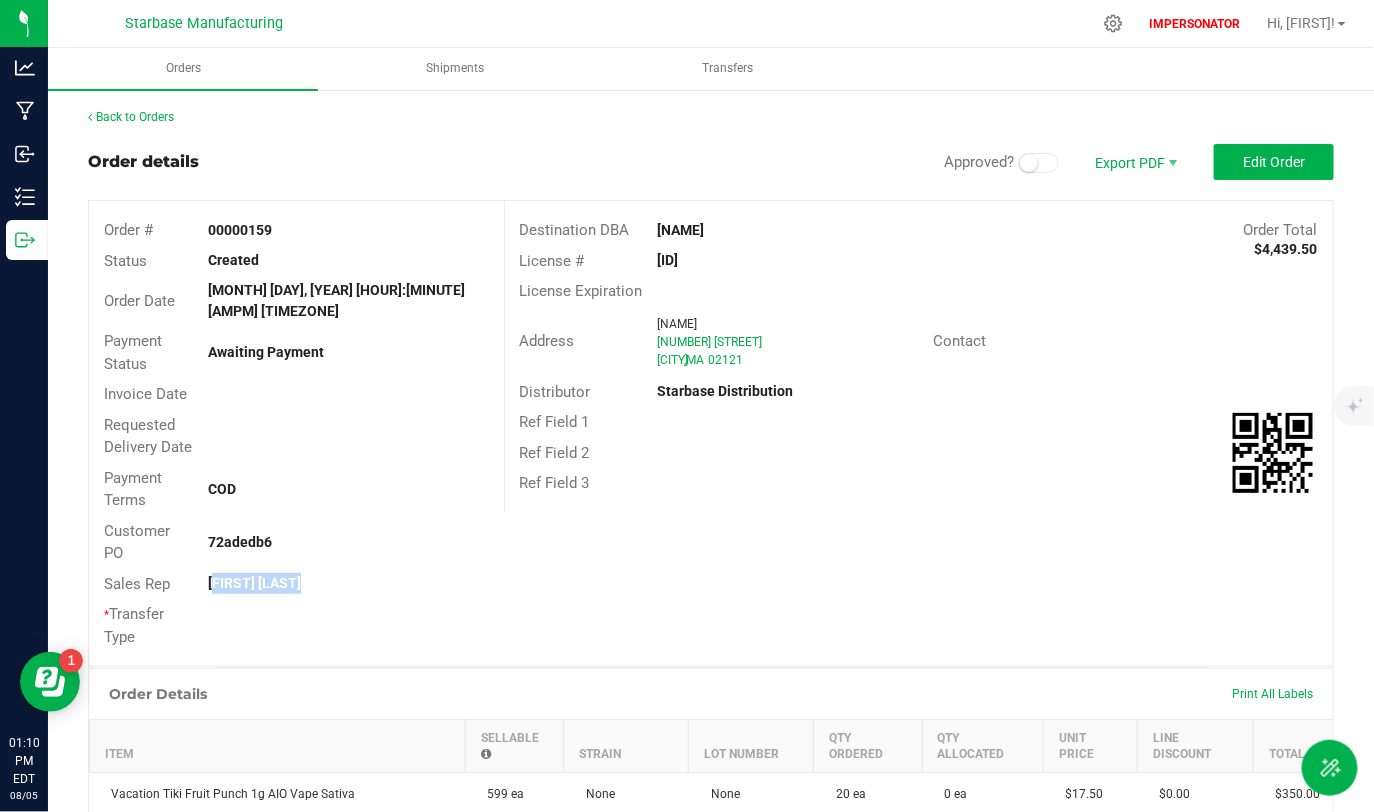 click on "[FIRST] [LAST]" at bounding box center [348, 583] 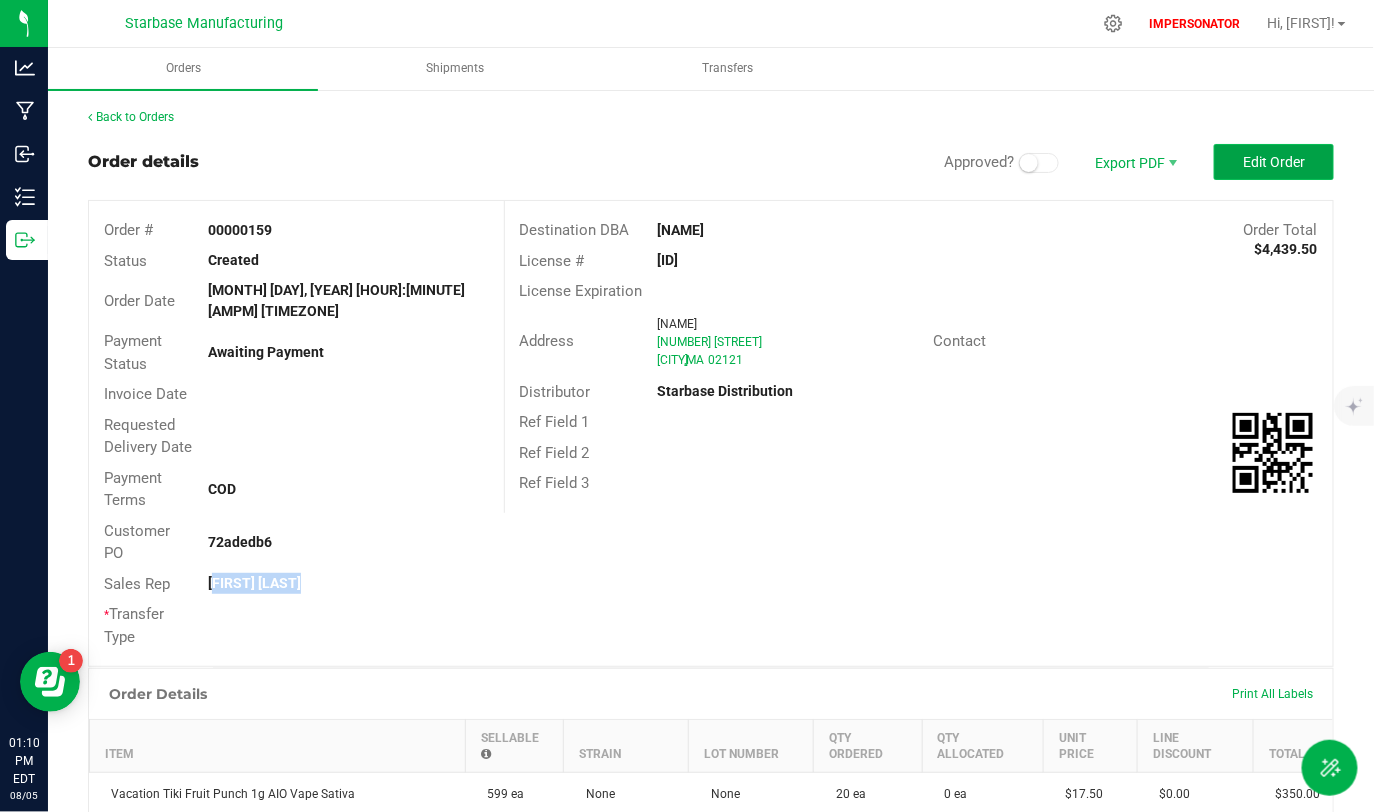 click on "Edit Order" at bounding box center [1274, 162] 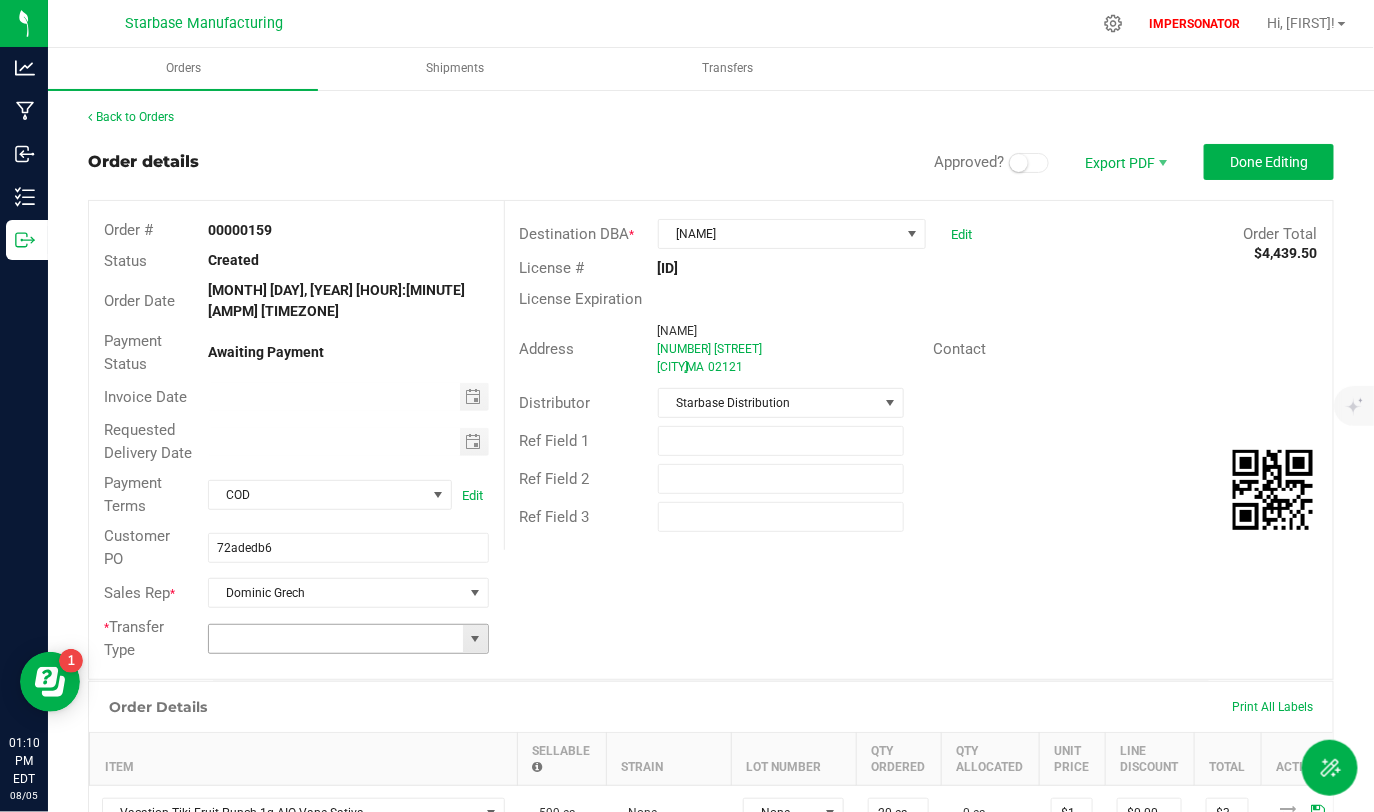 click at bounding box center [475, 639] 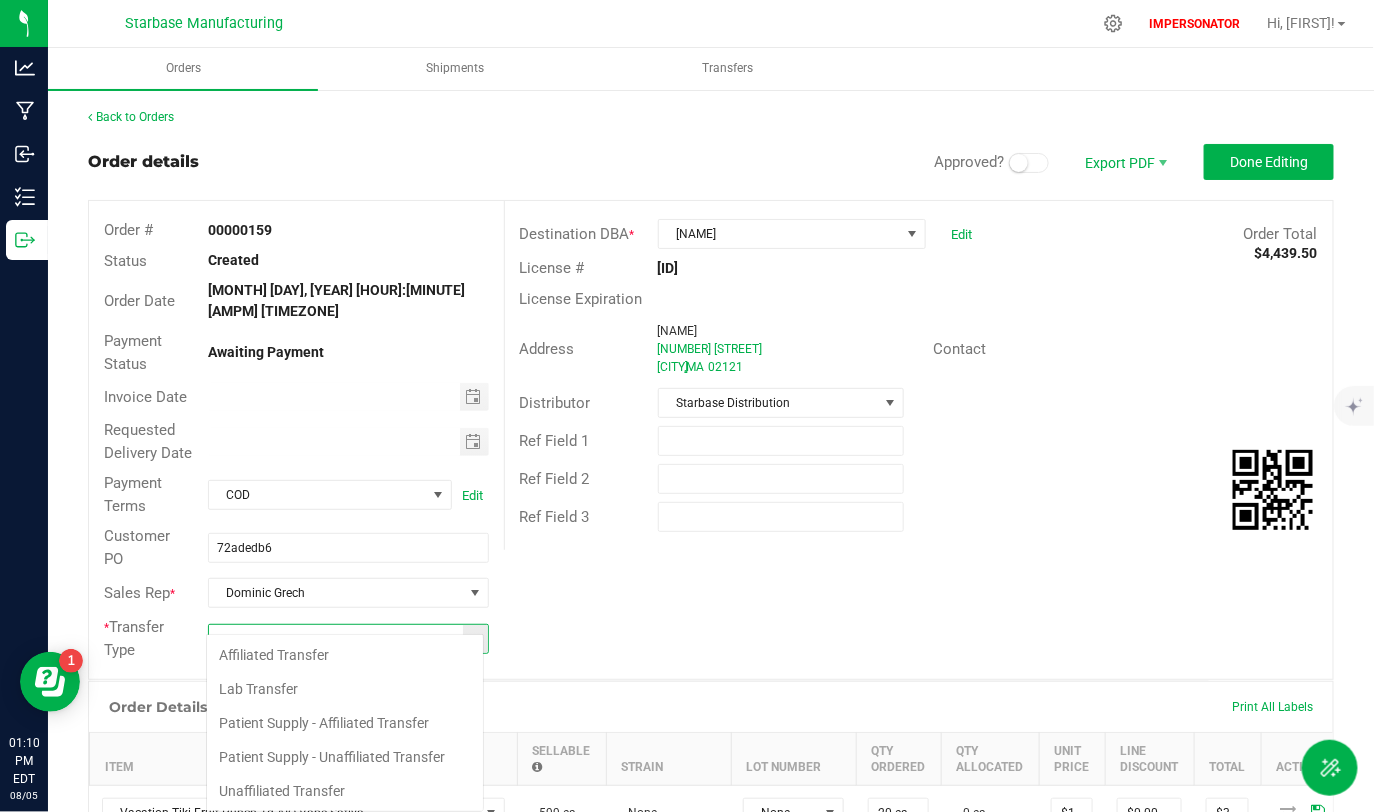 scroll, scrollTop: 99970, scrollLeft: 99722, axis: both 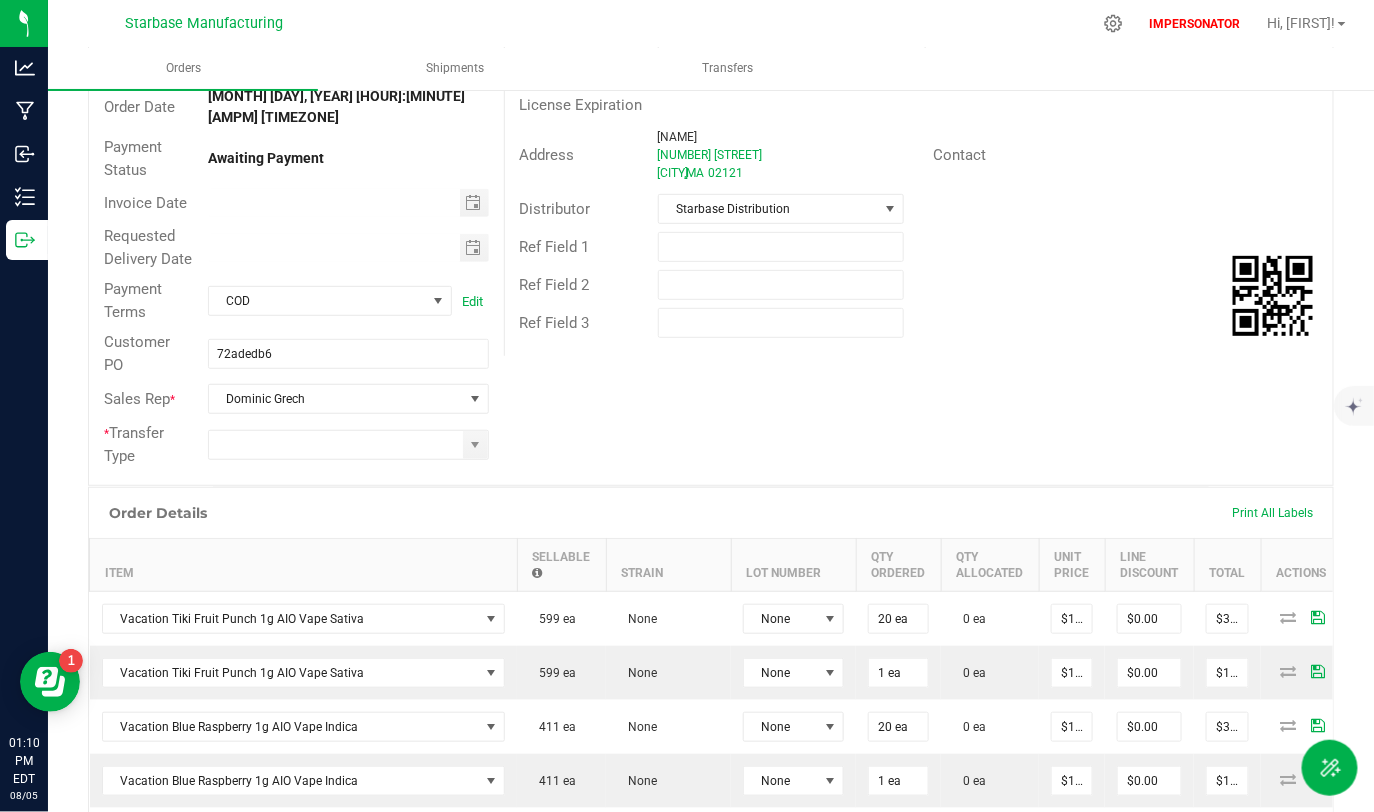 click on "Destination DBA  * [NAME]  Edit   Order Total   [PRICE]   License #   [ID]   License Expiration   Address  [NAME] [NUMBER] [STREET] [CITY]  ,  [STATE] [POSTAL_CODE]  Contact   Distributor  [COMPANY]  Ref Field 1   Ref Field 2   Ref Field 3" at bounding box center (918, 181) 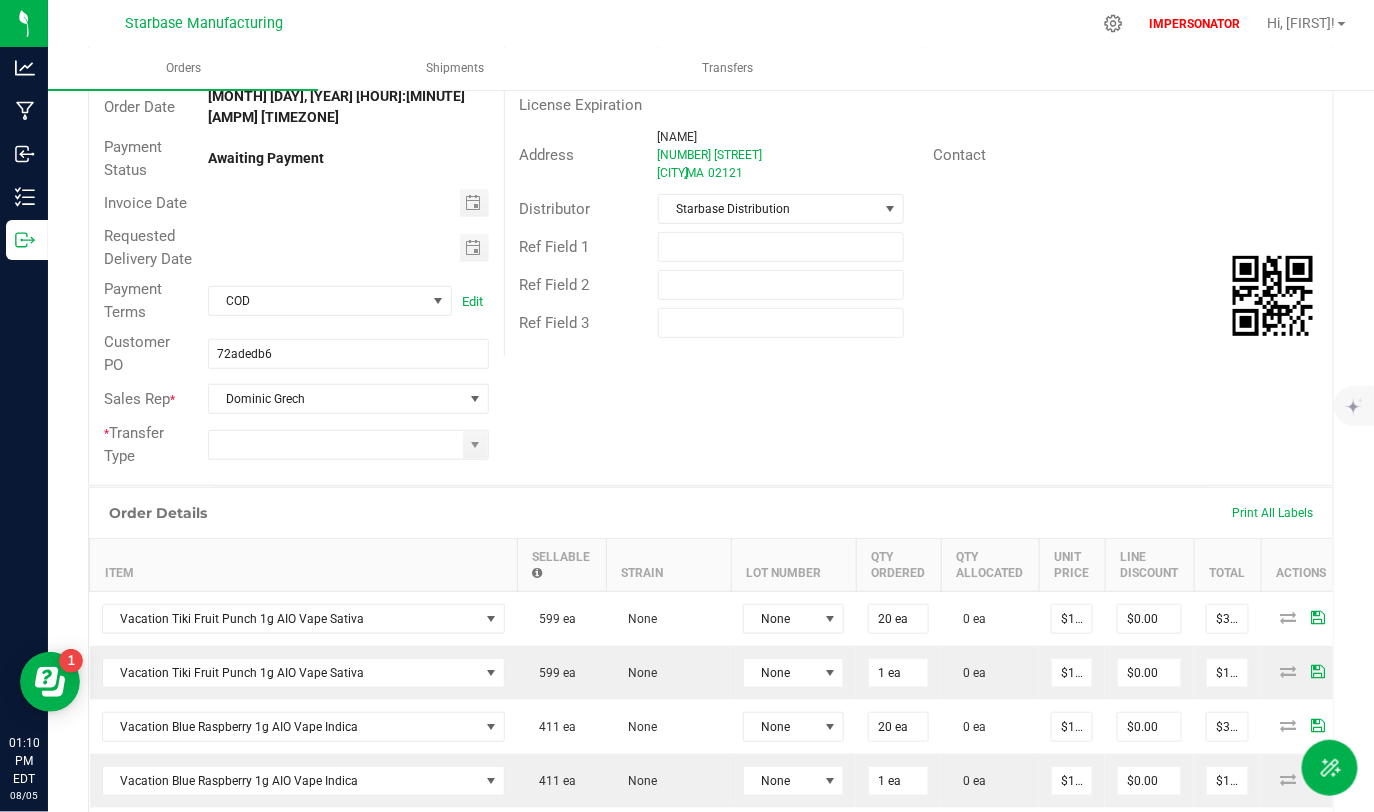 scroll, scrollTop: 0, scrollLeft: 0, axis: both 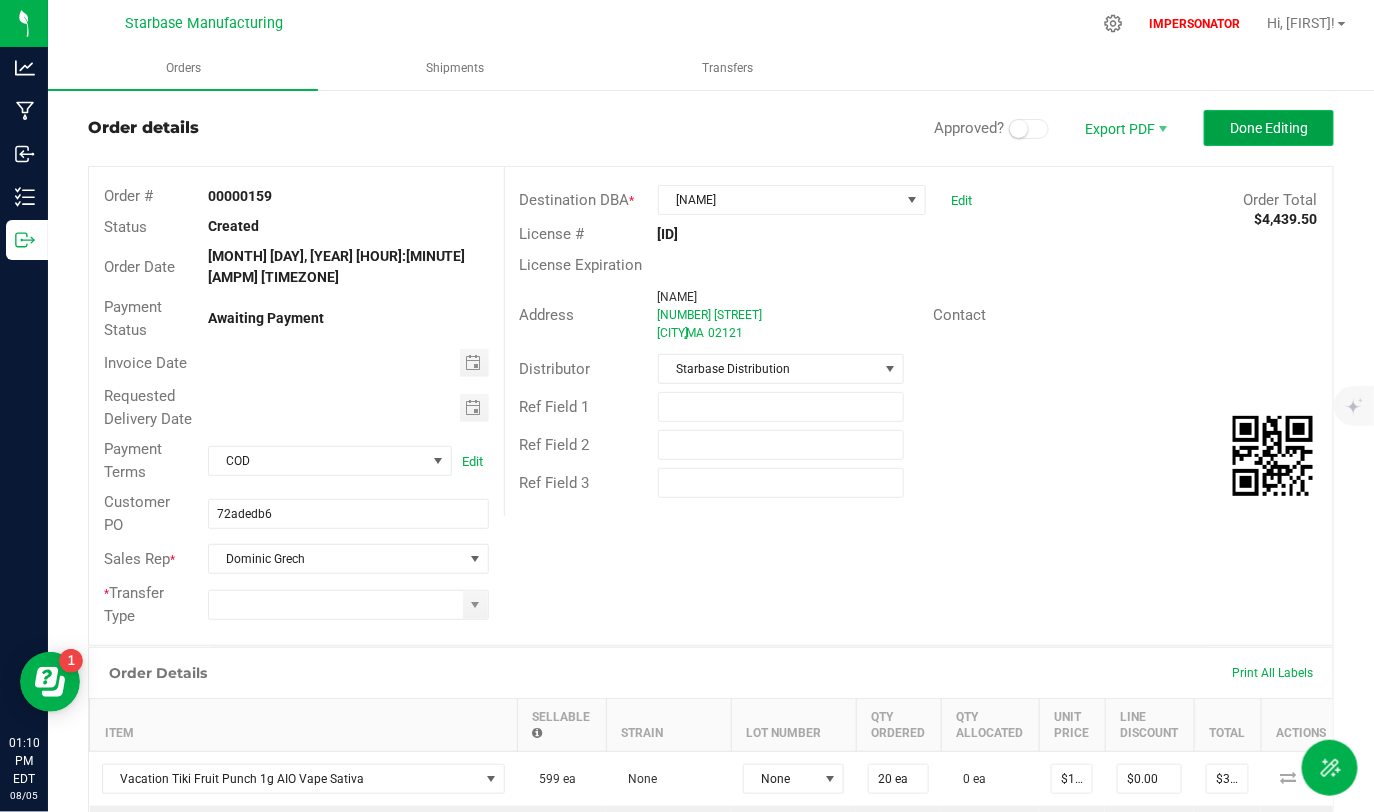 click on "Done Editing" at bounding box center [1269, 128] 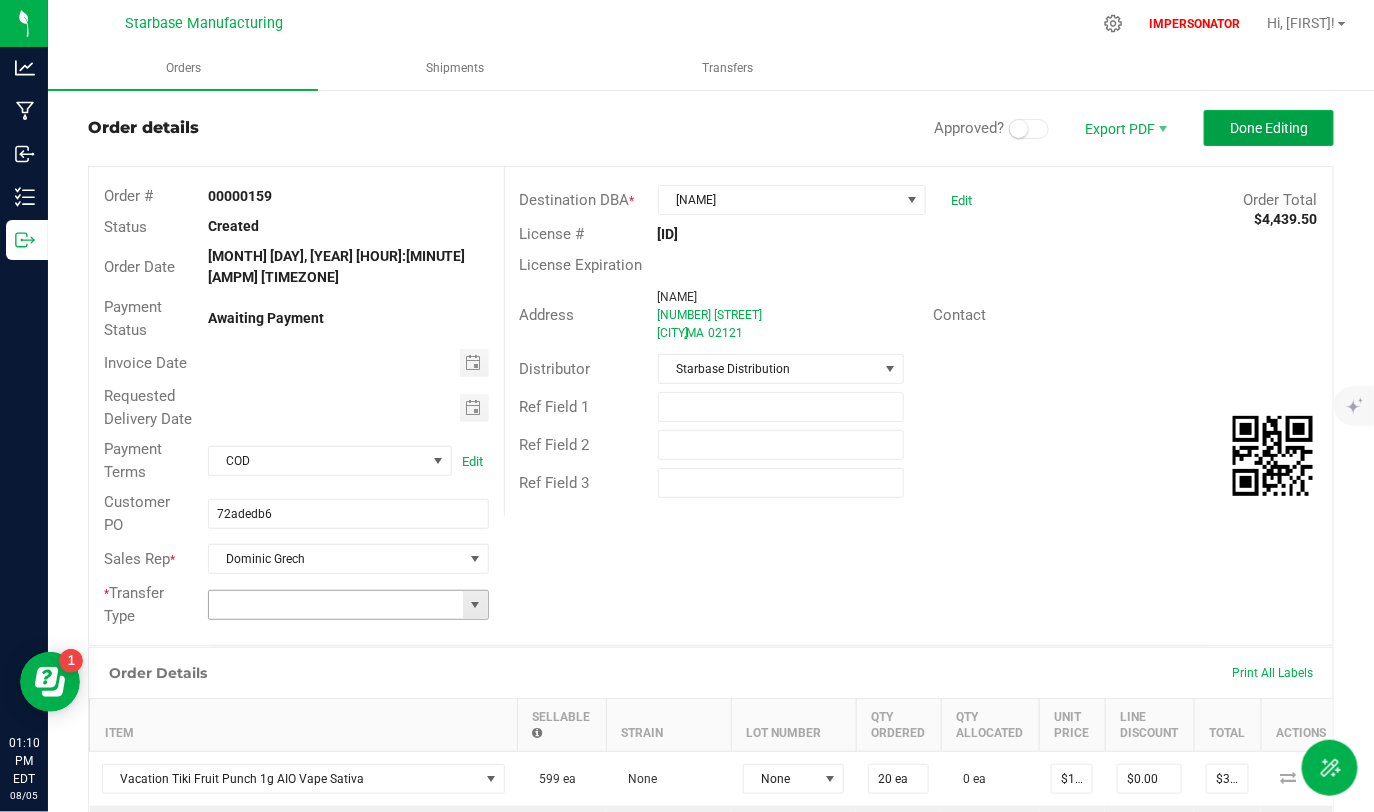 click at bounding box center [475, 605] 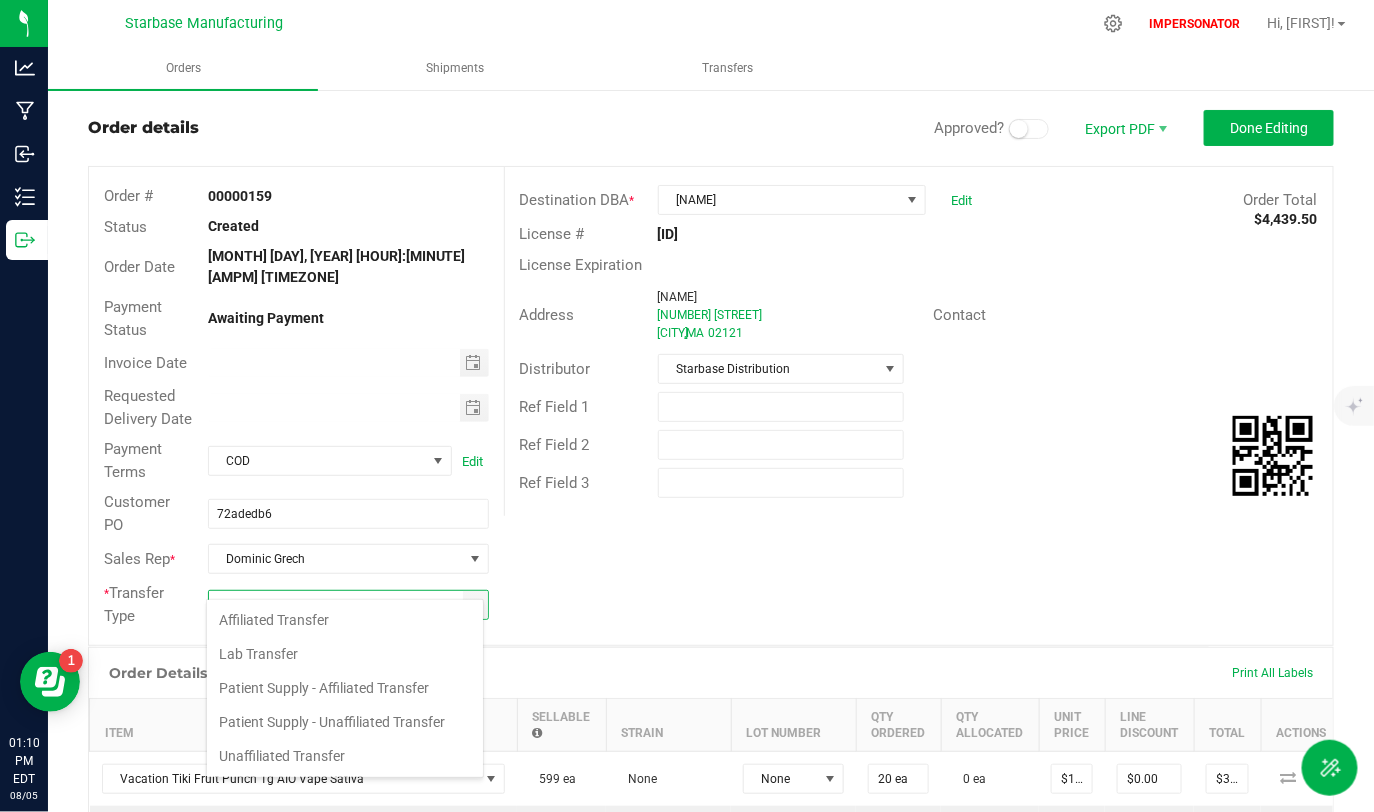 scroll, scrollTop: 99970, scrollLeft: 99722, axis: both 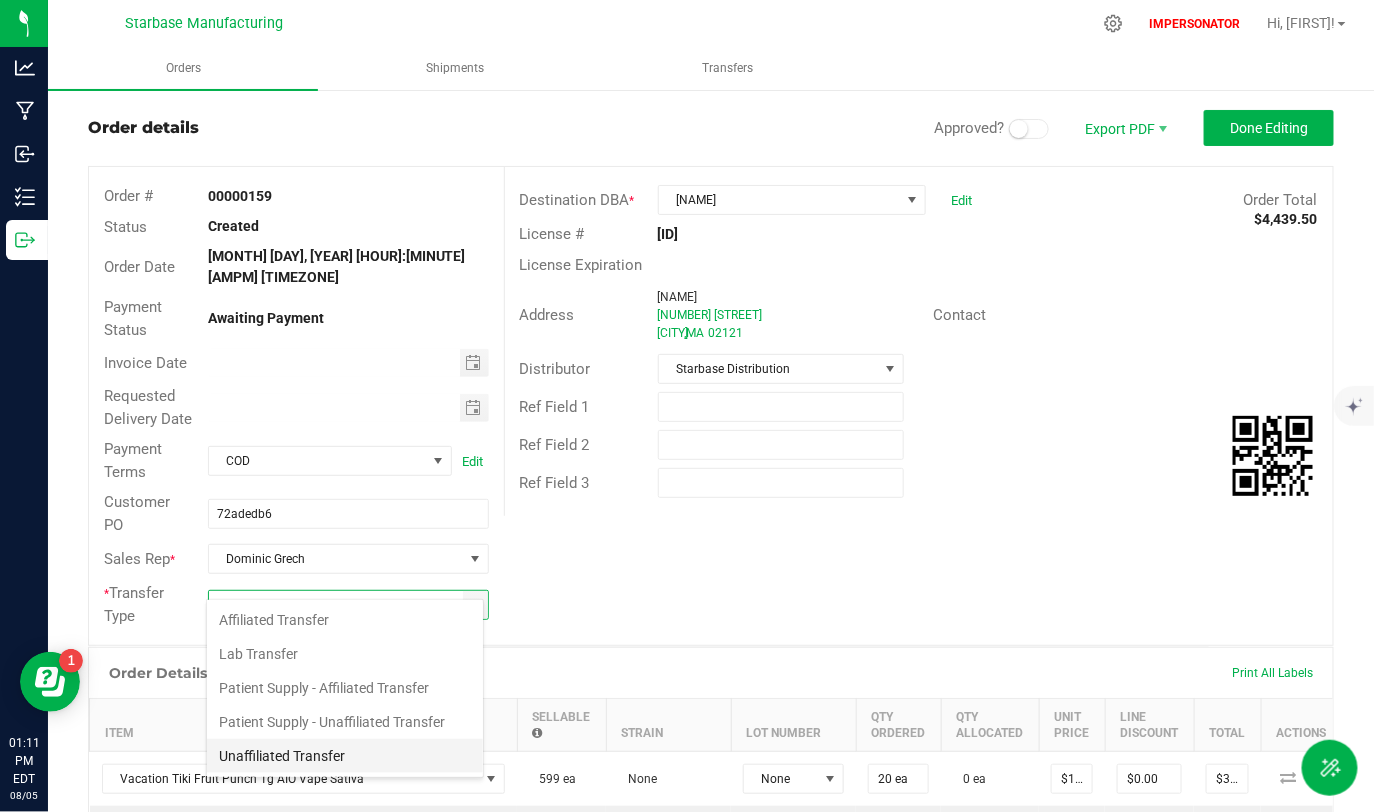 click on "Unaffiliated Transfer" at bounding box center (345, 756) 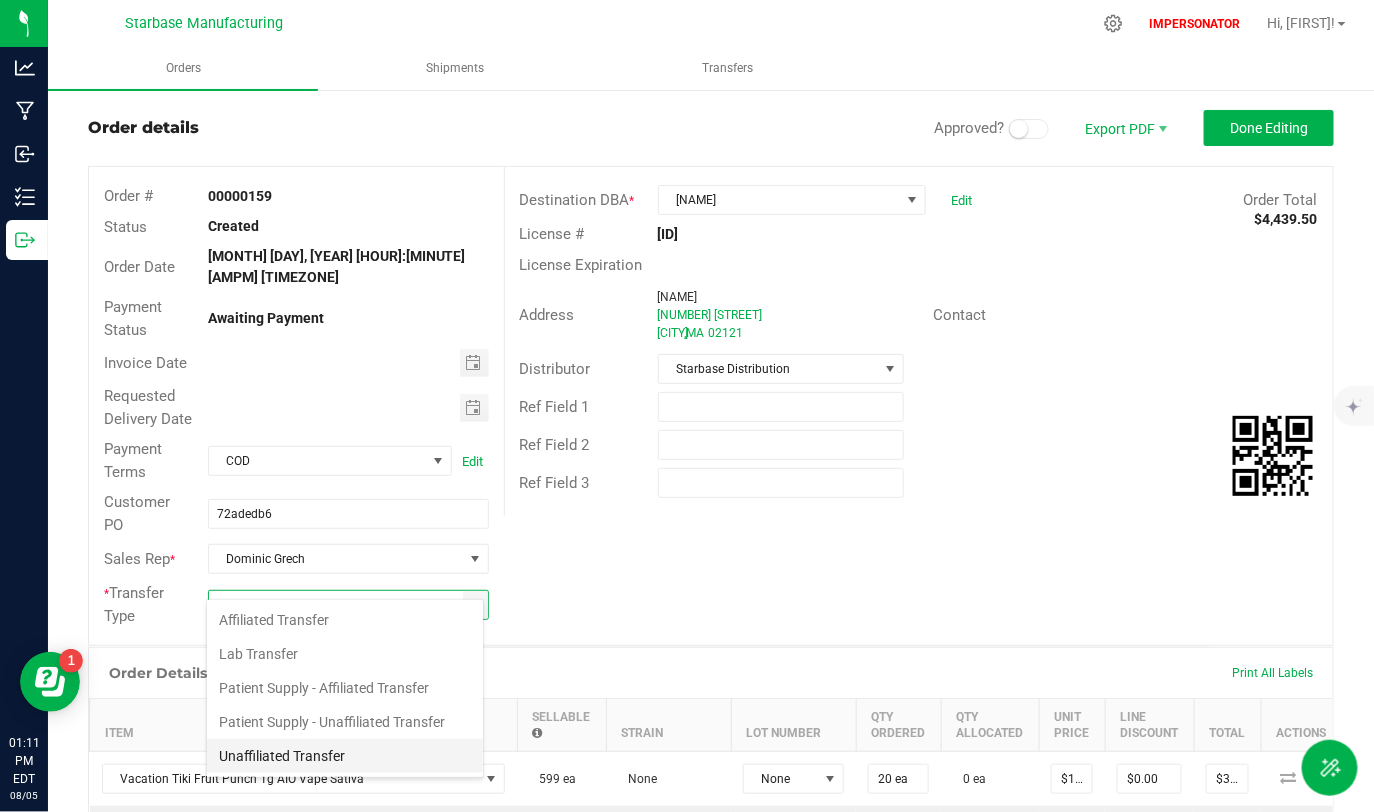 type on "Unaffiliated Transfer" 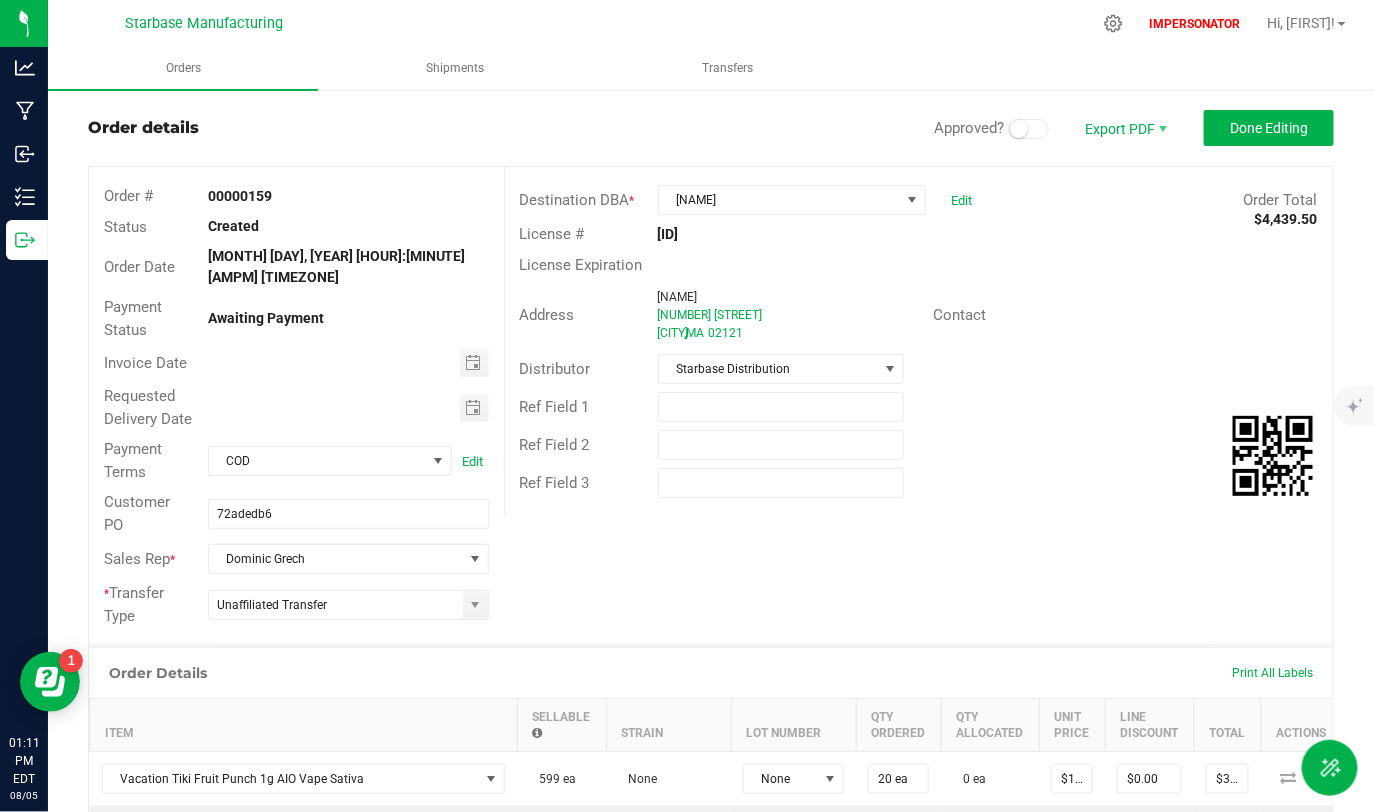 click on "Order #   [NUMBER]   Status   Created   Order Date   [MONTH] [DAY], [YEAR] [HOUR]:[MINUTE] [AMPM] [TIMEZONE]   Payment Status   Awaiting Payment   Invoice Date   Requested Delivery Date   Payment Terms  COD  Edit   Customer PO  [ID]  Sales Rep   *  [FIRST] [LAST] *  Transfer Type  Unaffiliated Transfer  Destination DBA  * [NAME]  Edit   Order Total   [PRICE]   License #   [ID]   License Expiration   Address  [NAME] [NUMBER] [STREET] [CITY]  ,  [STATE] [POSTAL_CODE]  Contact   Distributor  [COMPANY]  Ref Field 1   Ref Field 2   Ref Field 3" at bounding box center [711, 406] 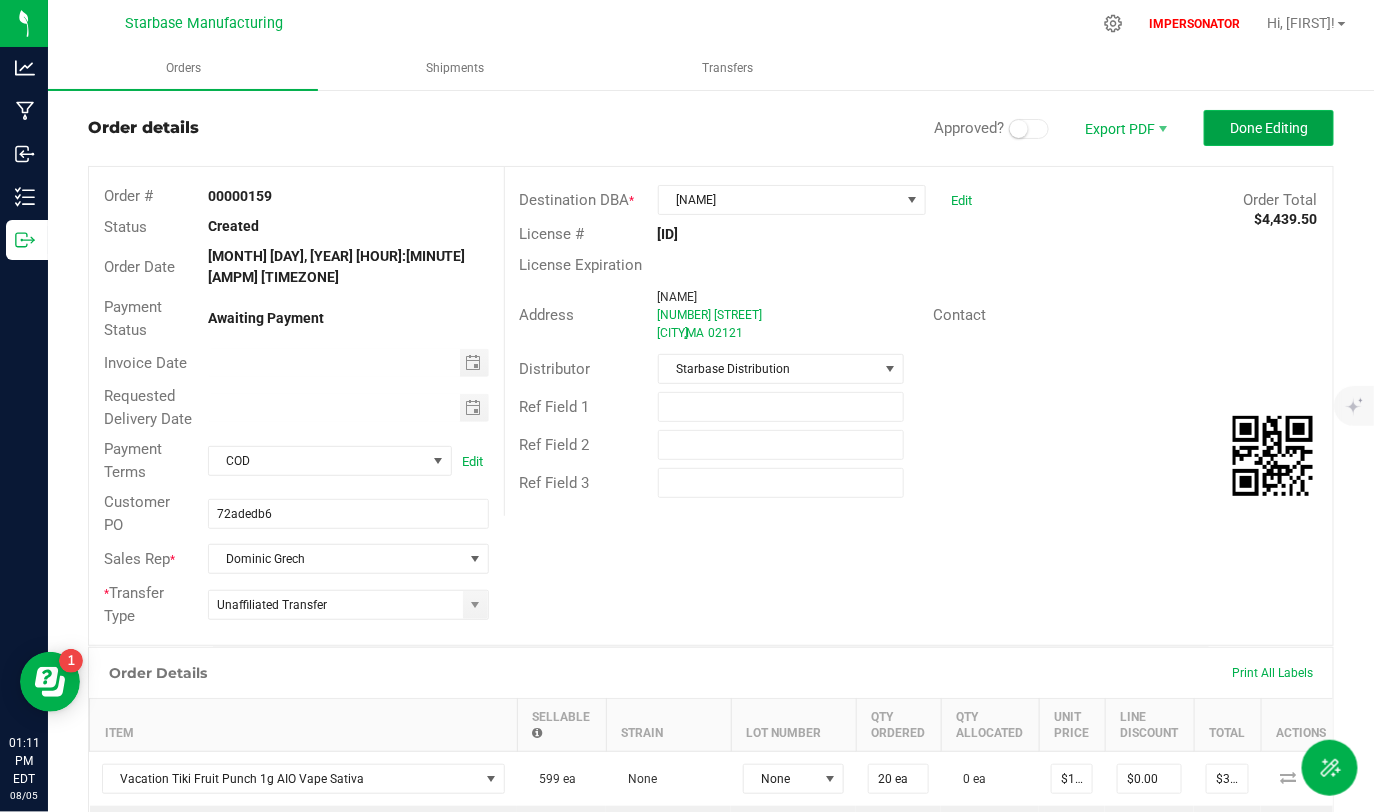 click on "Done Editing" at bounding box center [1269, 128] 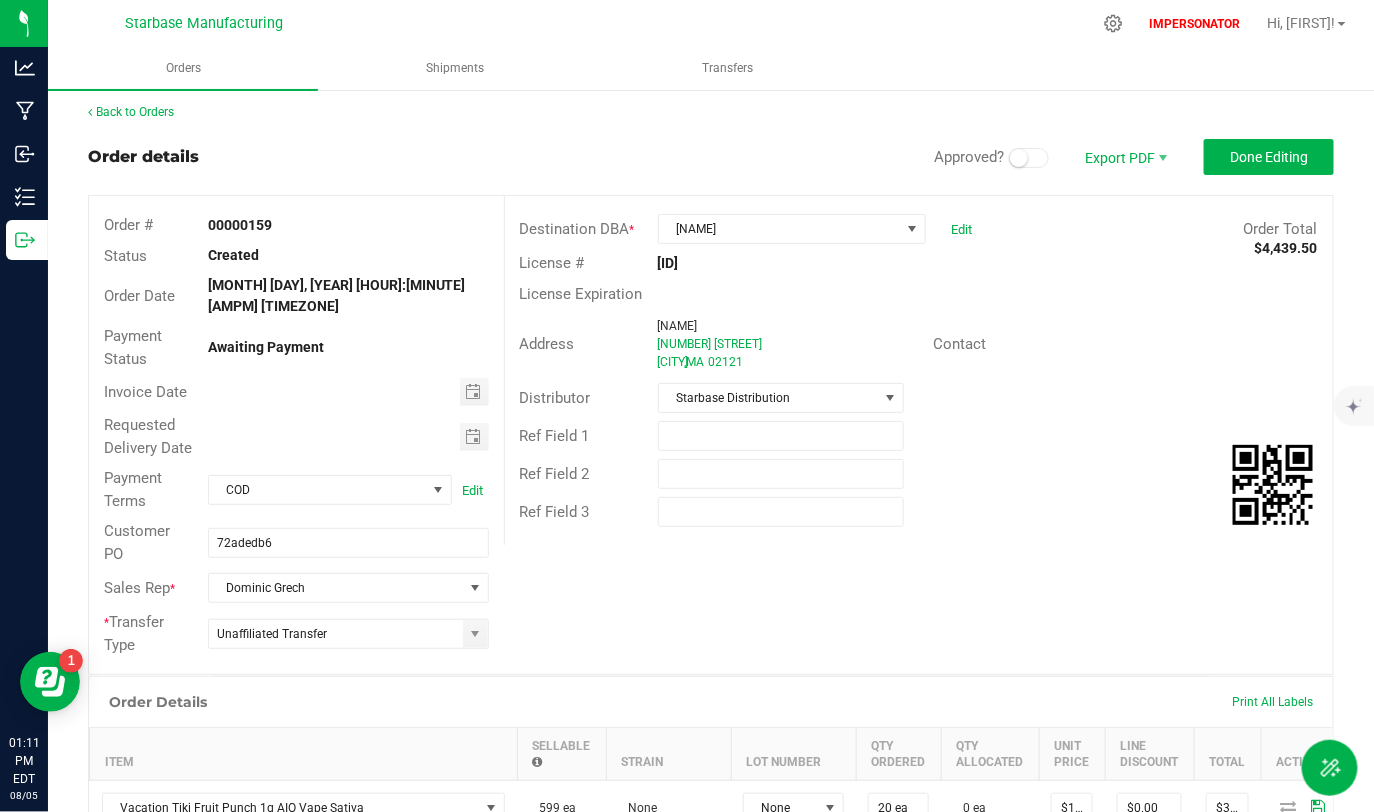 scroll, scrollTop: 3, scrollLeft: 0, axis: vertical 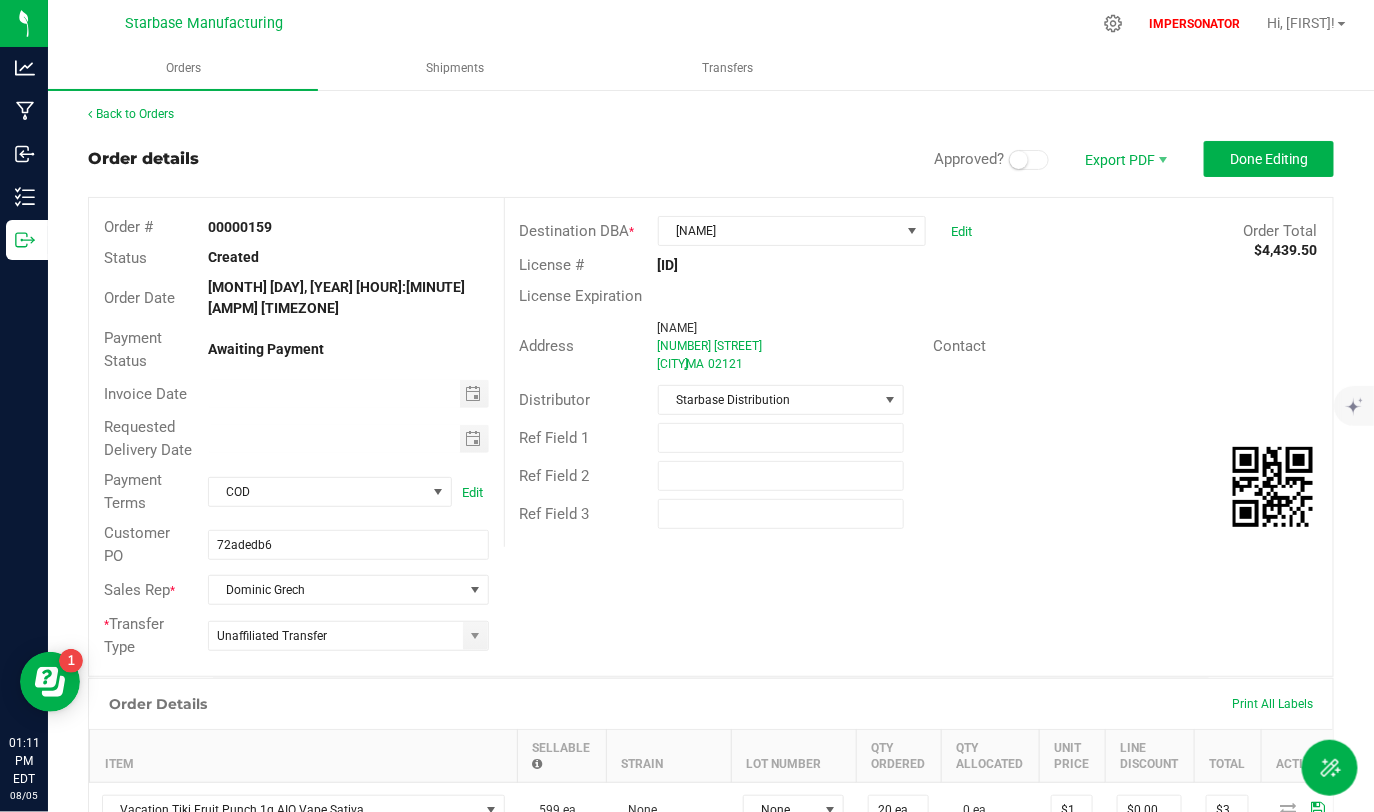 click on "Back to Orders
Order details   Approved?   Export PDF   Done Editing   Order #   00000159   Status   Created   Order Date   [DATE] [TIME] [TIMEZONE]   Payment Status   Awaiting Payment   Invoice Date   Requested Delivery Date   Payment Terms  COD  Edit   Customer PO  72adedb6  Sales Rep   *  [FIRST] [LAST] *  Transfer Type  Unaffiliated Transfer  Destination DBA  * Zyp Run  Edit   Order Total   $4,439.50   License #   MD1260   License Expiration   Address  Zyp Run [NUMBER] [STREET] [CITY]  ,  [STATE] [POSTAL_CODE]  Contact   Distributor  Starbase Distribution  Ref Field 1   Ref Field 2   Ref Field 3
Order Details Print All Labels Item  Sellable  Strain  Lot Number  Qty Ordered Qty Allocated Unit Price Line Discount Total Actions Vacation Tiki Fruit Punch 1g AIO Vape Sativa  599 ea   None  None 20 ea  0 ea  $17.50000 $0.00 $350.00  599 ea   None  None 1 ea  0 ea  $0.00" at bounding box center [711, 1555] 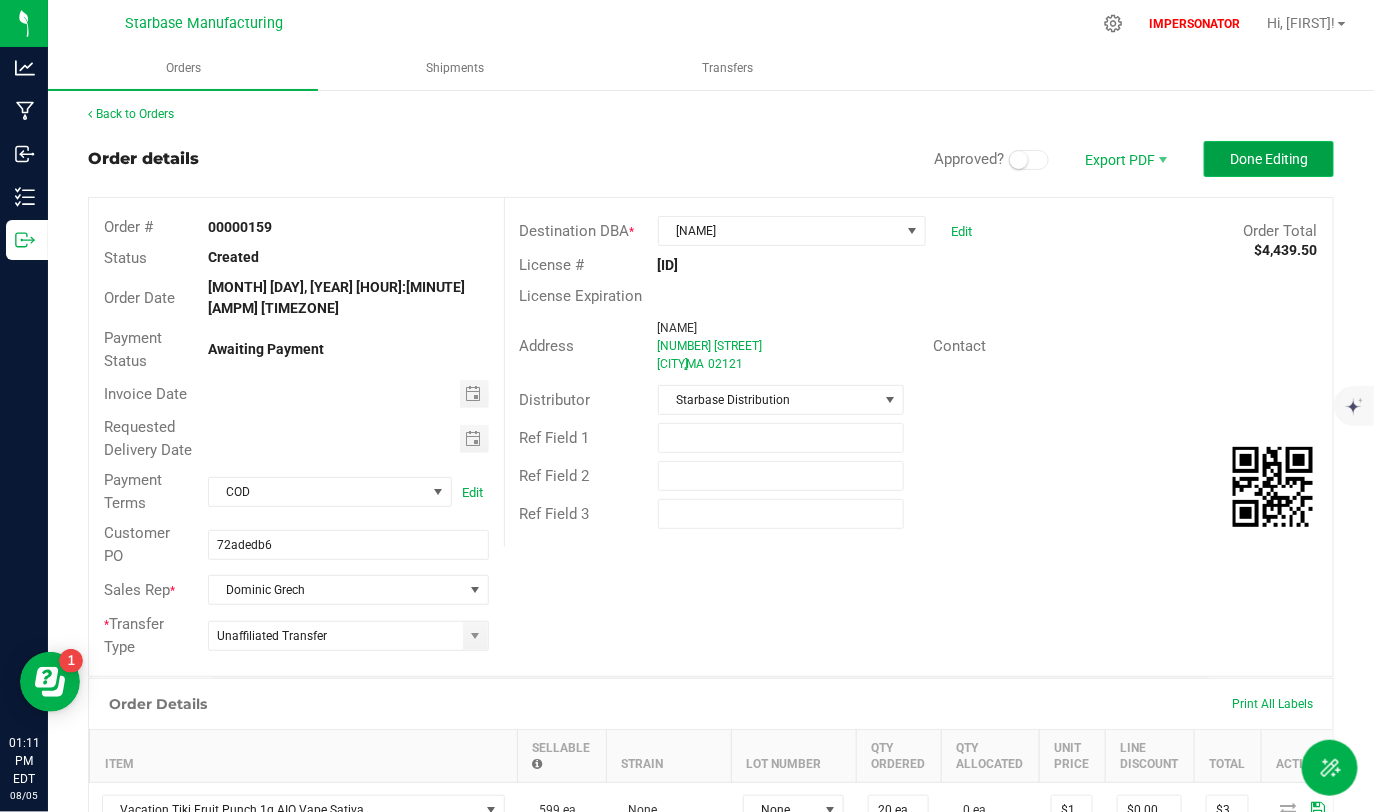 click on "Done Editing" at bounding box center (1269, 159) 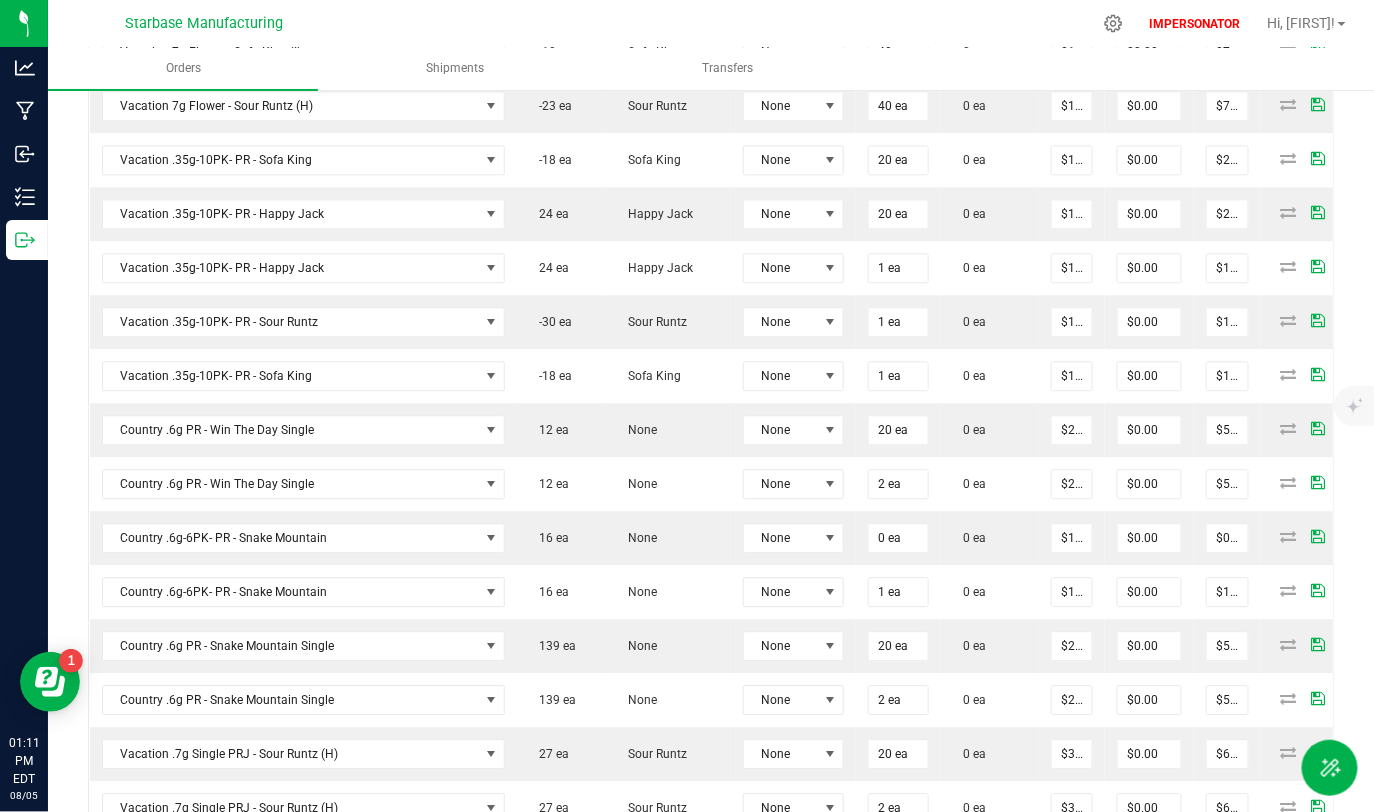 scroll, scrollTop: 1520, scrollLeft: 0, axis: vertical 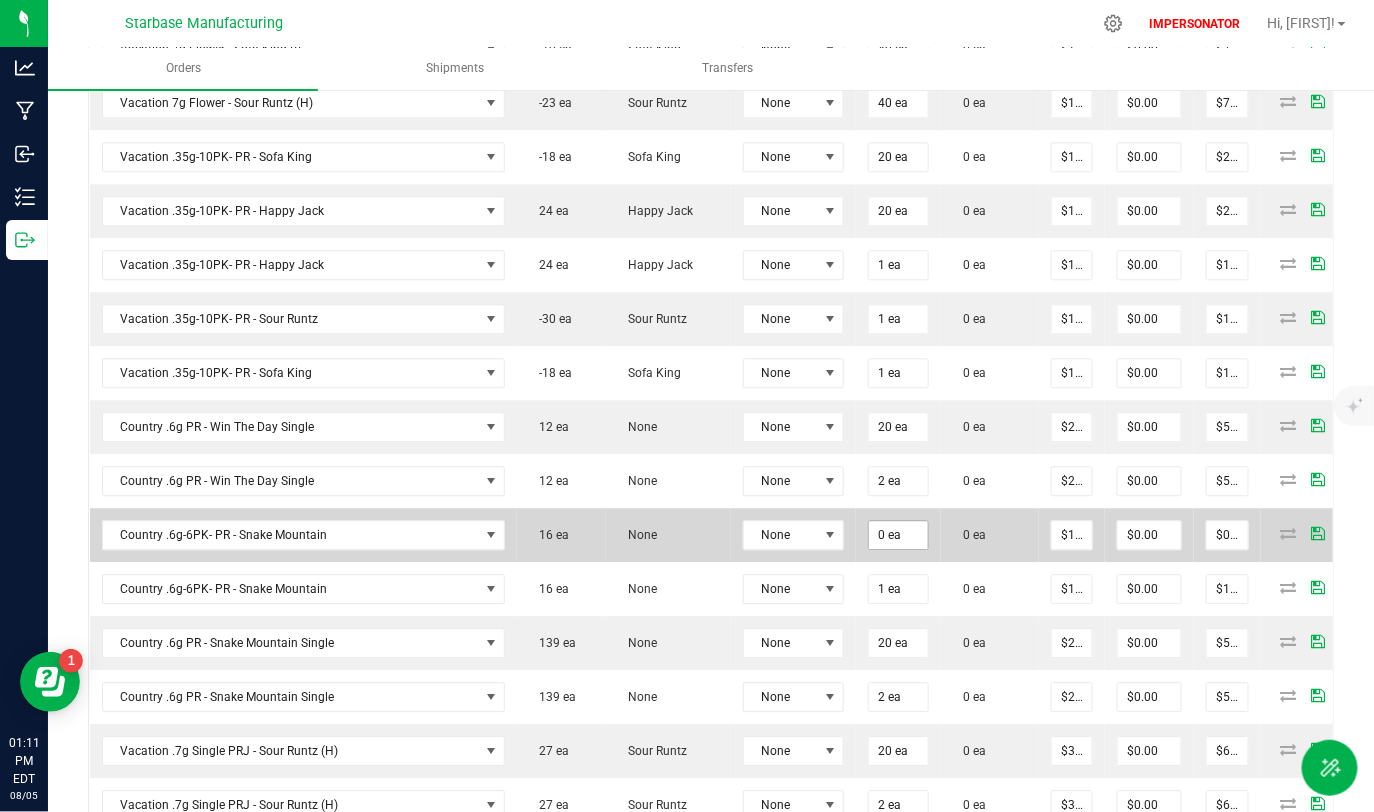 type on "0" 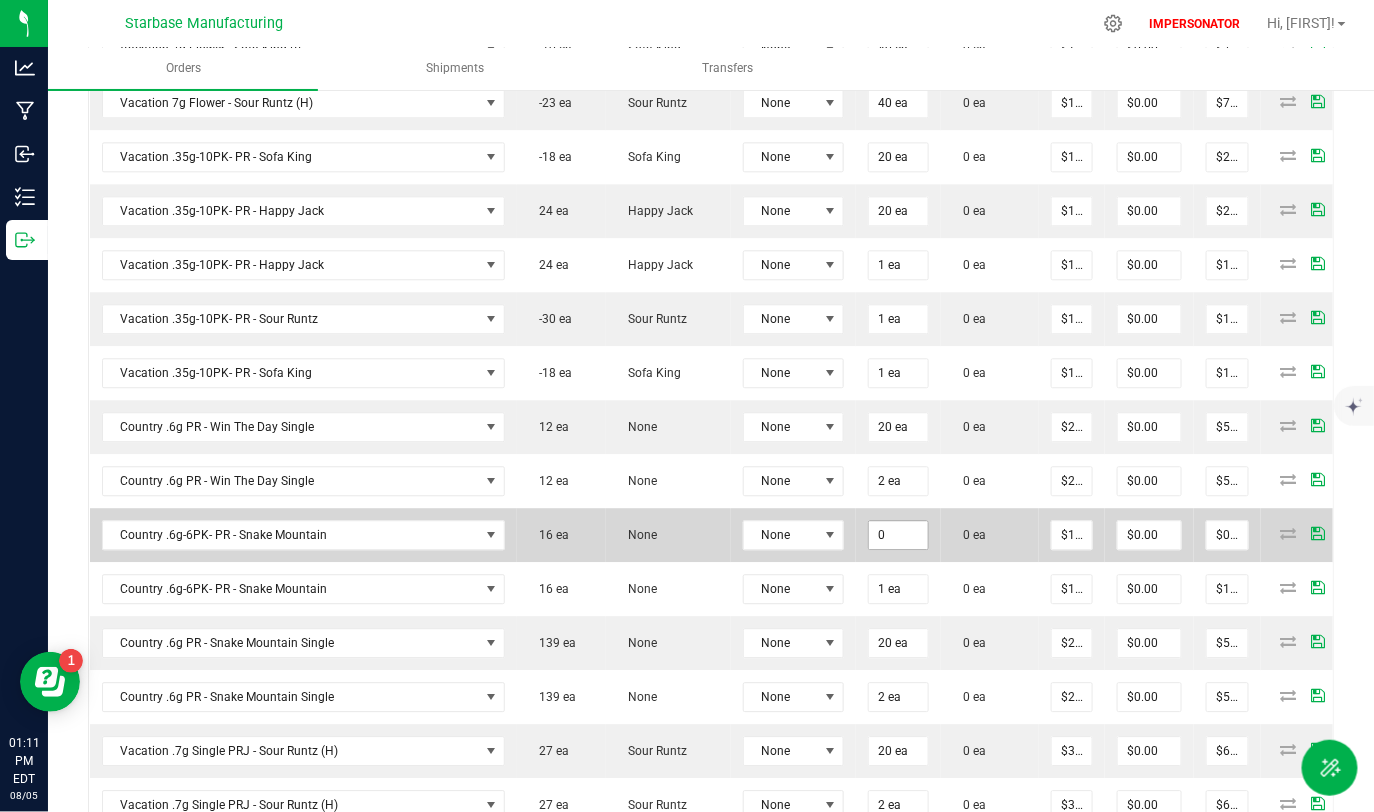 click on "Analytics Manufacturing Inbound Inventory Outbound [HOUR]:[MINUTE] [AMPM] [MONTH]/[DAY]/[YEAR]  [MONTH]/[DAY]   [COMPANY]   IMPERSONATOR   Hi, [FIRST]!
Orders
Shipments
Transfers
Back to Orders
Order details   Approved?   Export PDF   Done Editing   Order #   [NUMBER]   Status   Created   Order Date   [MONTH] [DAY], [YEAR] [HOUR]:[MINUTE] [AMPM] [TIMEZONE]   Payment Status   Awaiting Payment   Invoice Date   Requested Delivery Date   Payment Terms  COD  Edit   Customer PO  [ID]  *  *" at bounding box center [687, 406] 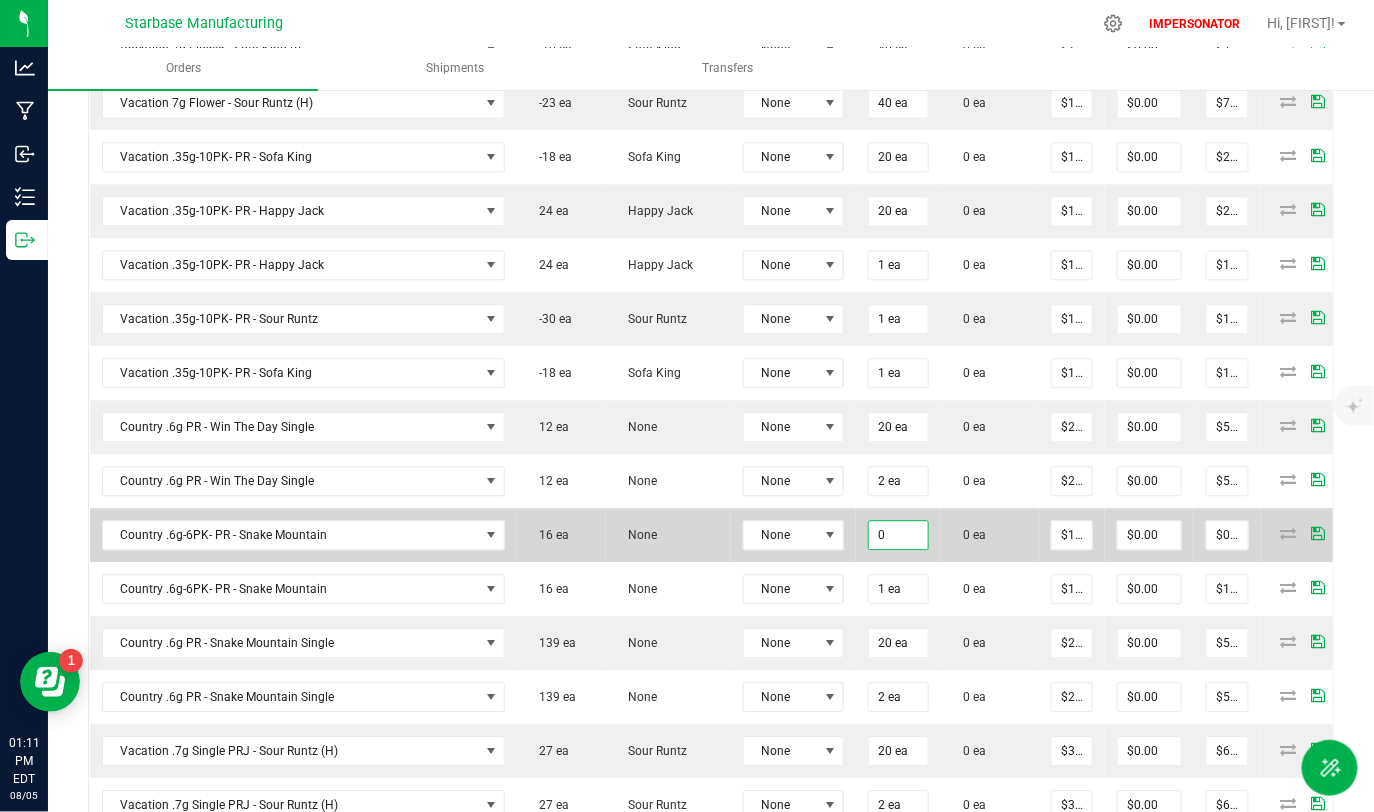 click on "0" at bounding box center [898, 535] 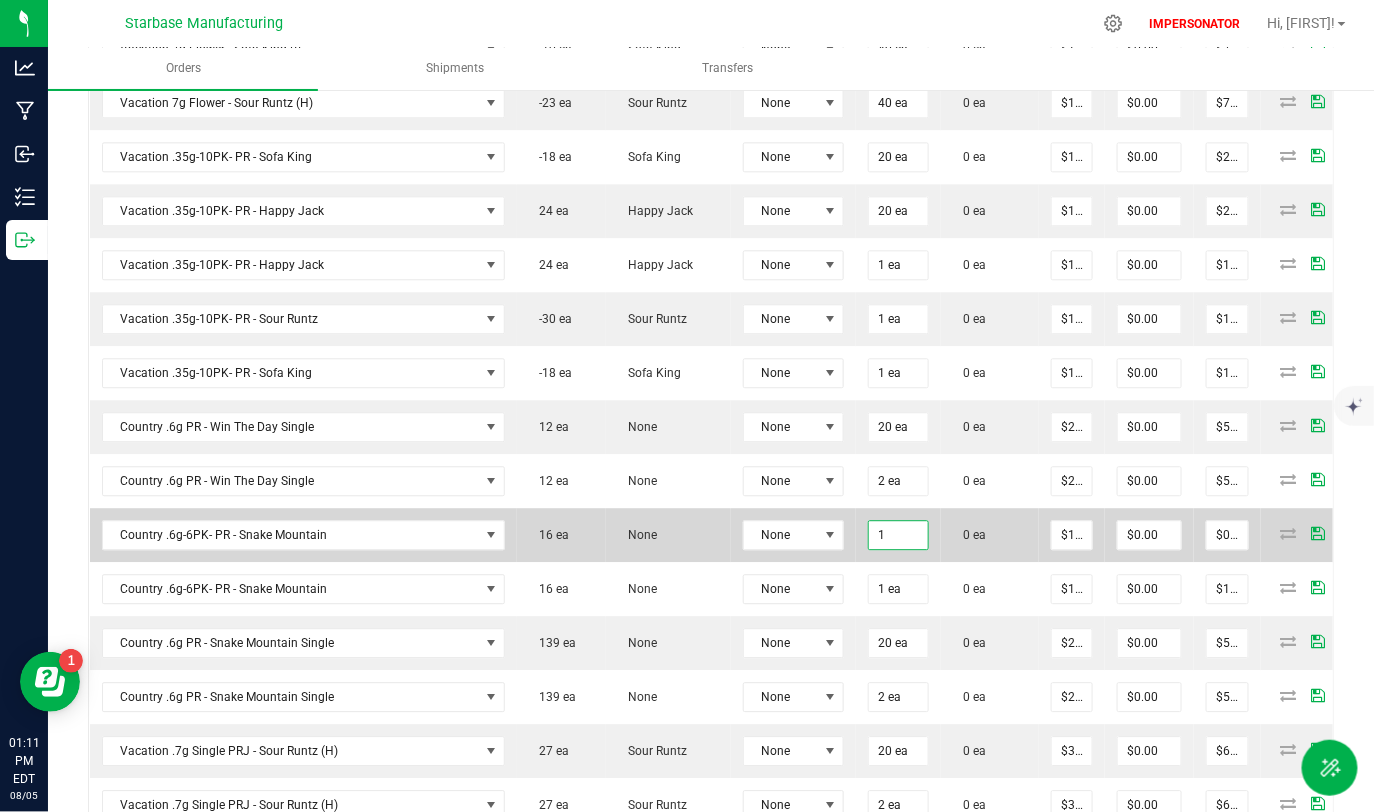 type on "1 ea" 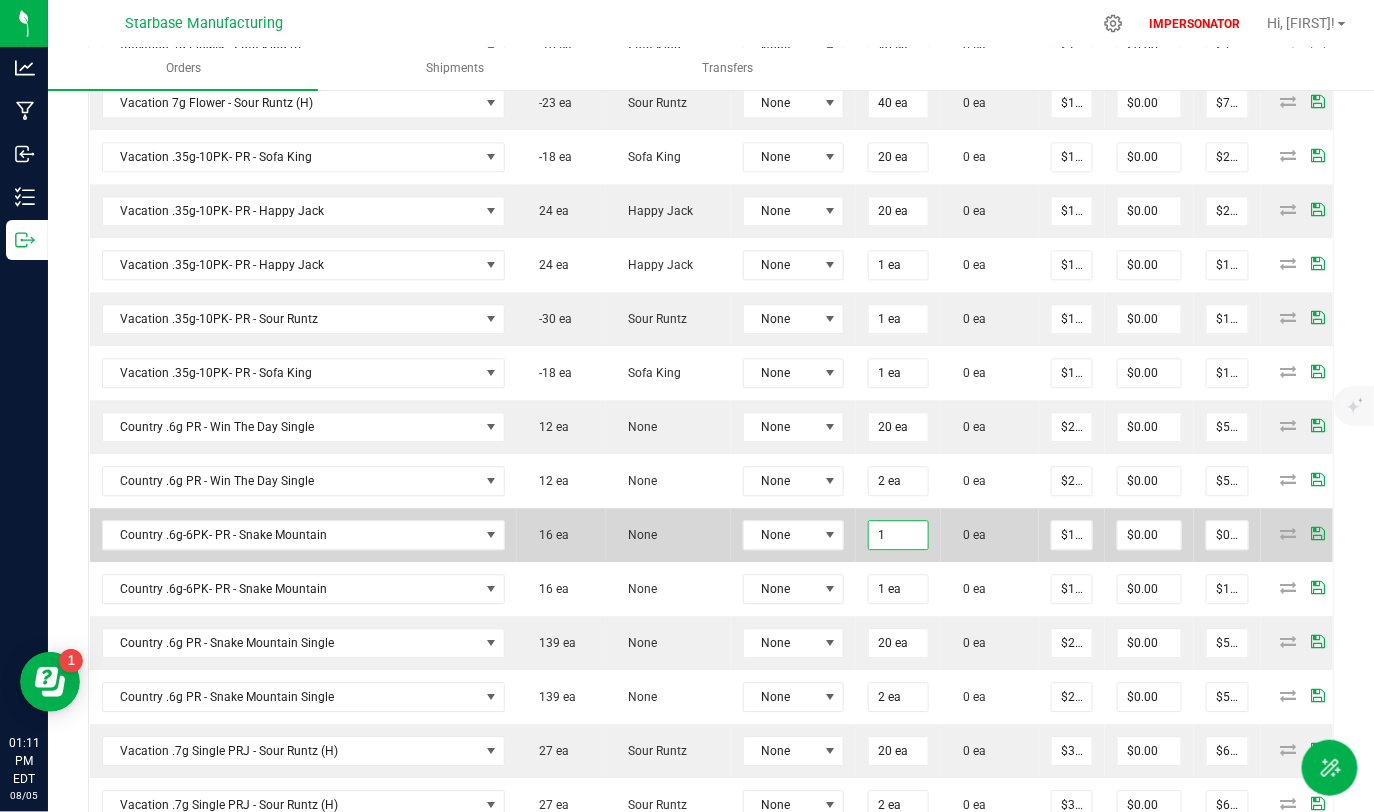 type on "$12.50" 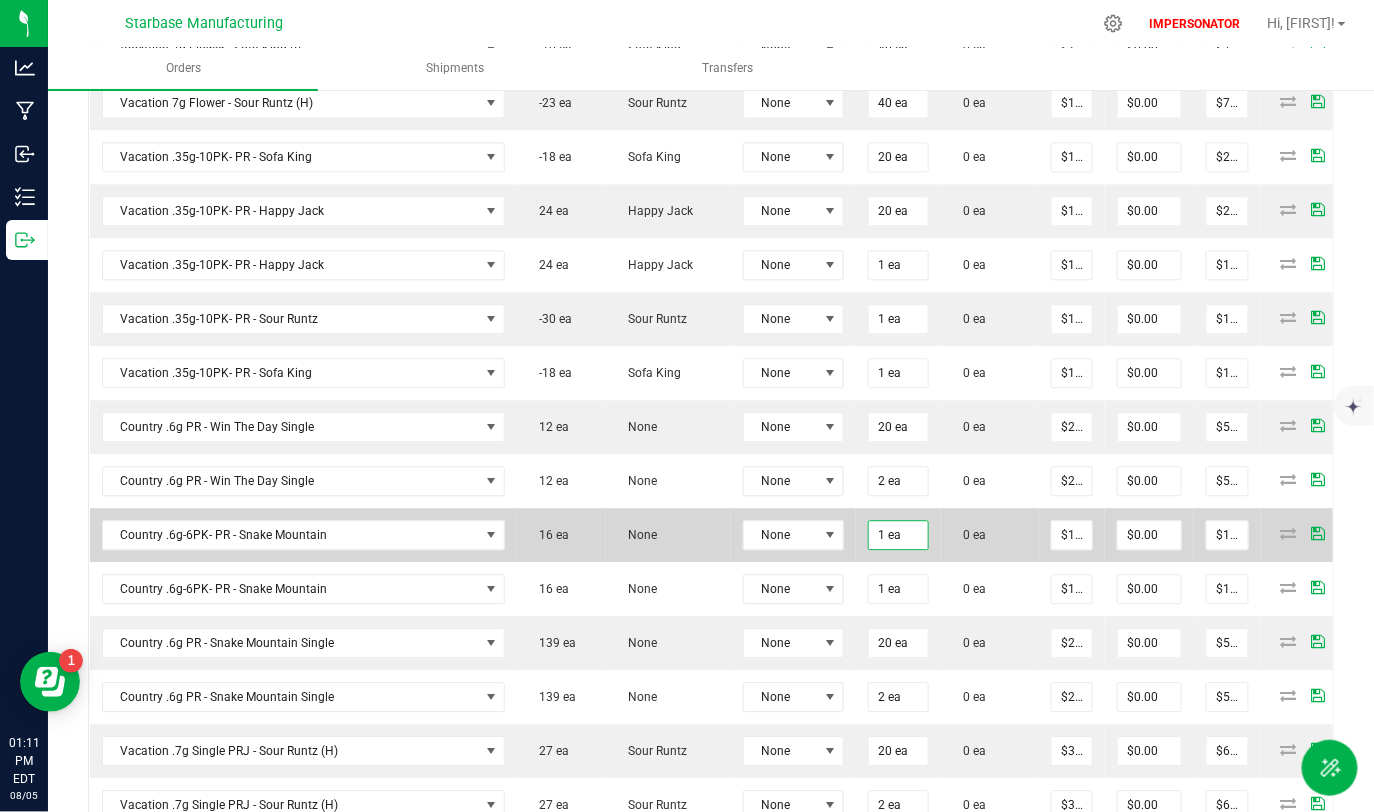 click on "0 ea" at bounding box center (990, 535) 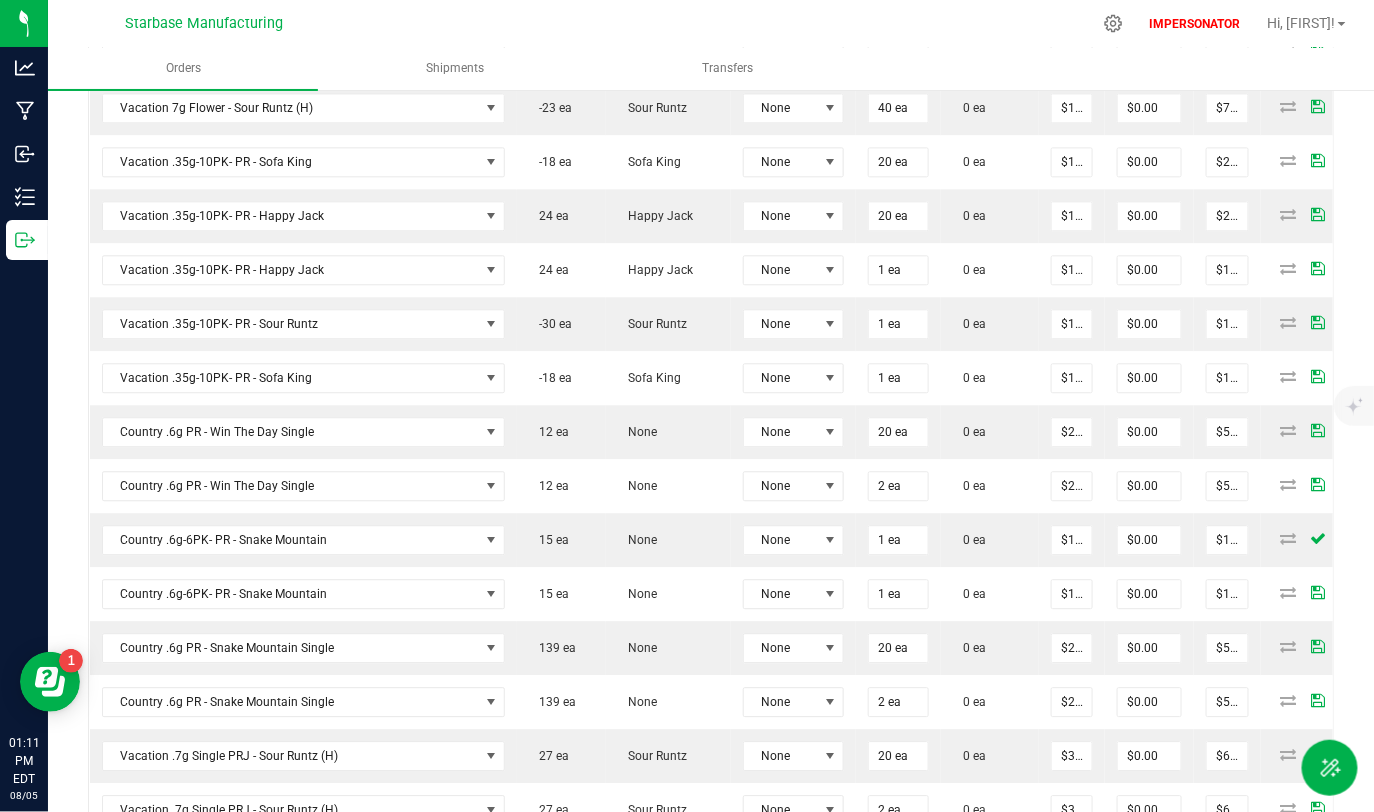 scroll, scrollTop: 1516, scrollLeft: 0, axis: vertical 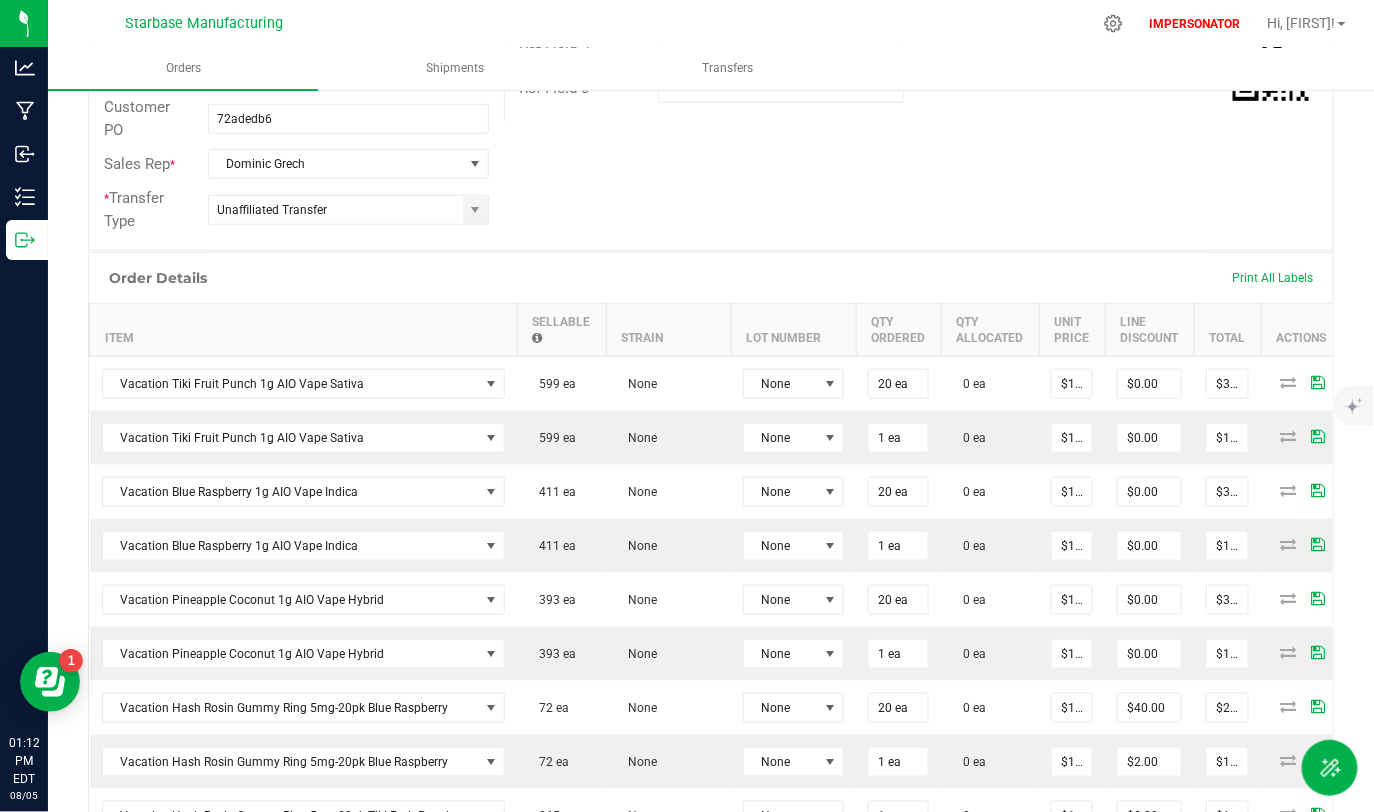 click on "Sellable" at bounding box center [561, 330] 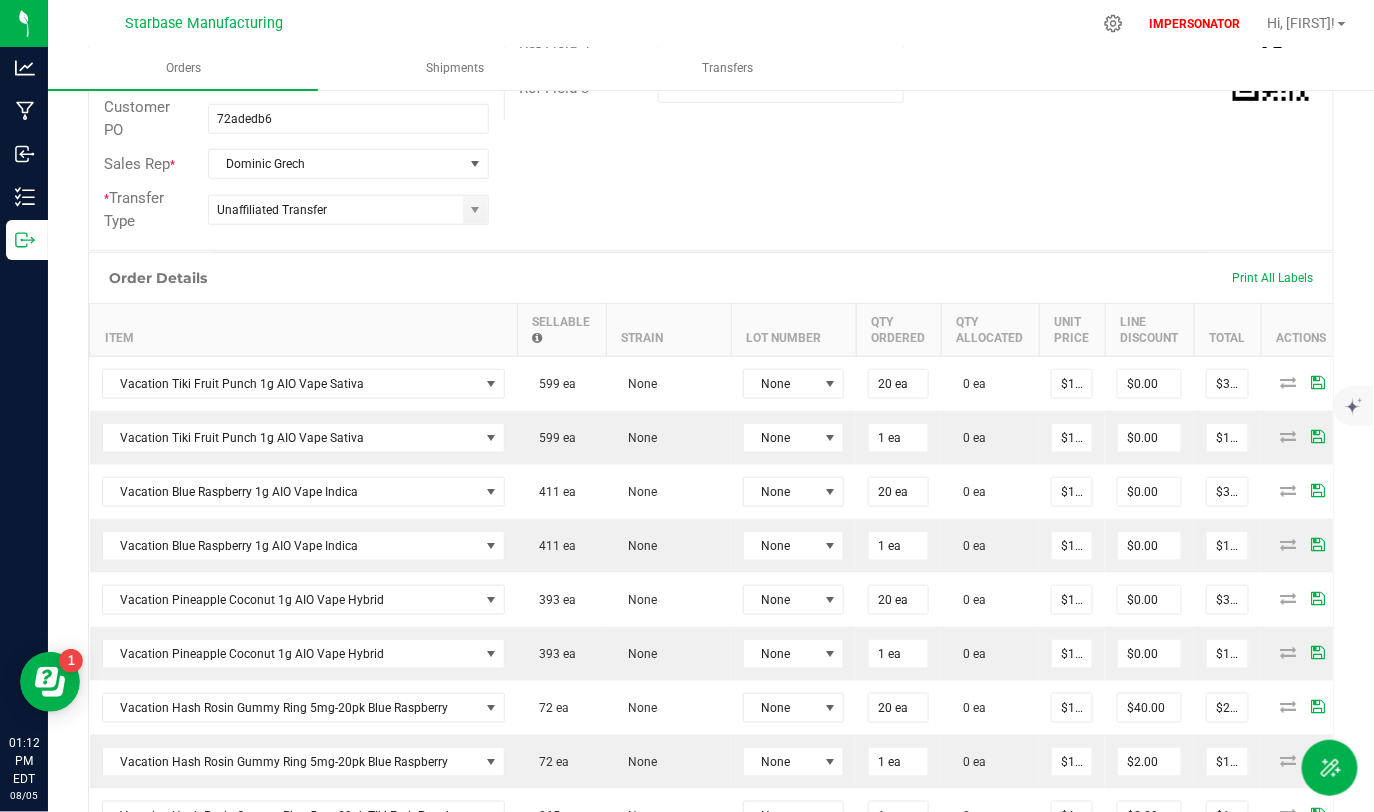click on "Sellable" at bounding box center (561, 330) 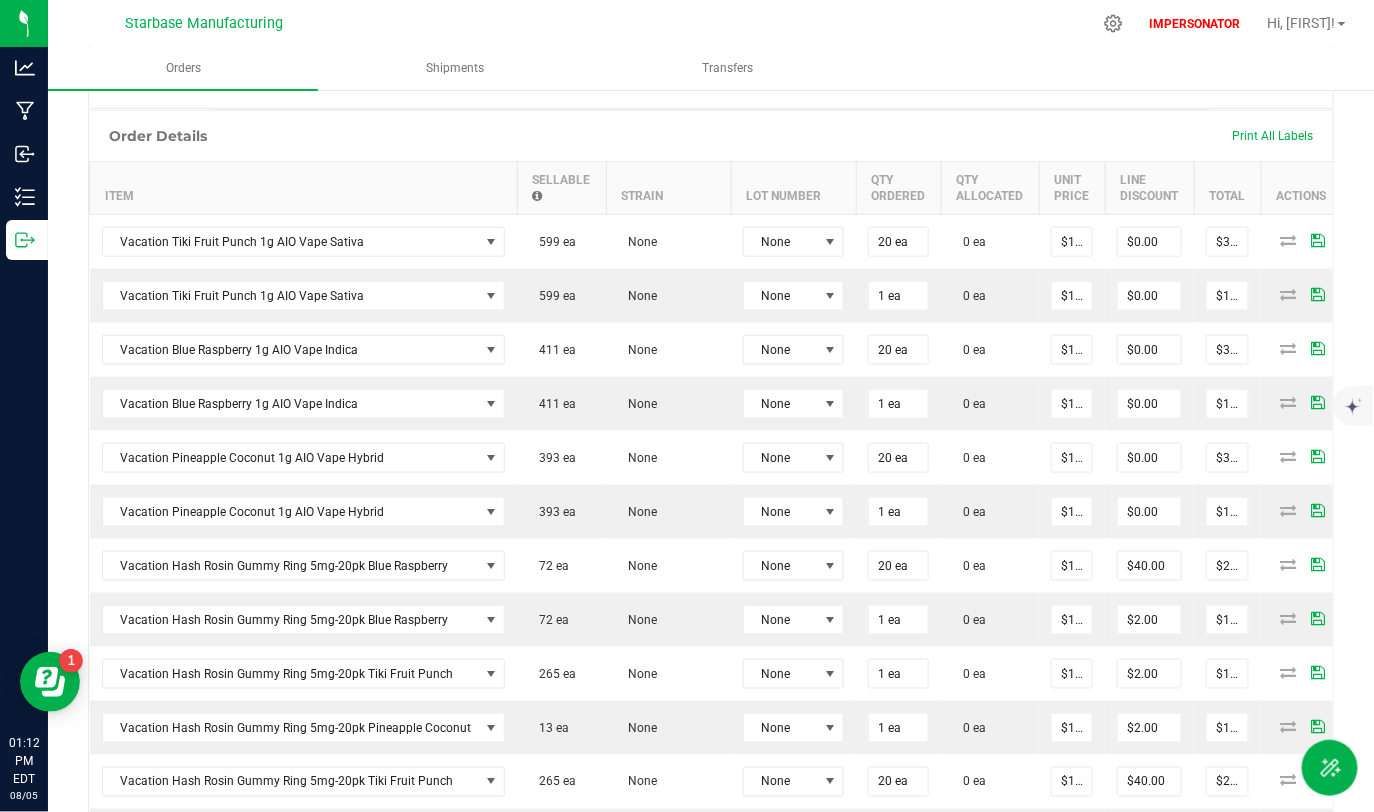 scroll, scrollTop: 554, scrollLeft: 0, axis: vertical 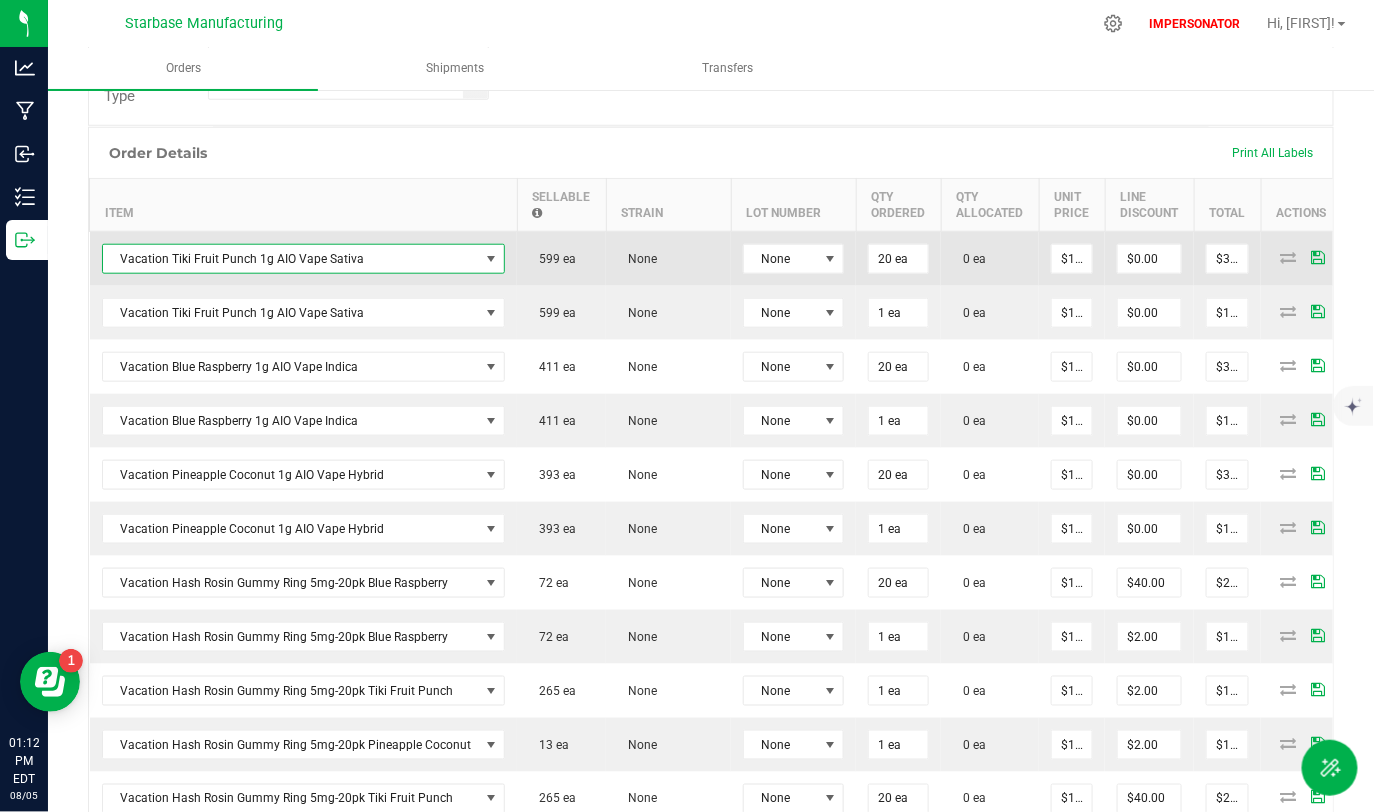 click on "Vacation Tiki Fruit Punch 1g AIO Vape Sativa" at bounding box center (291, 259) 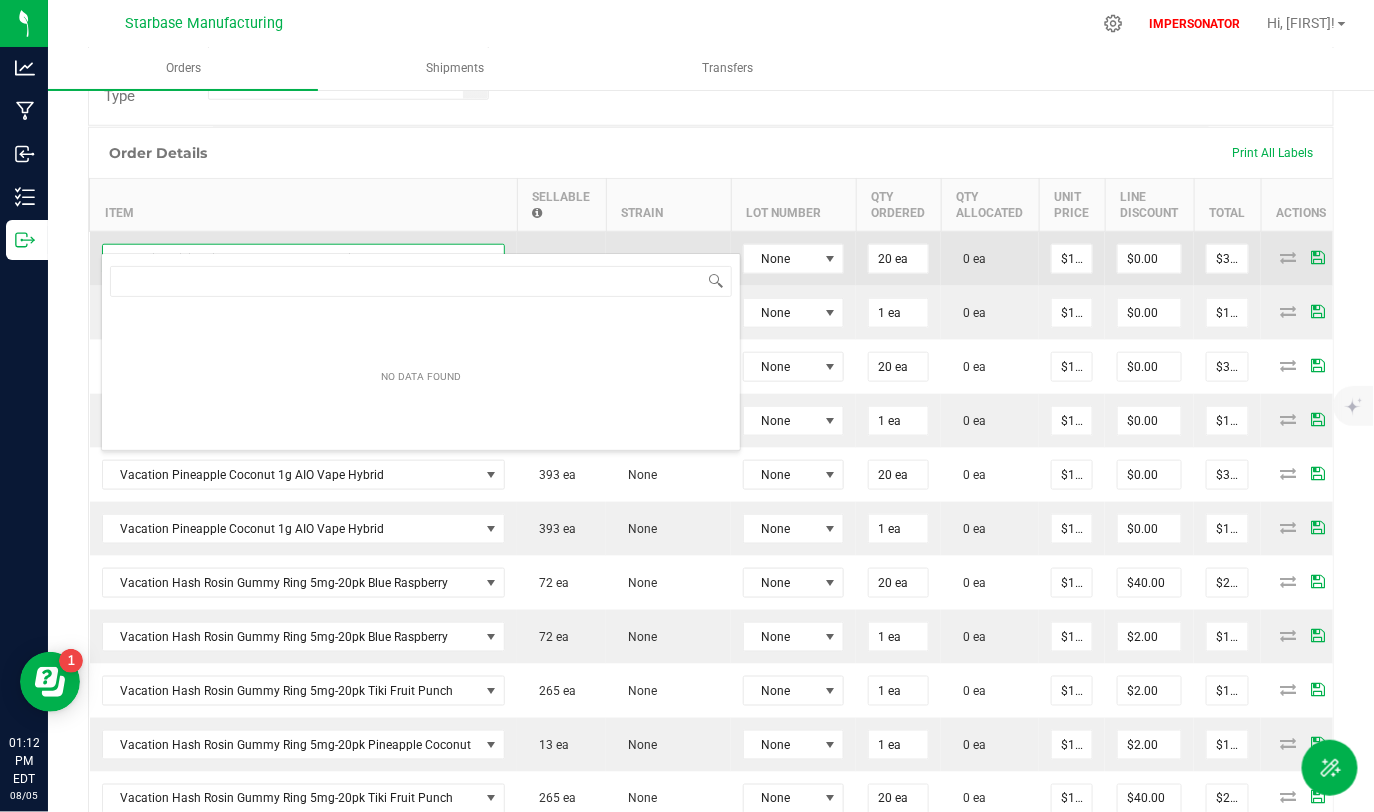 scroll, scrollTop: 99970, scrollLeft: 99605, axis: both 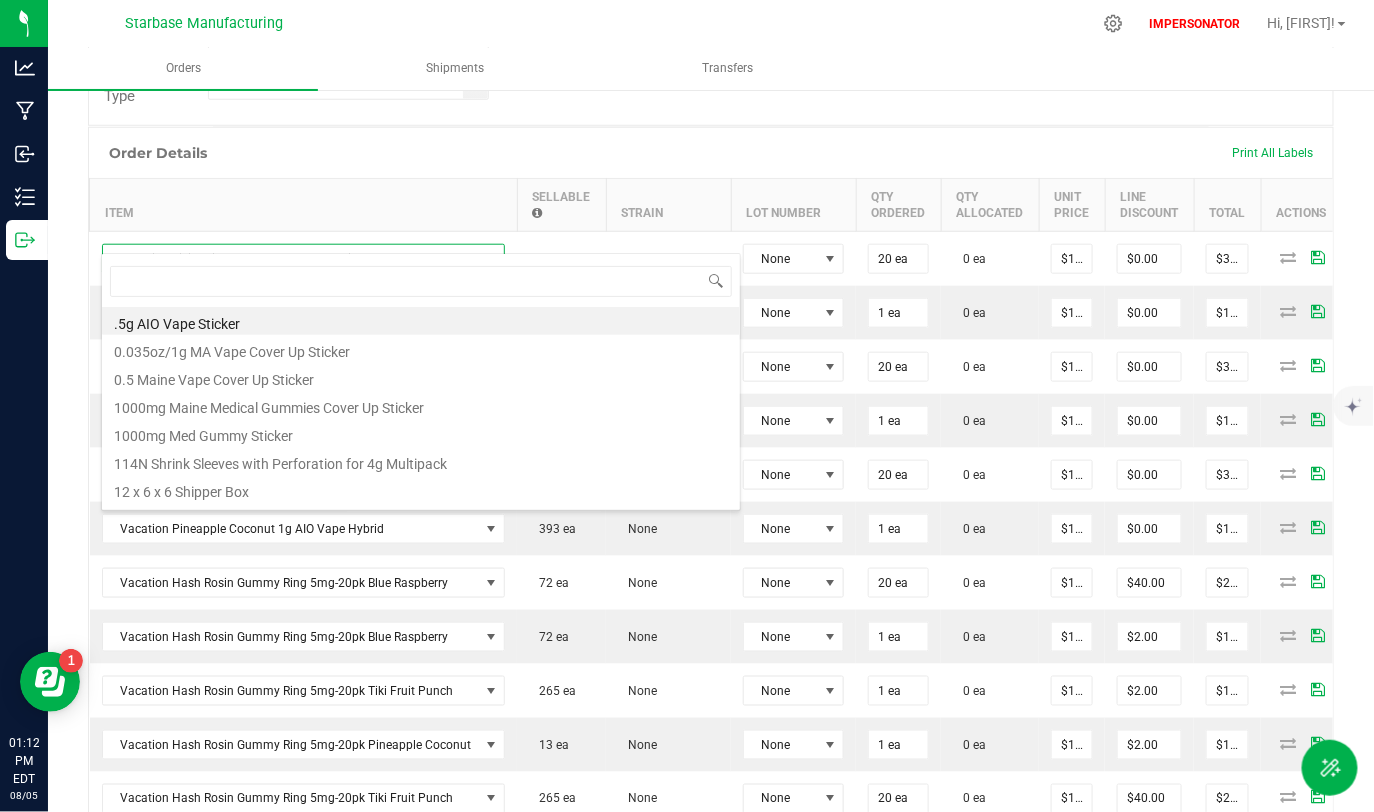 click on "Order Details Print All Labels" at bounding box center [711, 153] 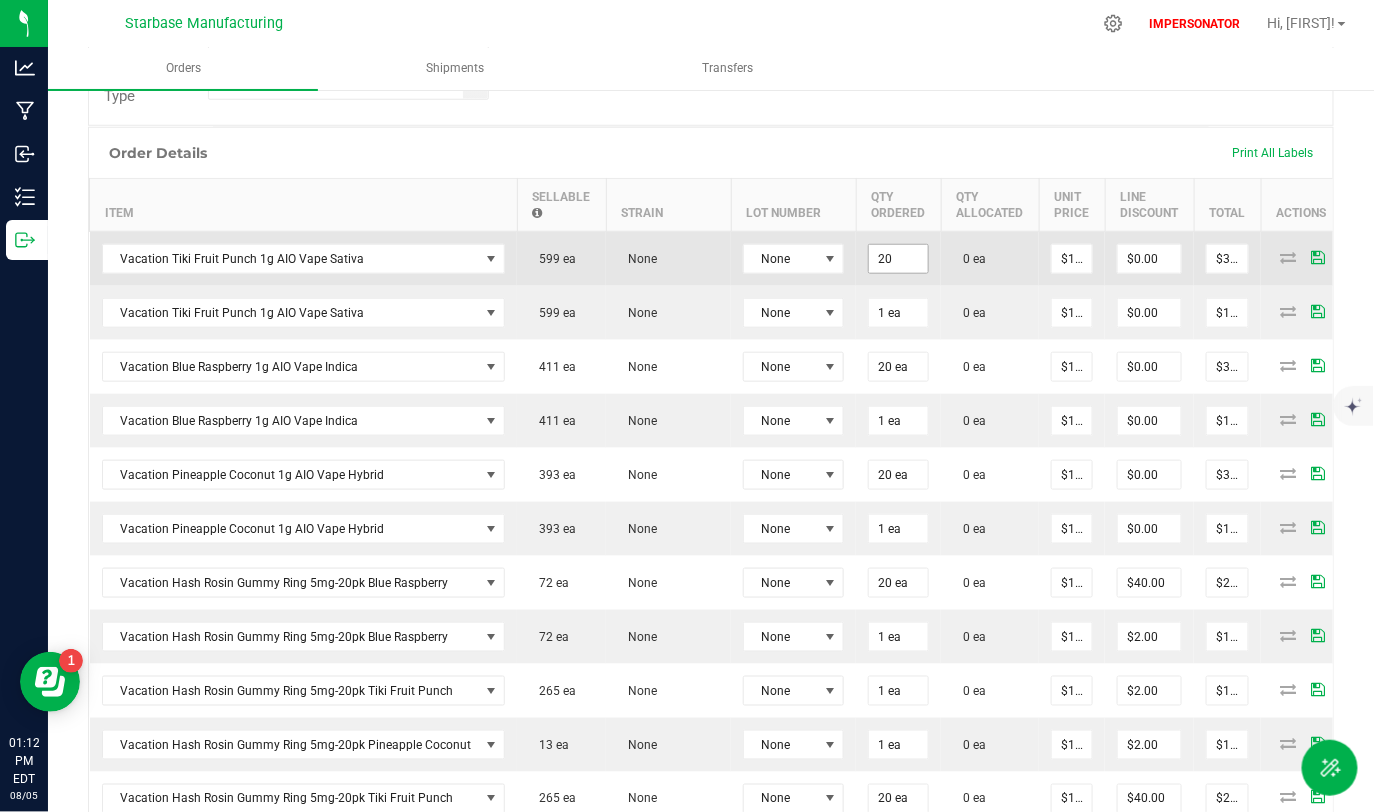 click on "20" at bounding box center [898, 259] 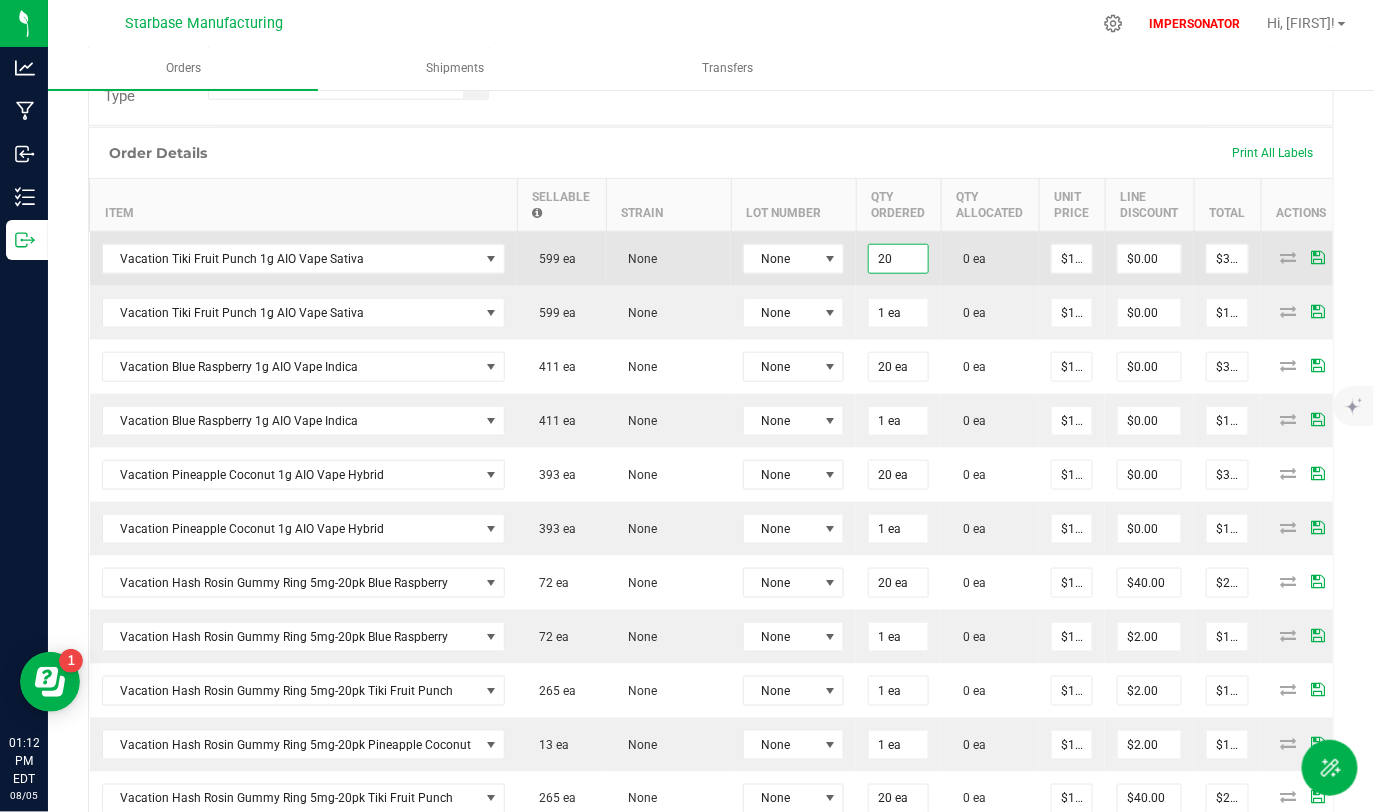 click on "20" at bounding box center [898, 259] 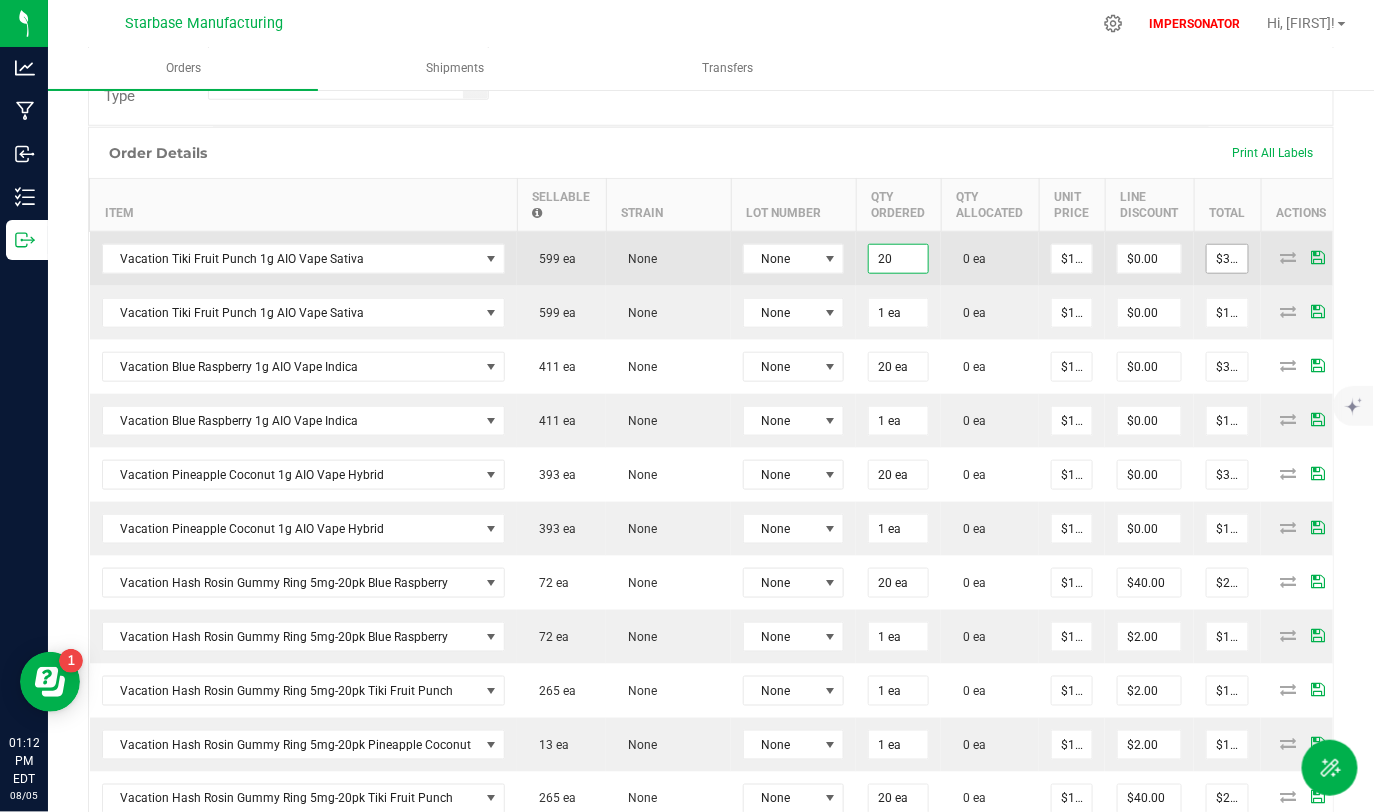 type on "20 ea" 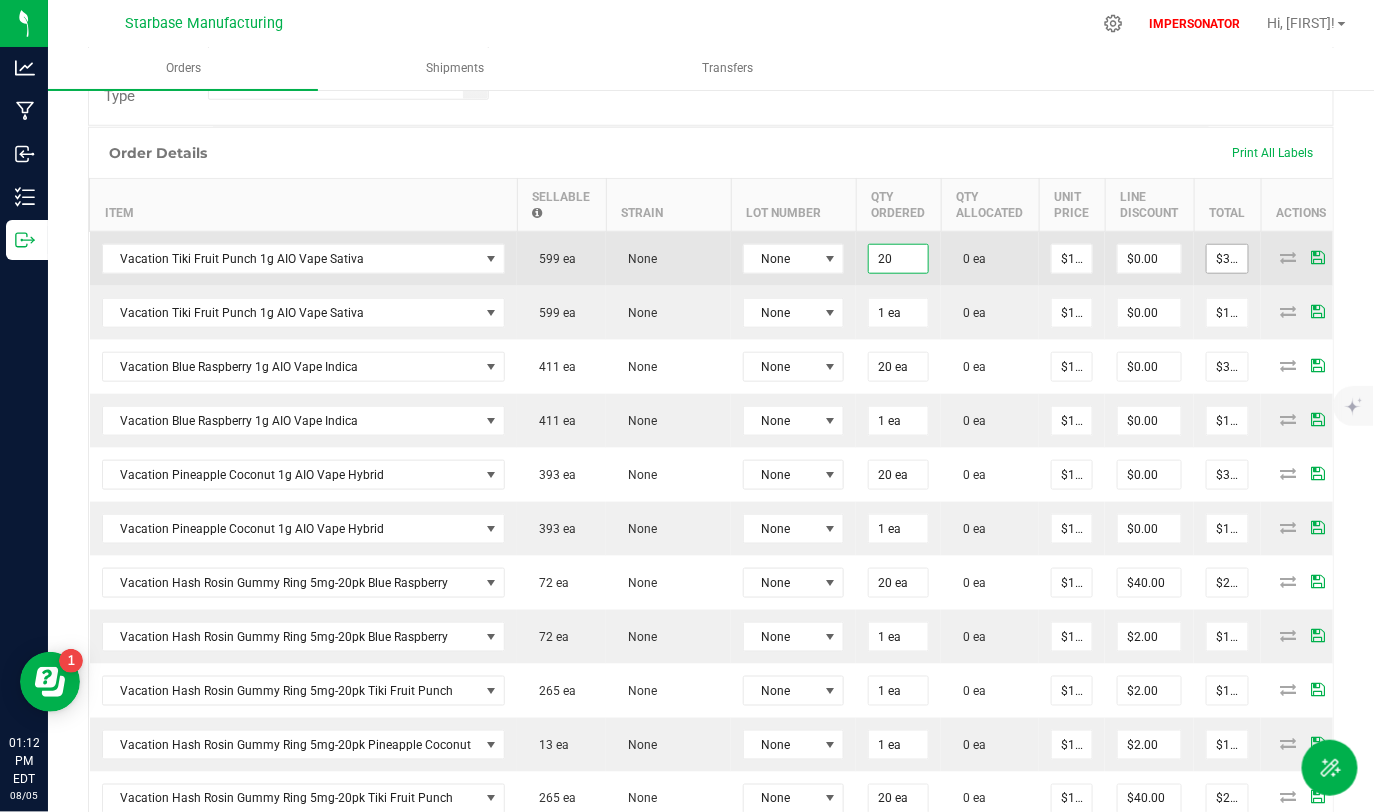type on "350" 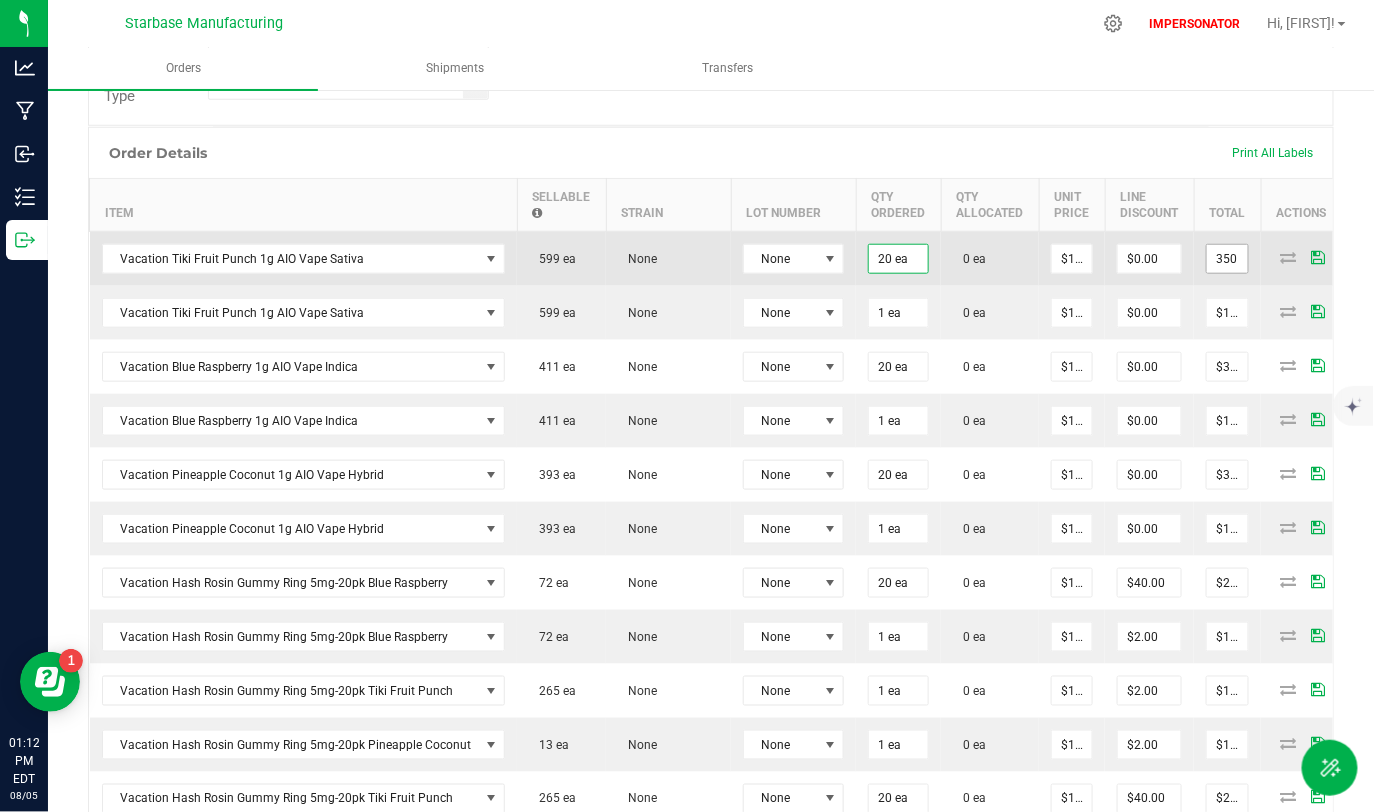 click on "350" at bounding box center [1227, 259] 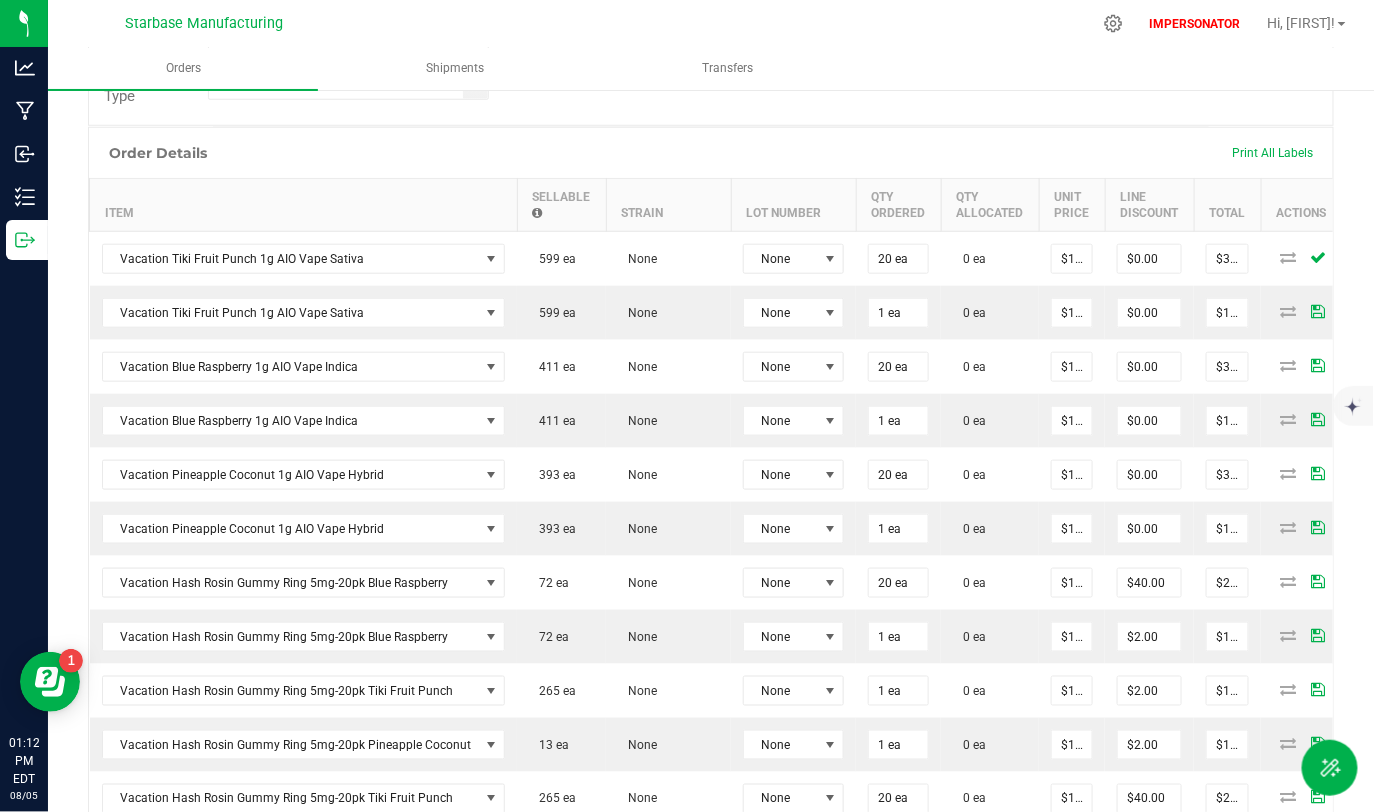 scroll, scrollTop: 556, scrollLeft: 0, axis: vertical 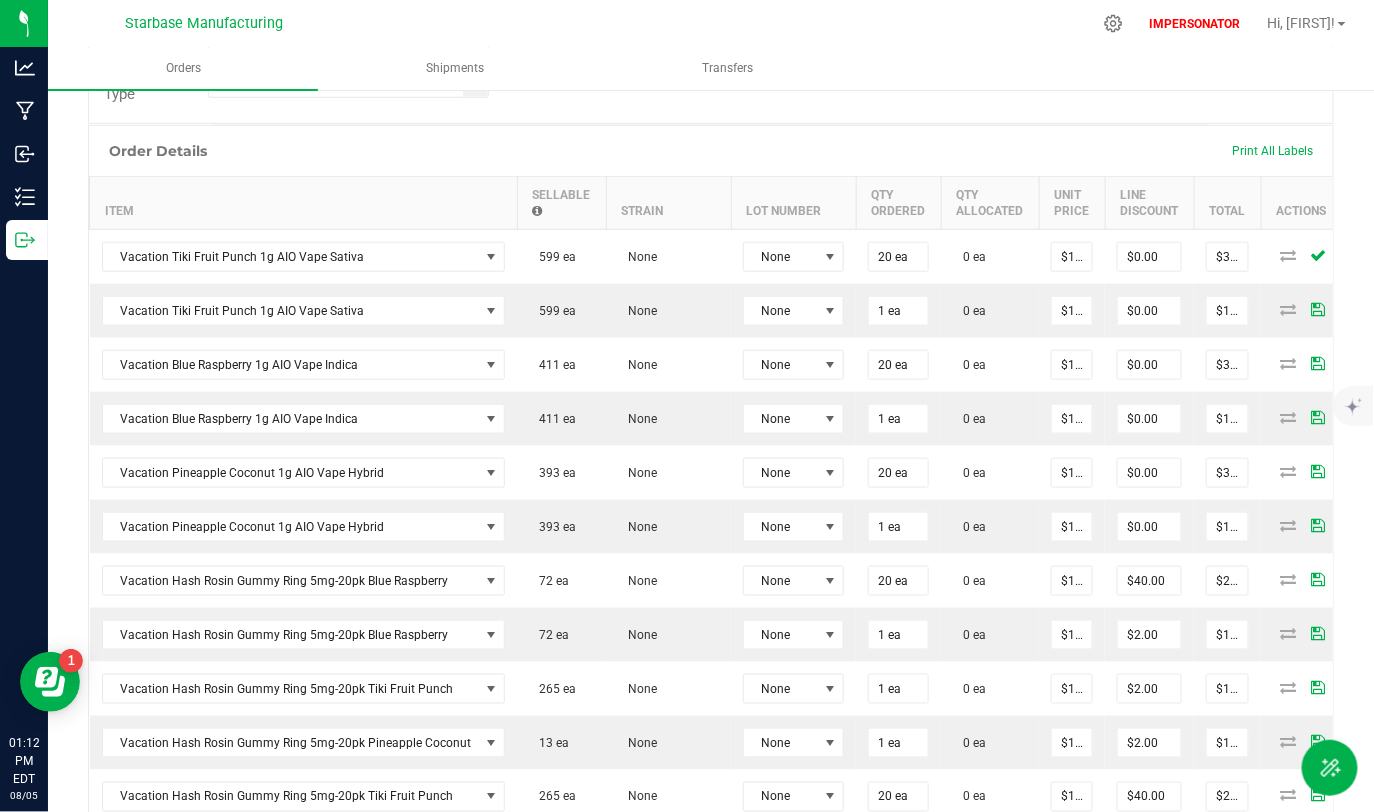 click on "Strain" at bounding box center [668, 203] 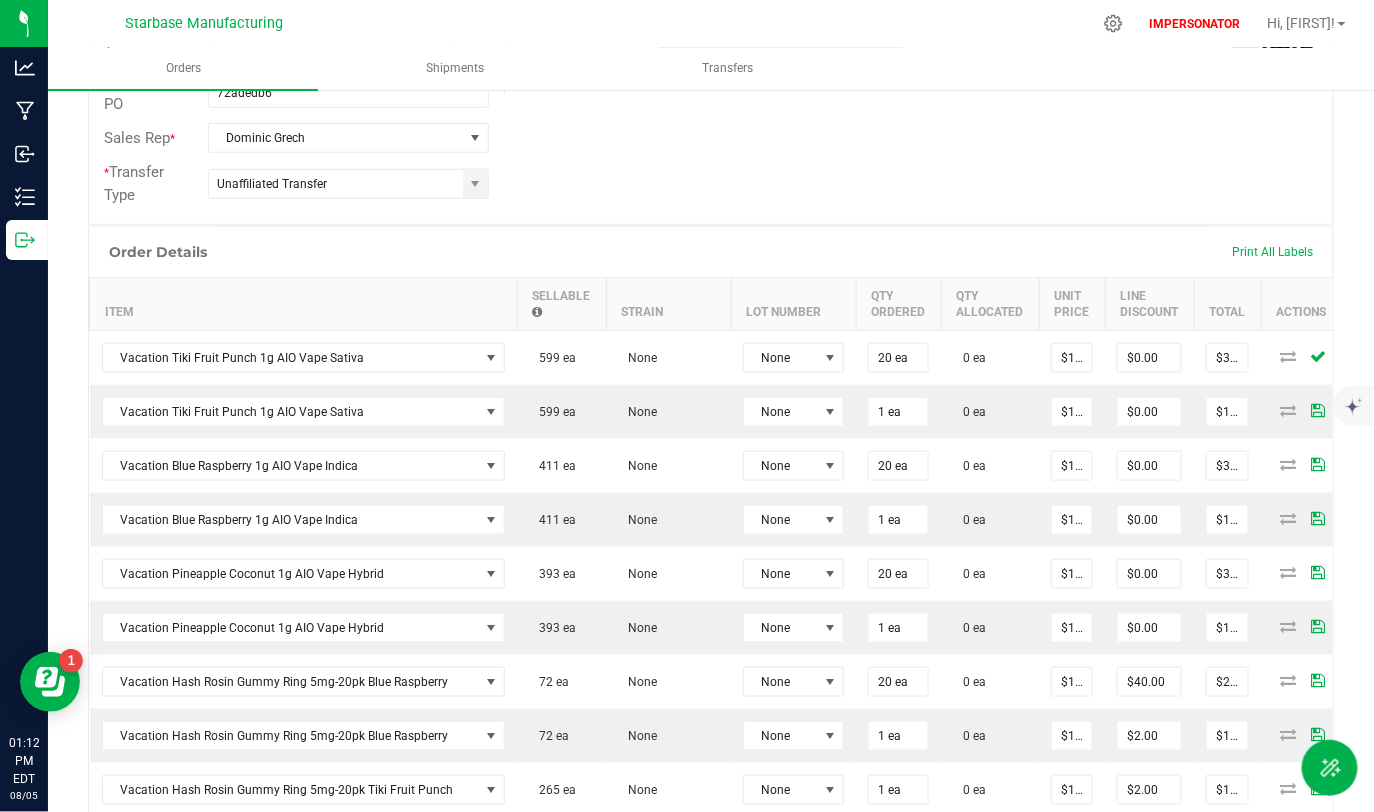 scroll, scrollTop: 485, scrollLeft: 0, axis: vertical 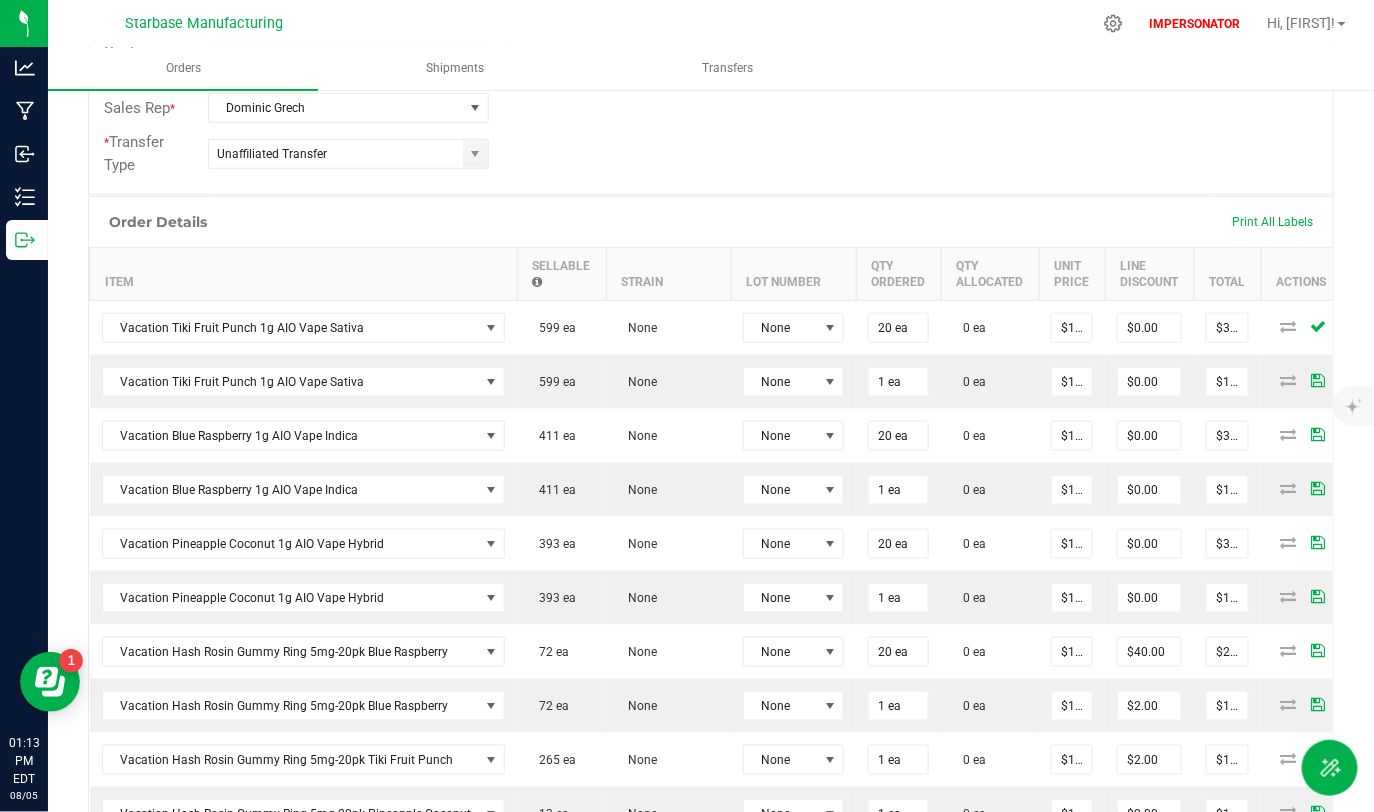 click on "Item" at bounding box center (304, 274) 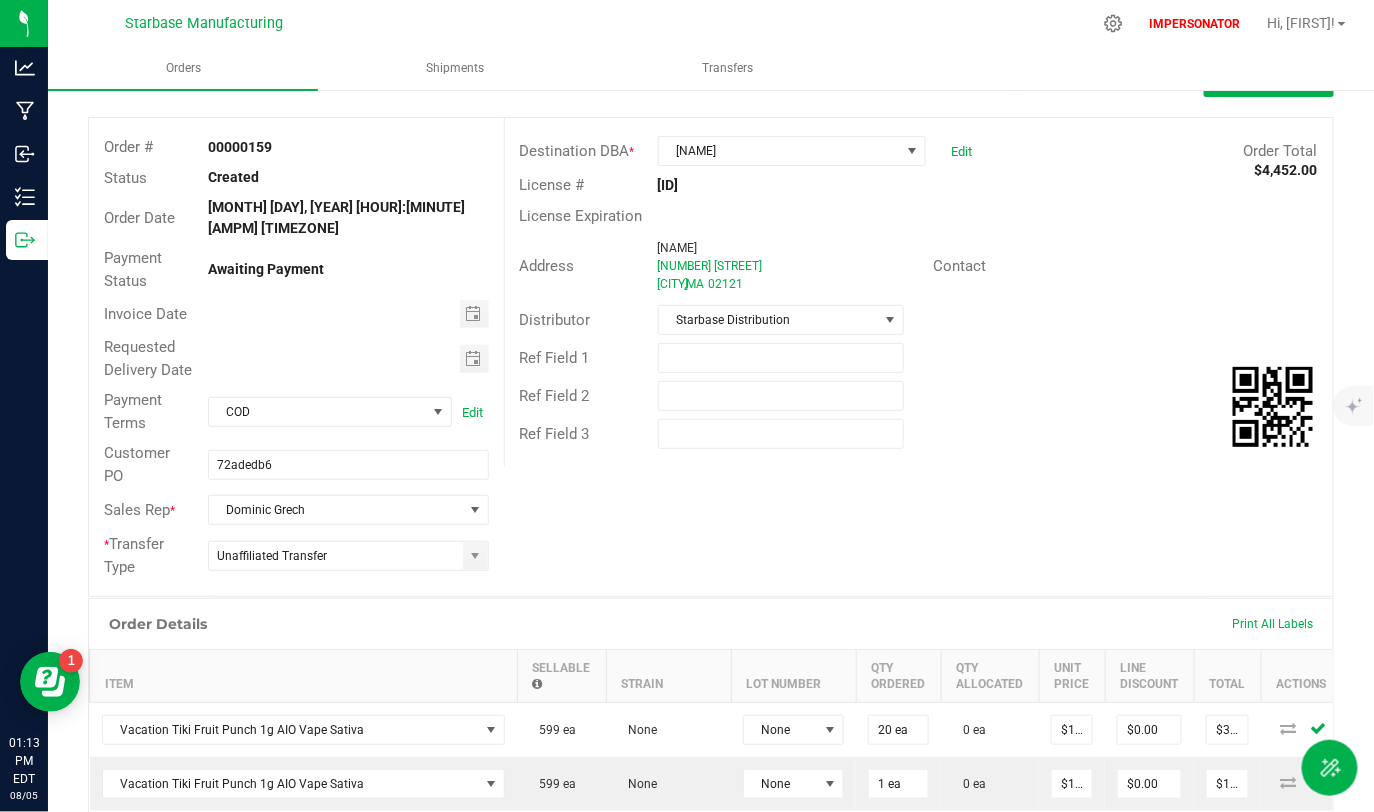 scroll, scrollTop: 0, scrollLeft: 0, axis: both 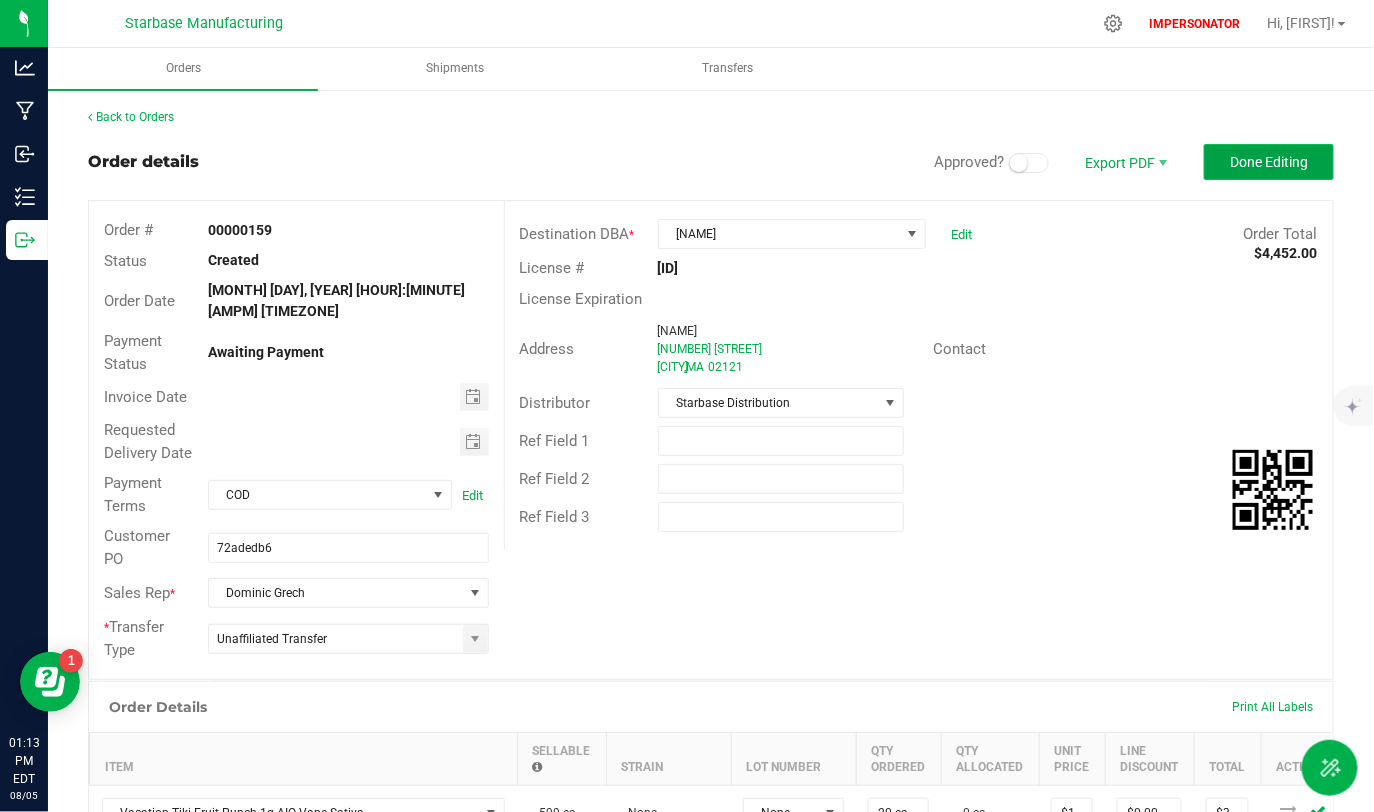 click on "Done Editing" at bounding box center [1269, 162] 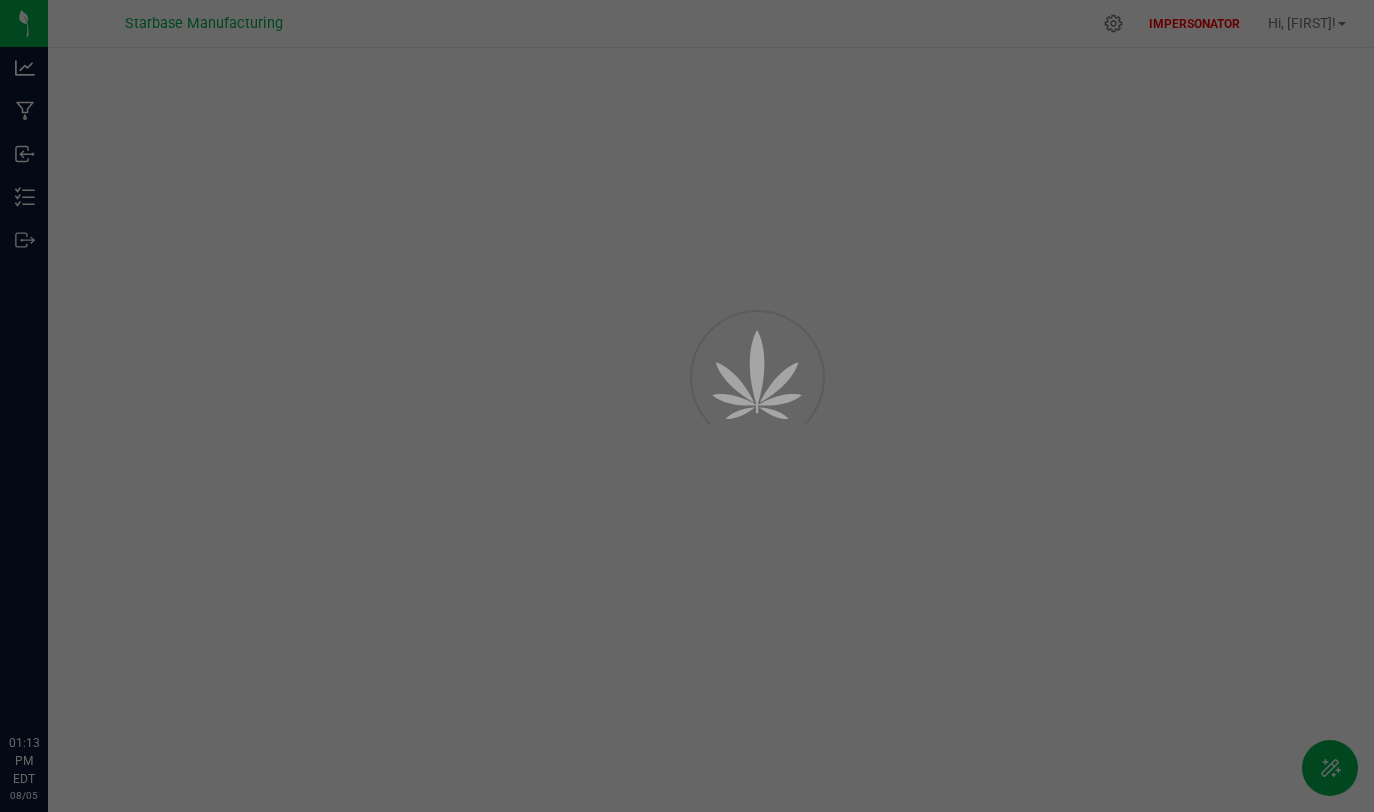 scroll, scrollTop: 0, scrollLeft: 0, axis: both 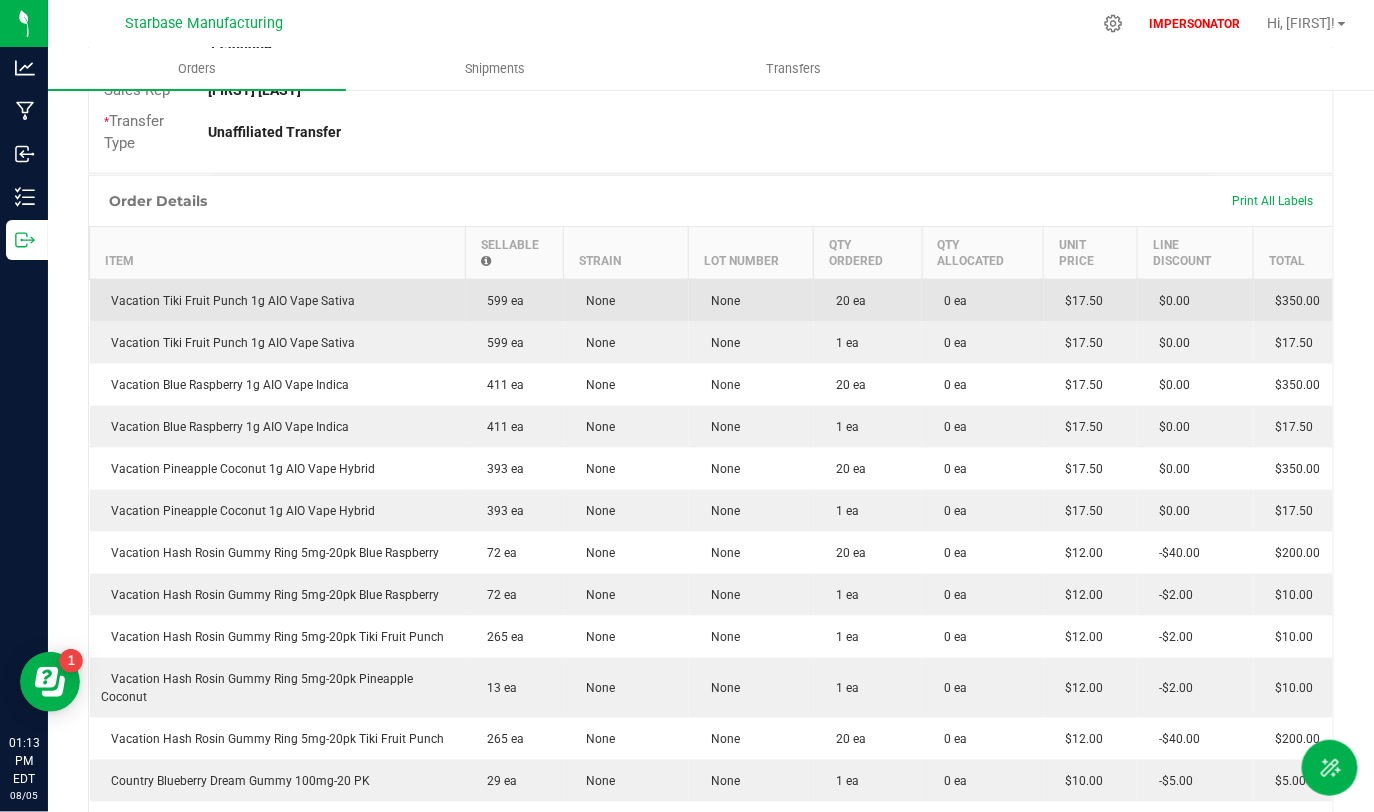 drag, startPoint x: 111, startPoint y: 298, endPoint x: 362, endPoint y: 298, distance: 251 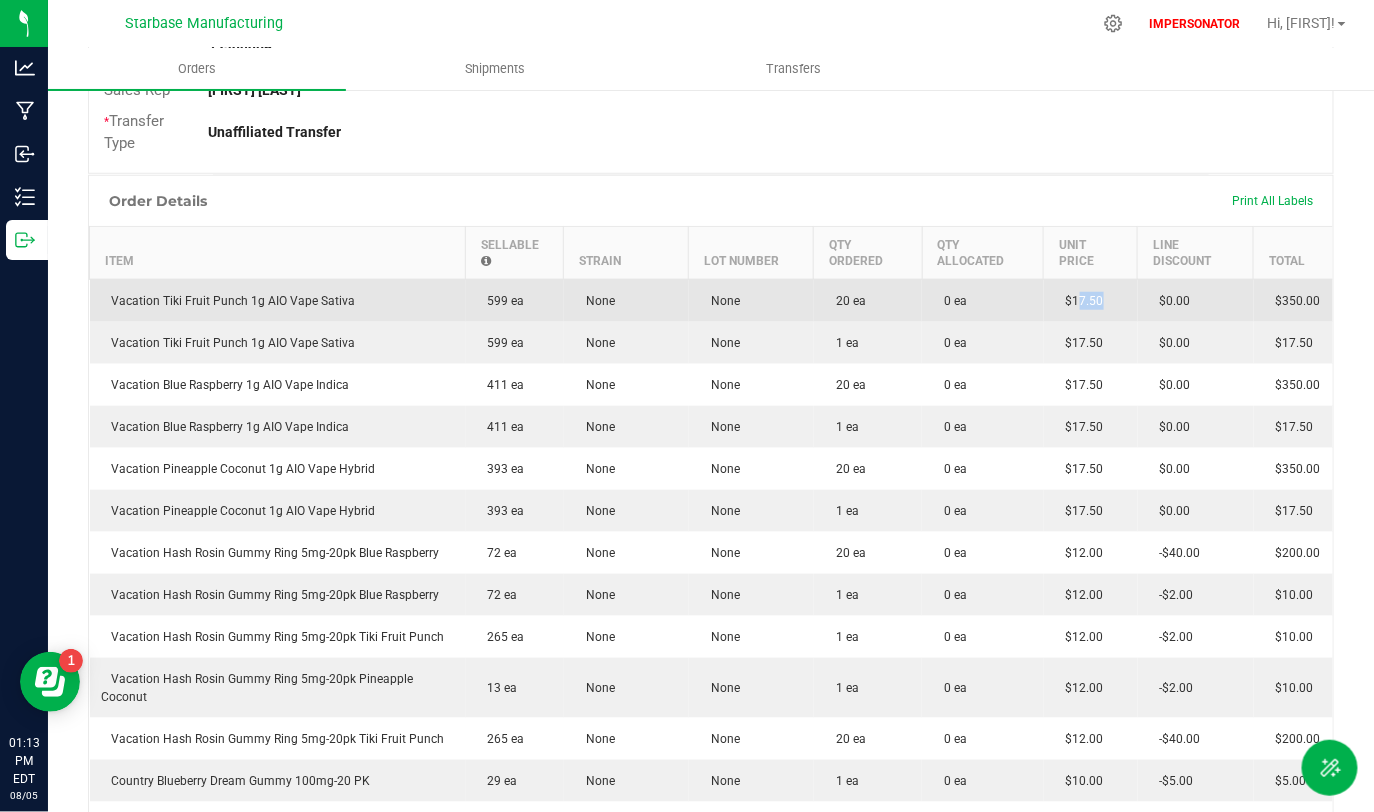 drag, startPoint x: 1060, startPoint y: 295, endPoint x: 1136, endPoint y: 304, distance: 76.53104 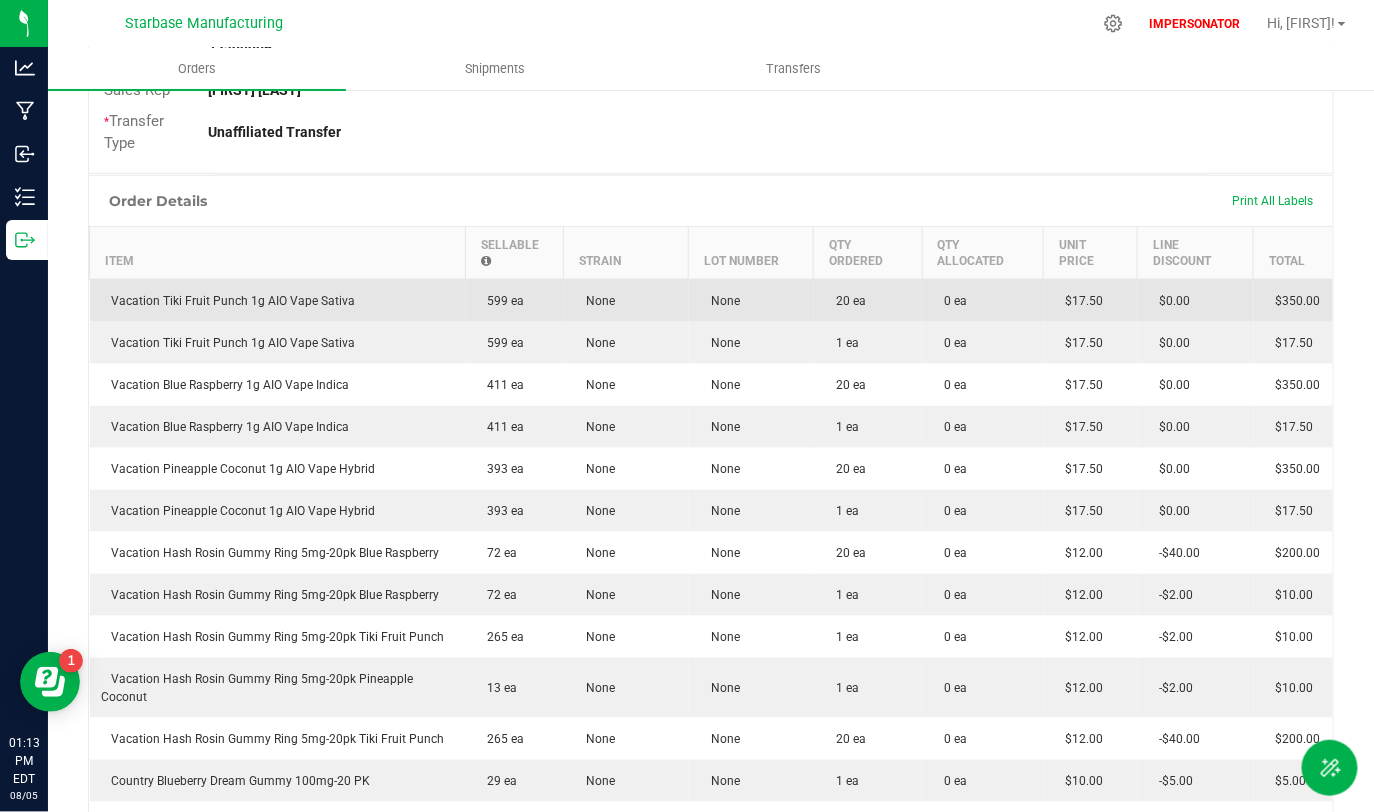 drag, startPoint x: 823, startPoint y: 294, endPoint x: 892, endPoint y: 293, distance: 69.00725 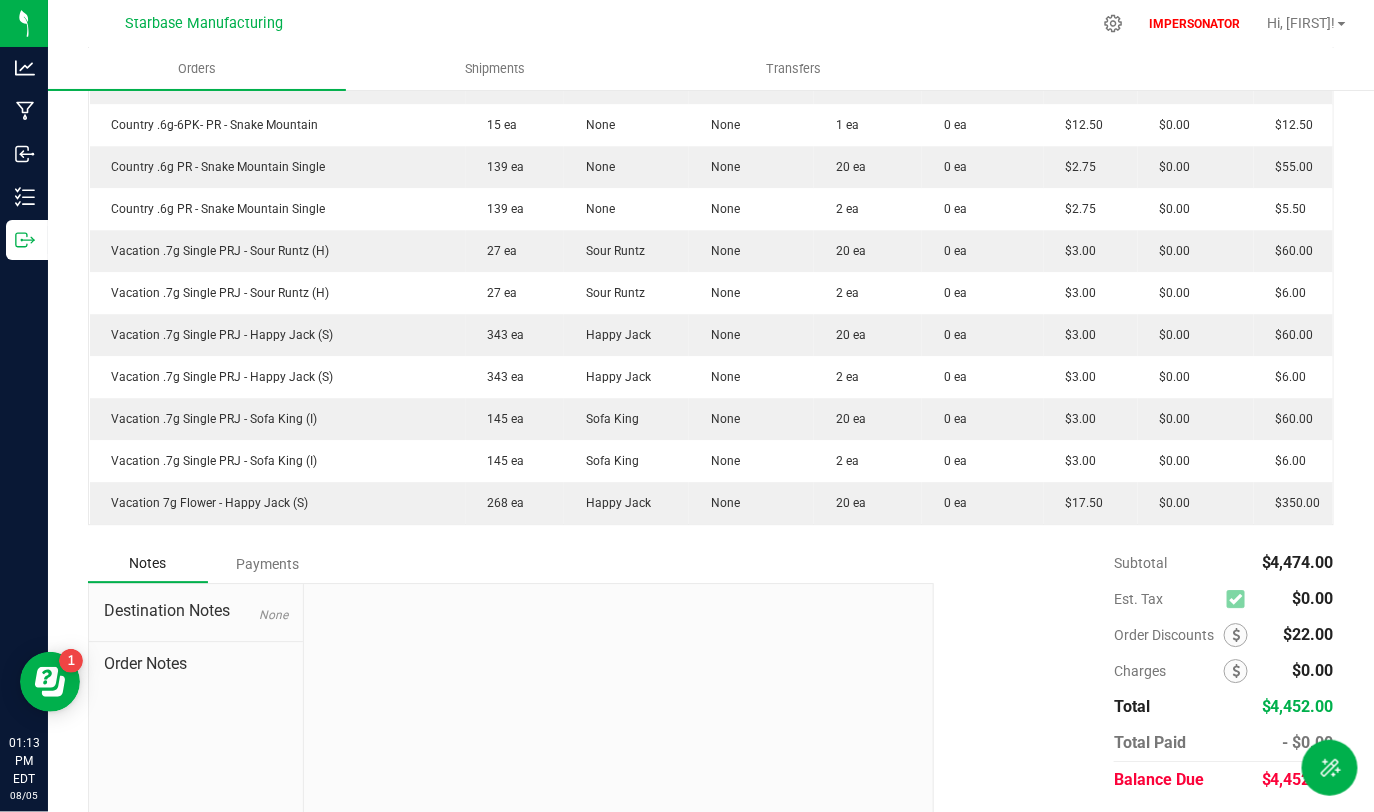 scroll, scrollTop: 1735, scrollLeft: 0, axis: vertical 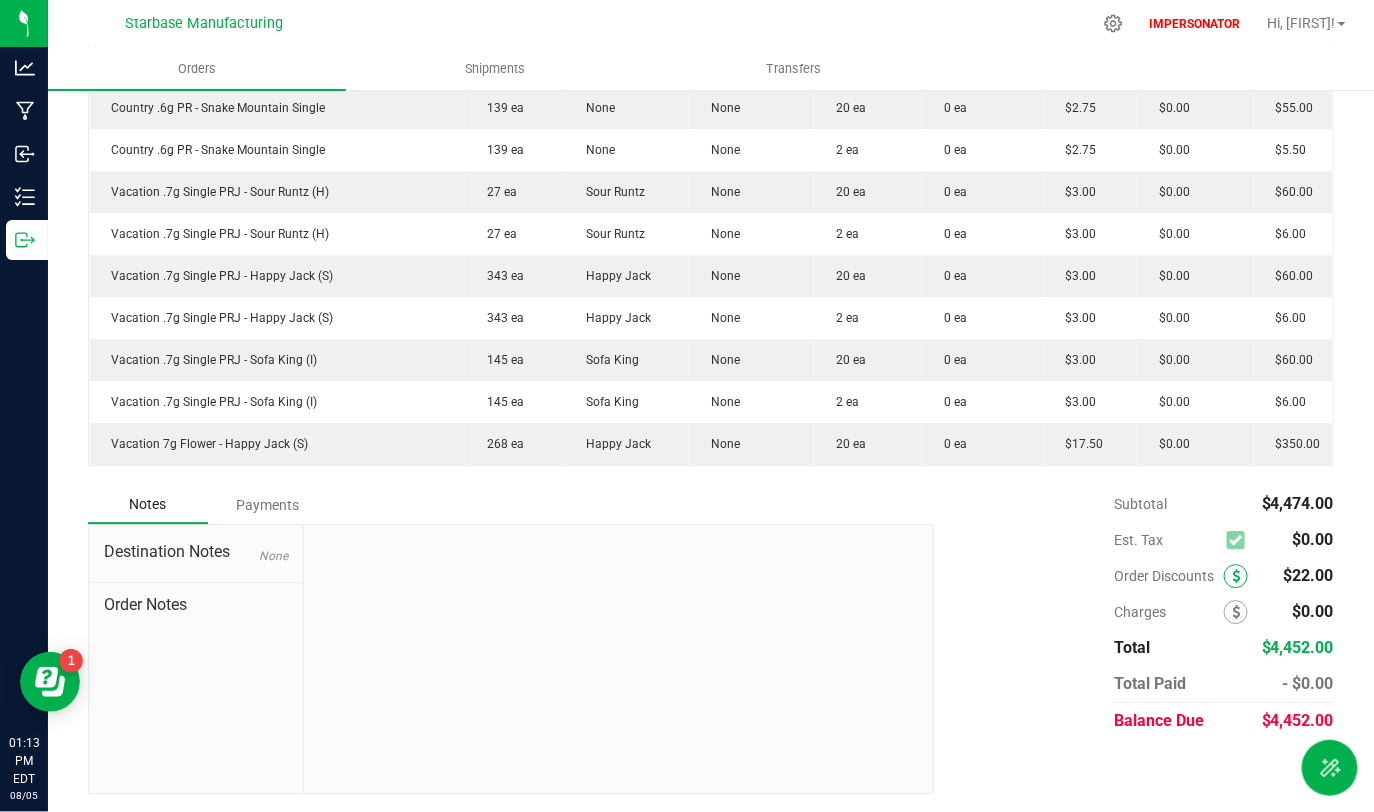 click at bounding box center (1236, 576) 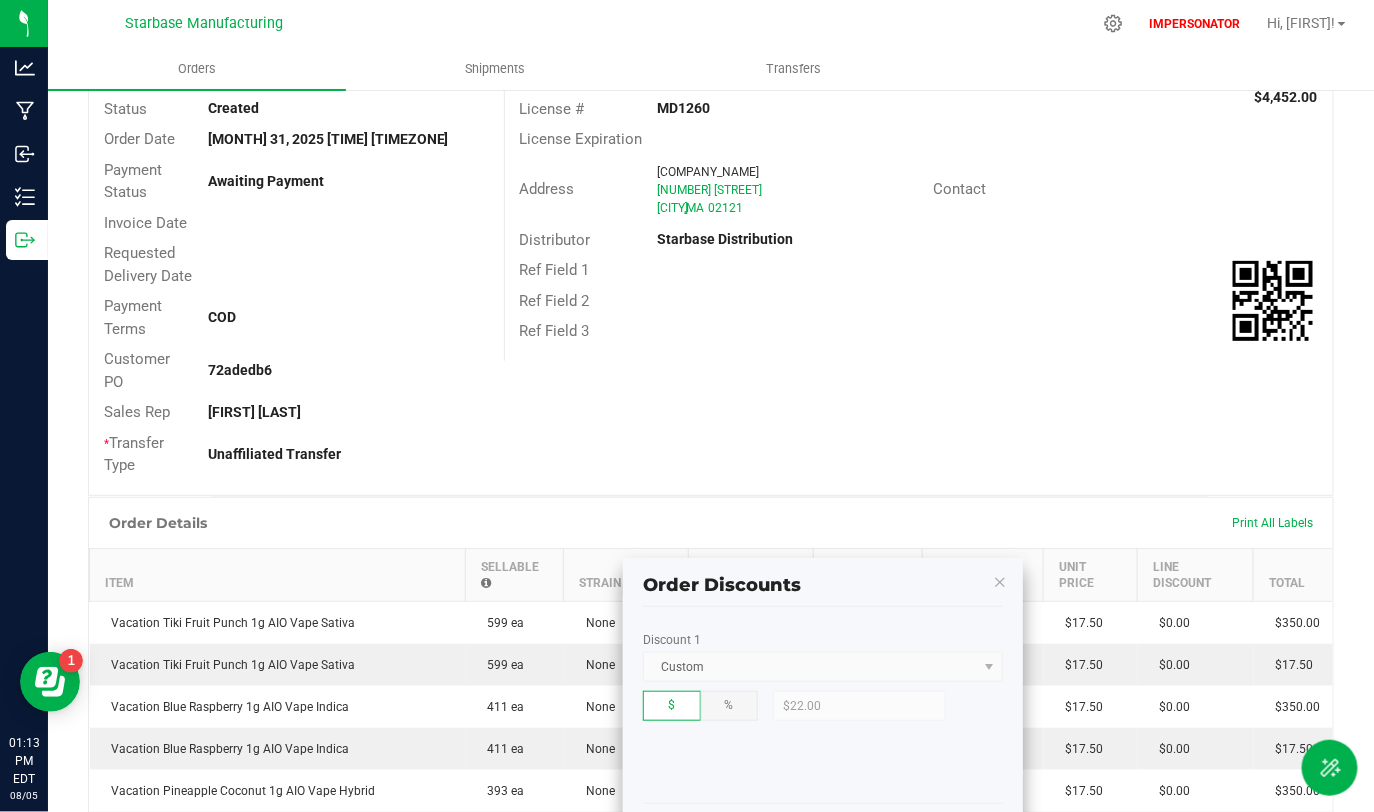 scroll, scrollTop: 0, scrollLeft: 0, axis: both 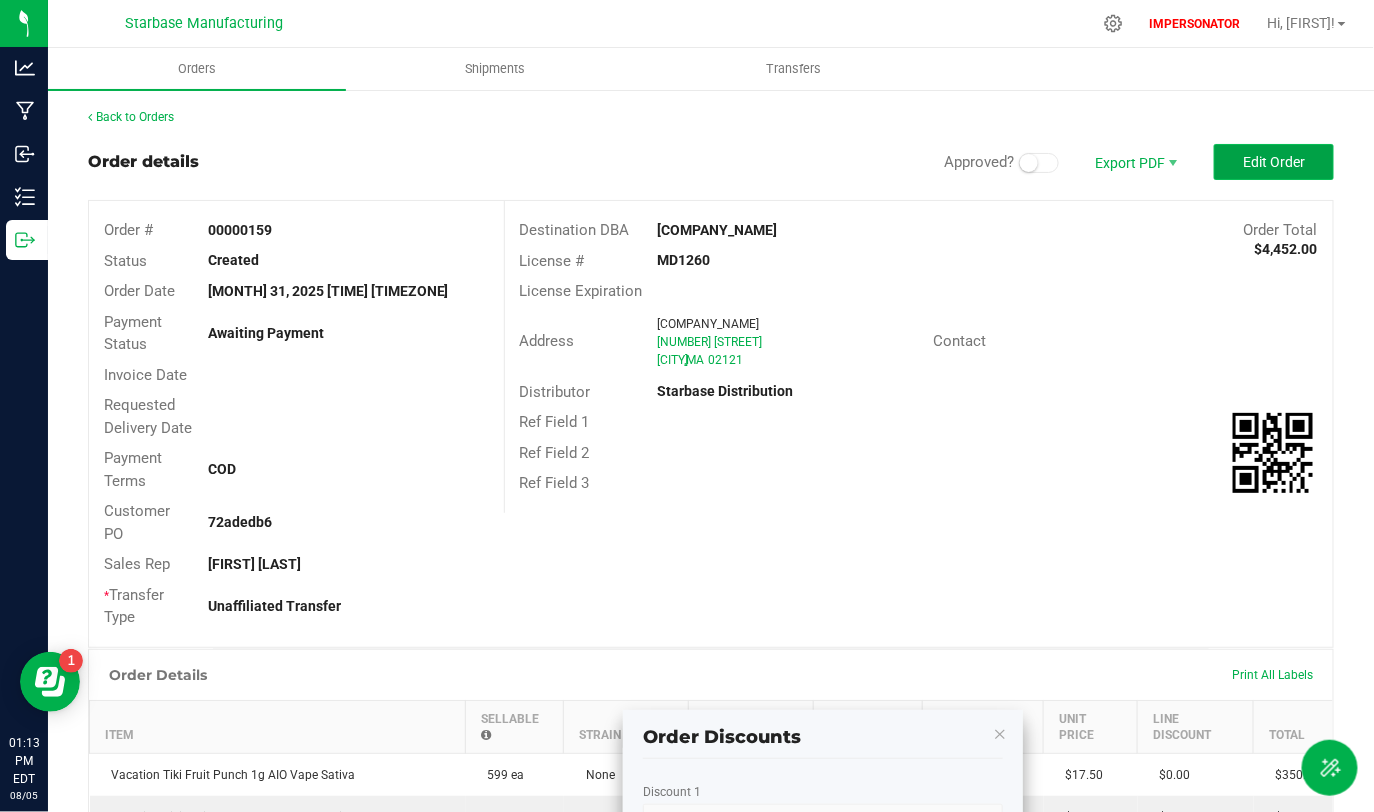 click on "Edit Order" at bounding box center (1274, 162) 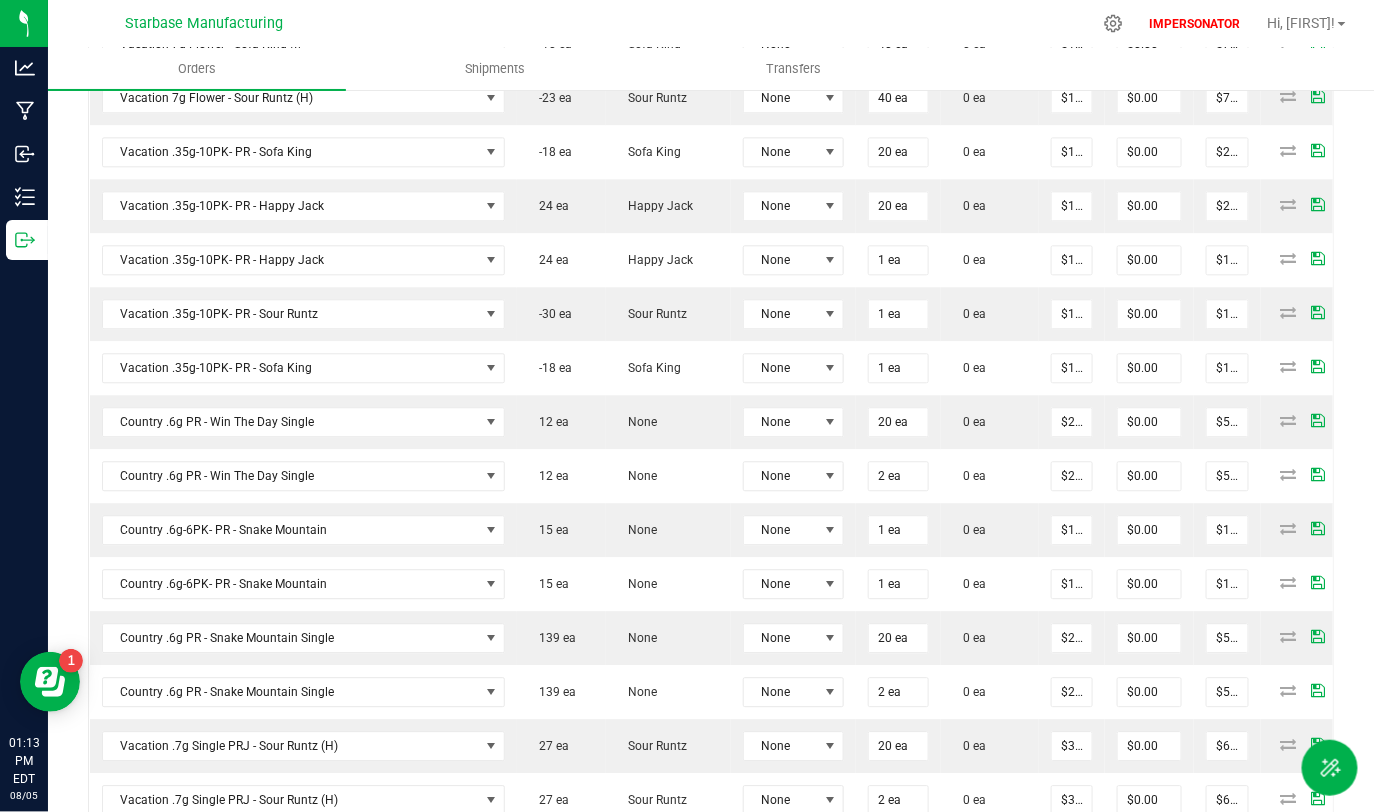scroll, scrollTop: 2202, scrollLeft: 0, axis: vertical 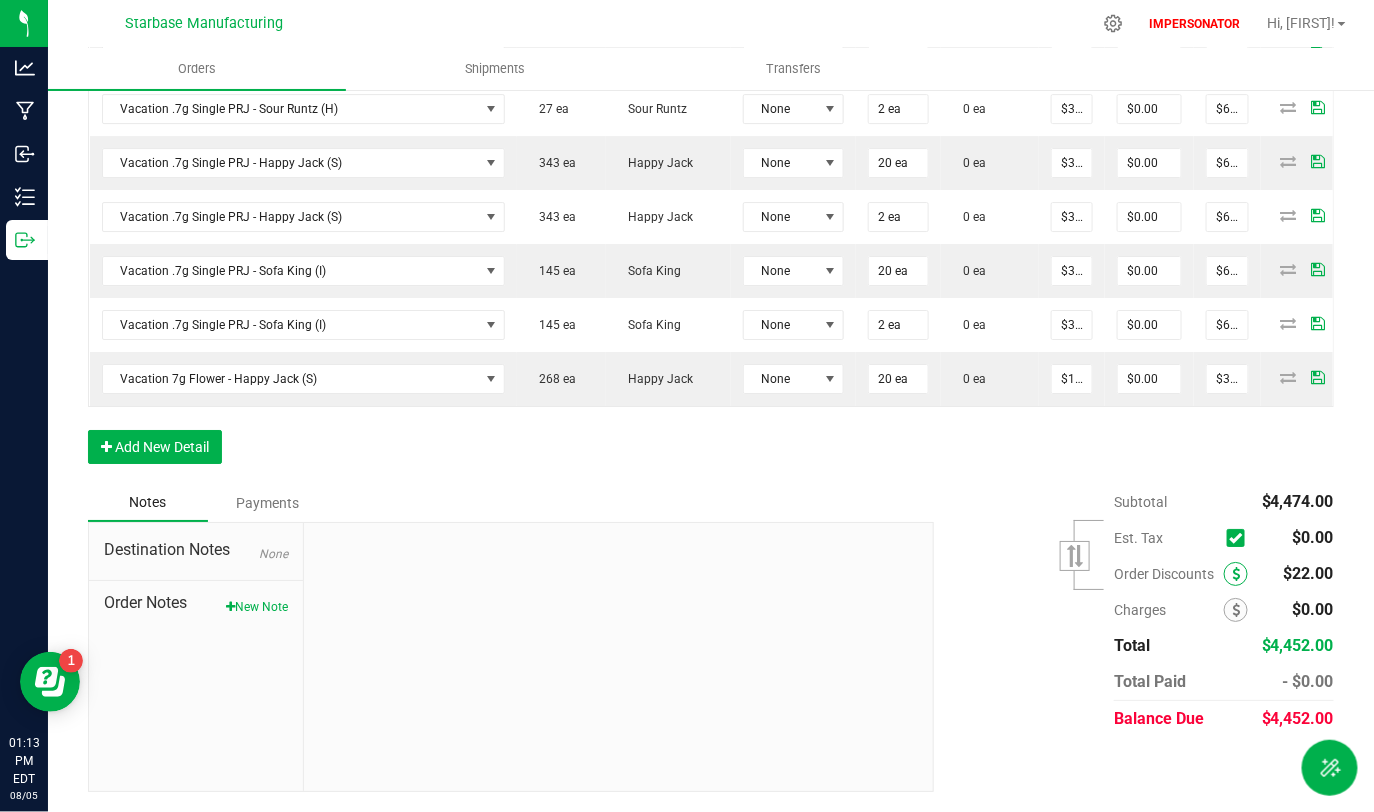 click at bounding box center [1236, 574] 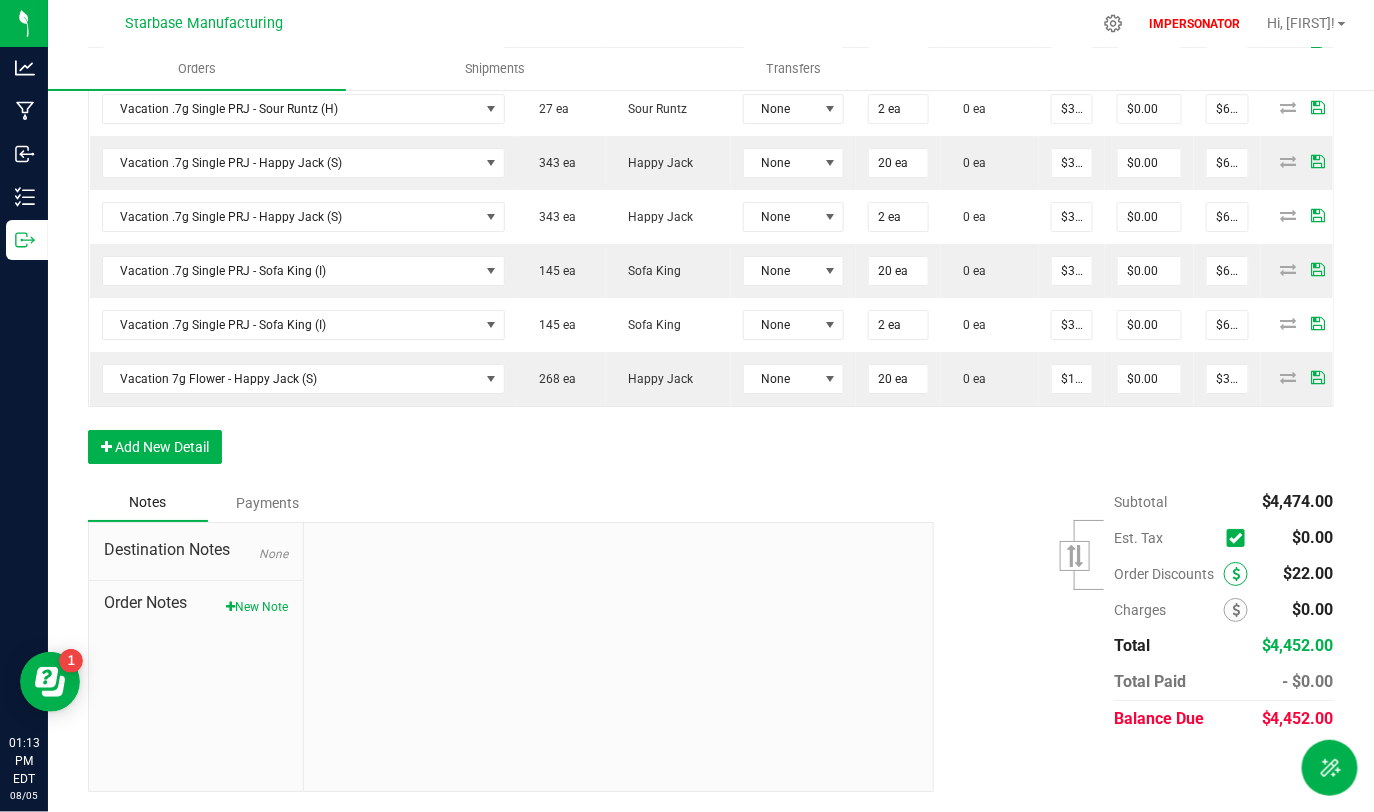 scroll, scrollTop: 2202, scrollLeft: 0, axis: vertical 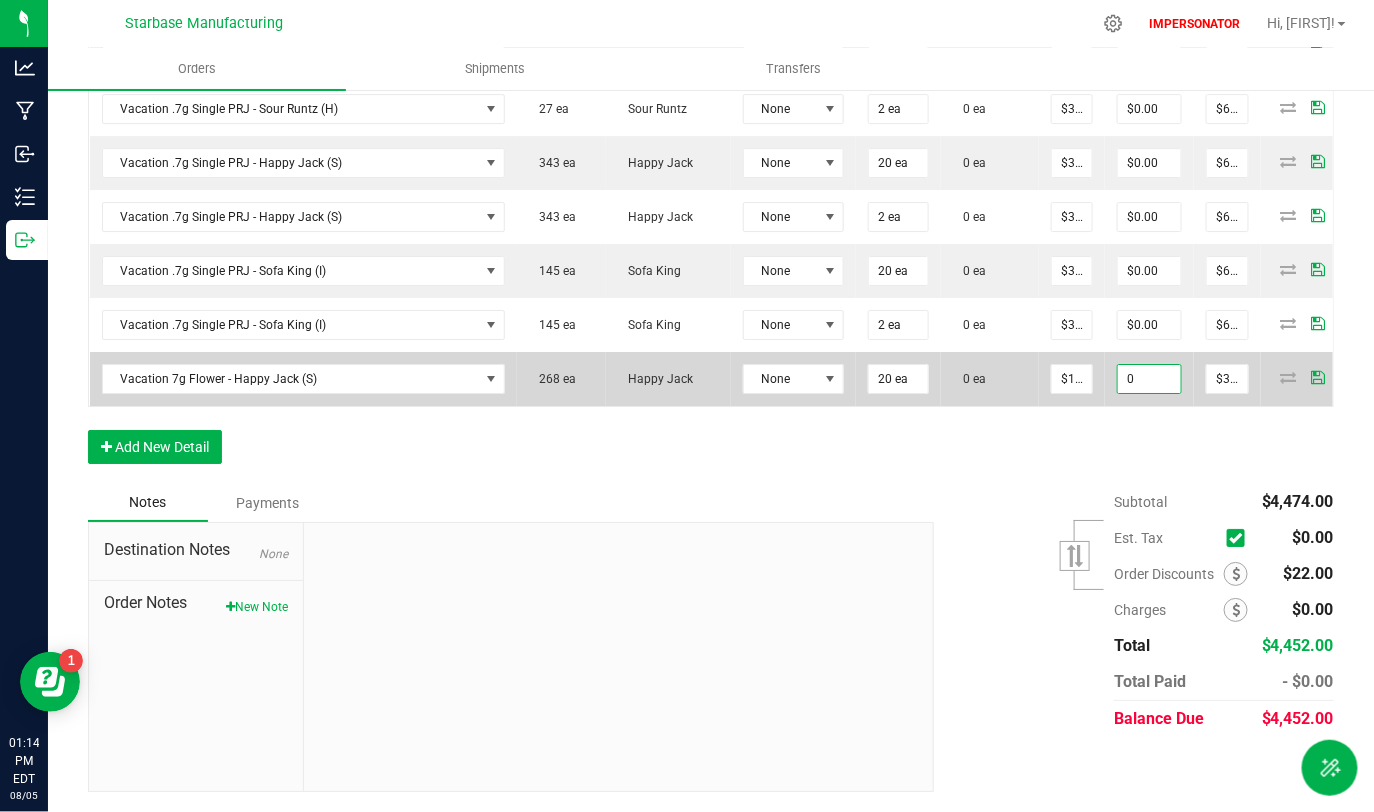 click on "0" at bounding box center [1149, 379] 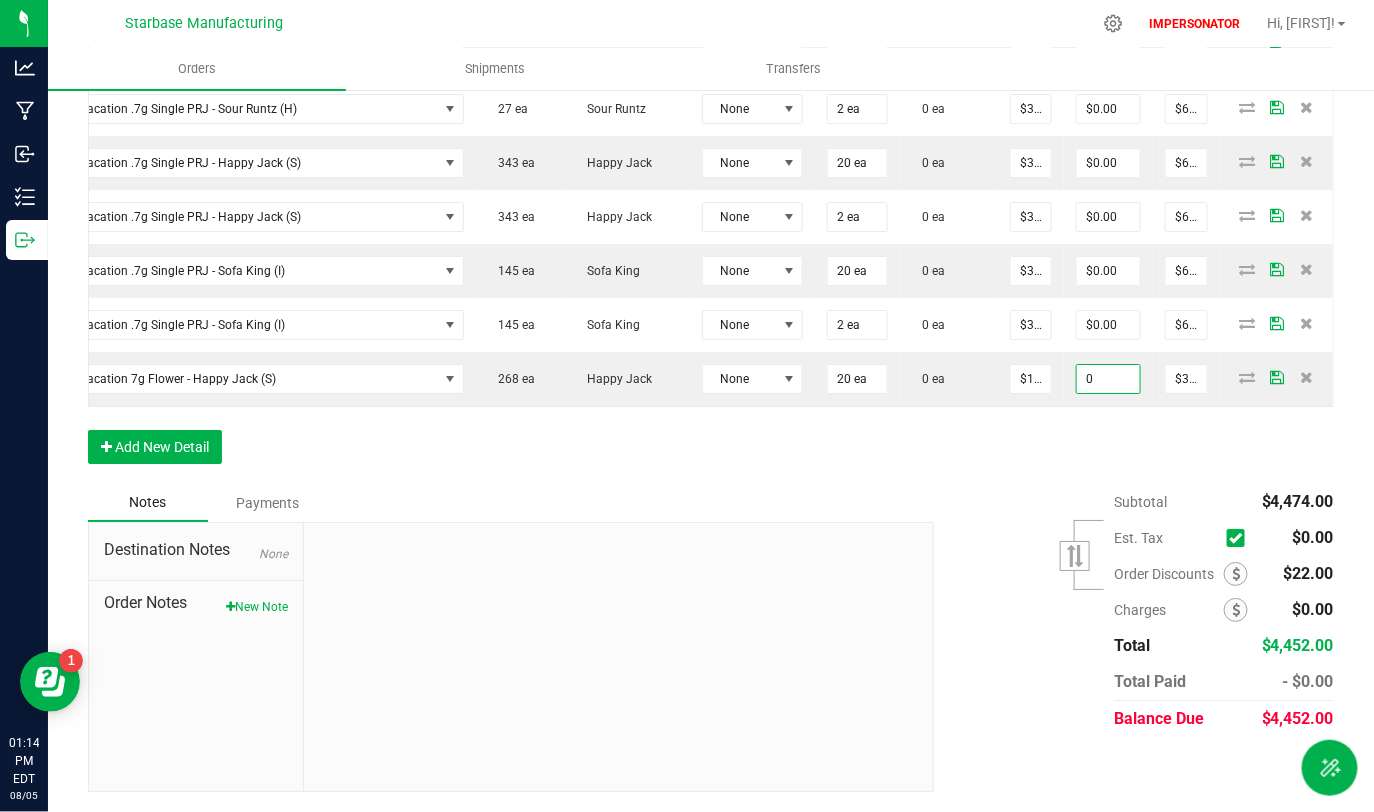 scroll, scrollTop: 0, scrollLeft: 47, axis: horizontal 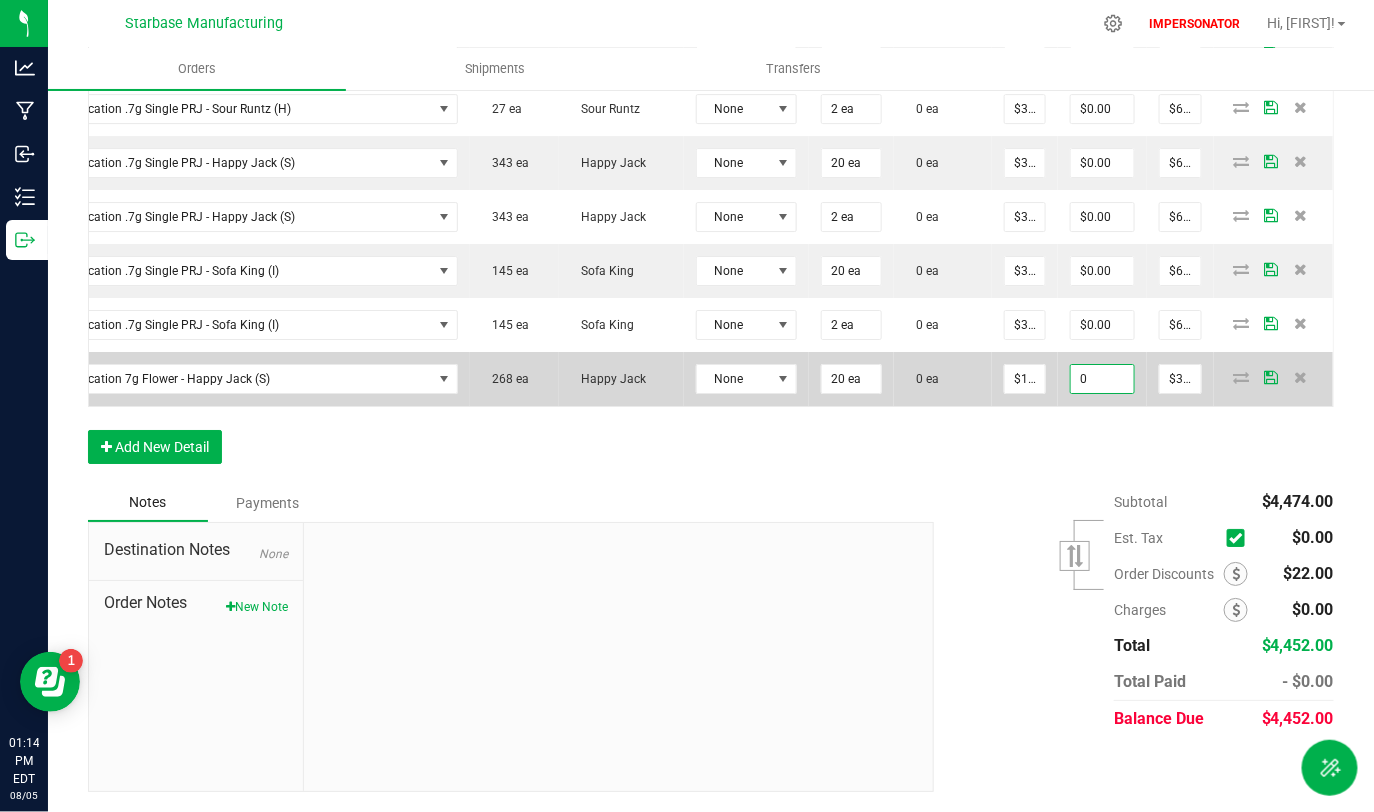 click on "0" at bounding box center [1102, 379] 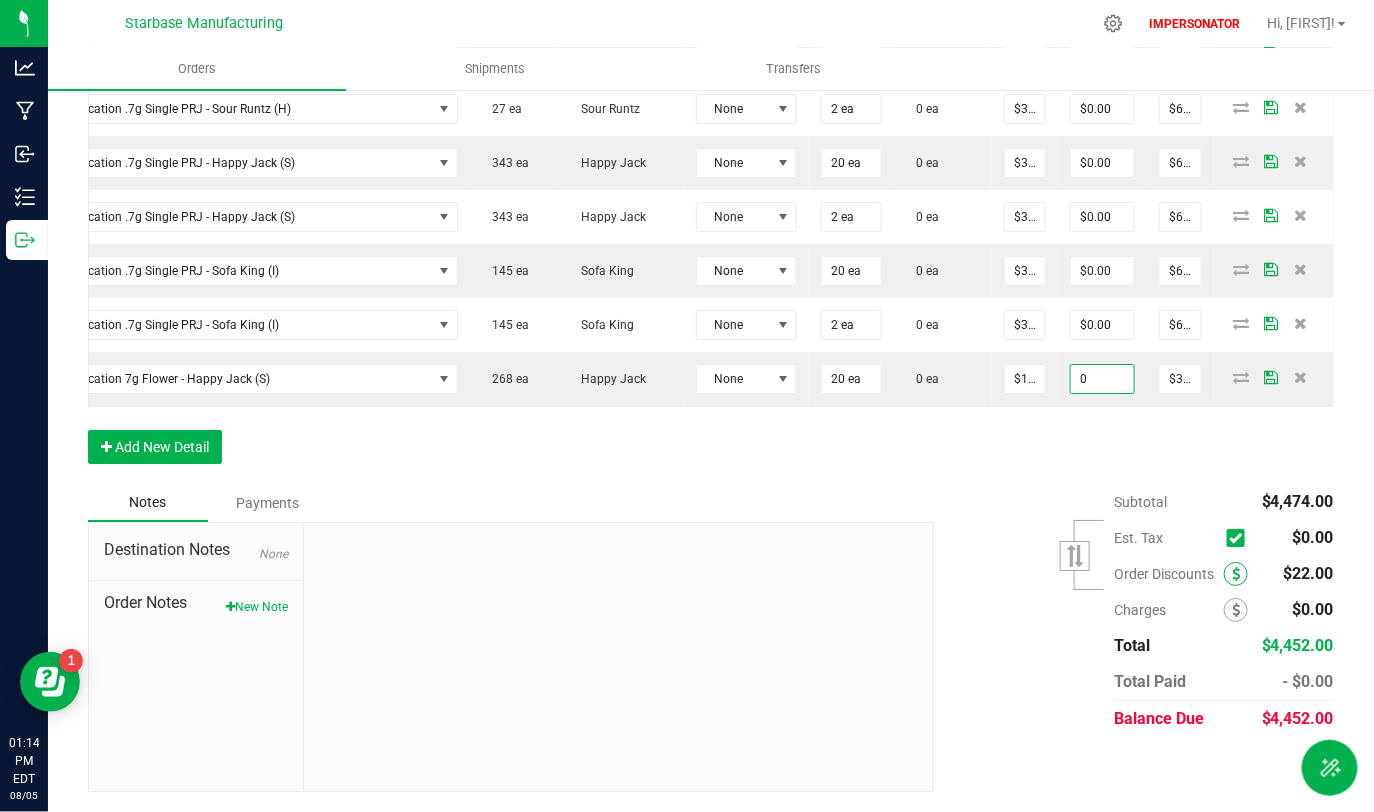type on "$0.00" 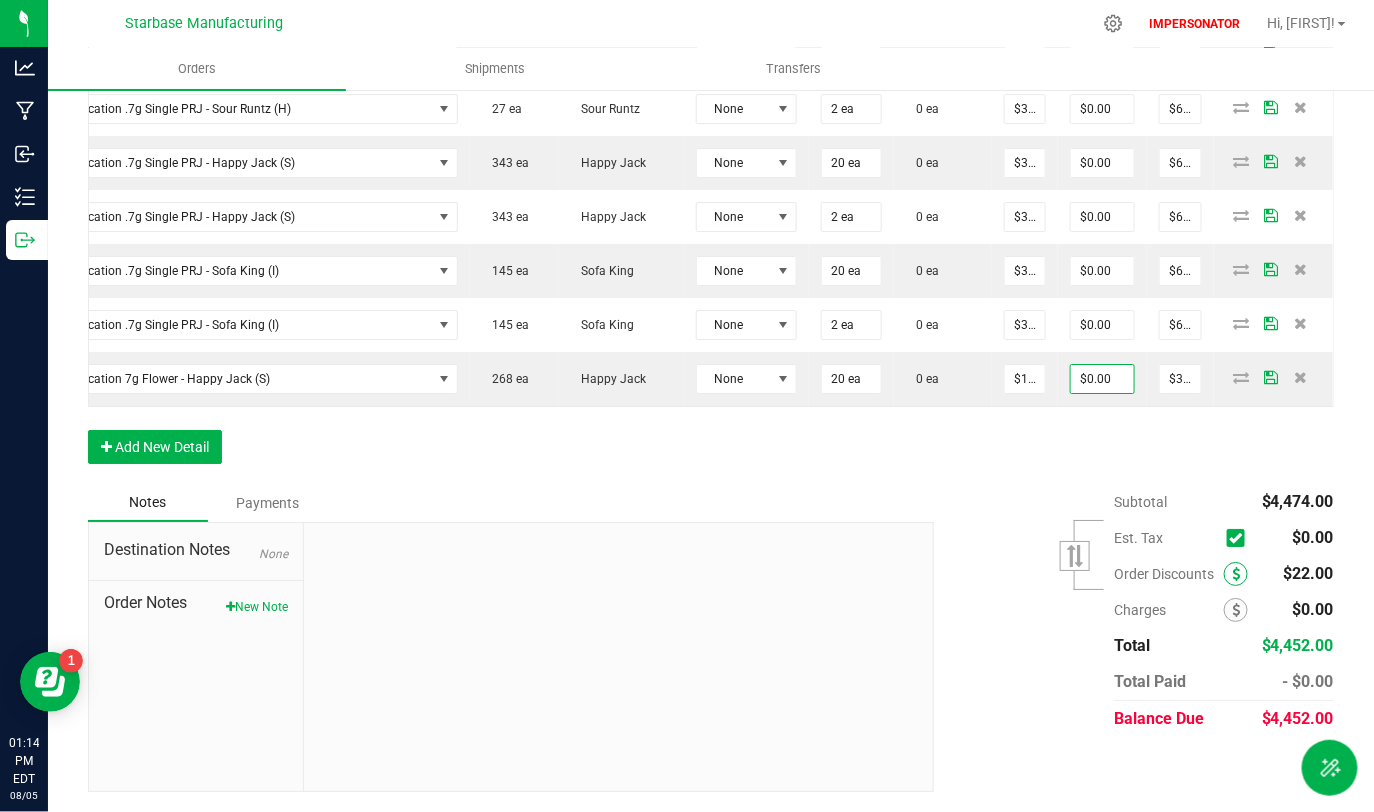 click at bounding box center [1236, 574] 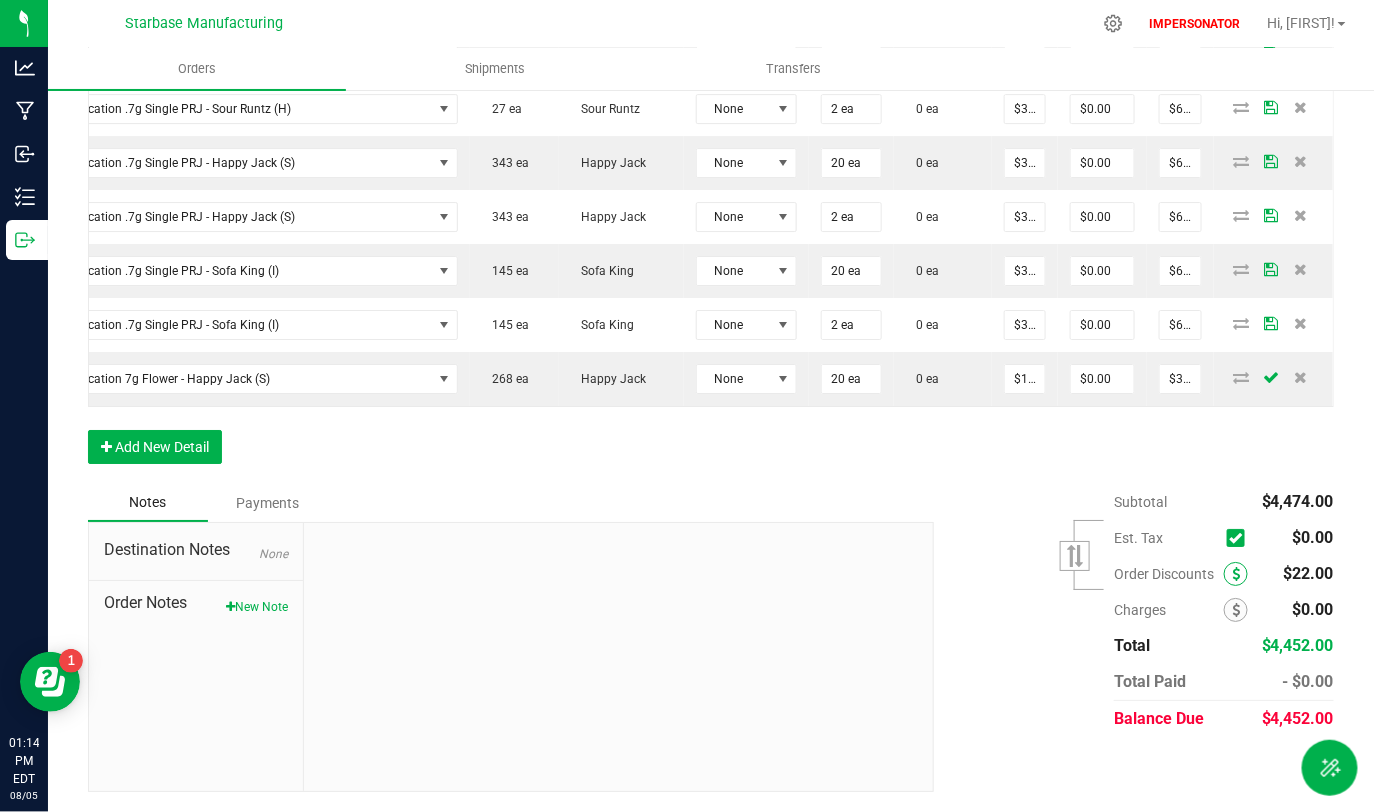 click at bounding box center (1236, 574) 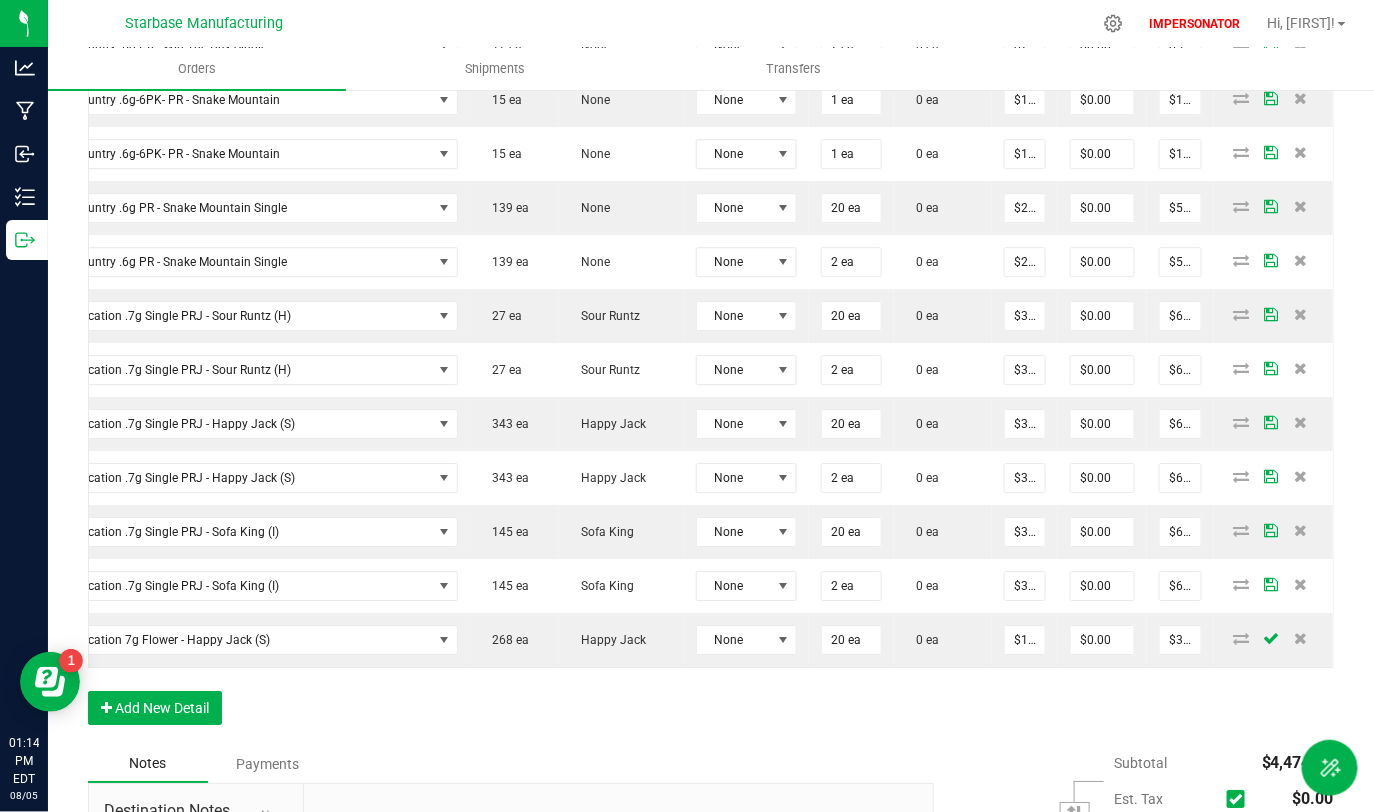 scroll, scrollTop: 2202, scrollLeft: 0, axis: vertical 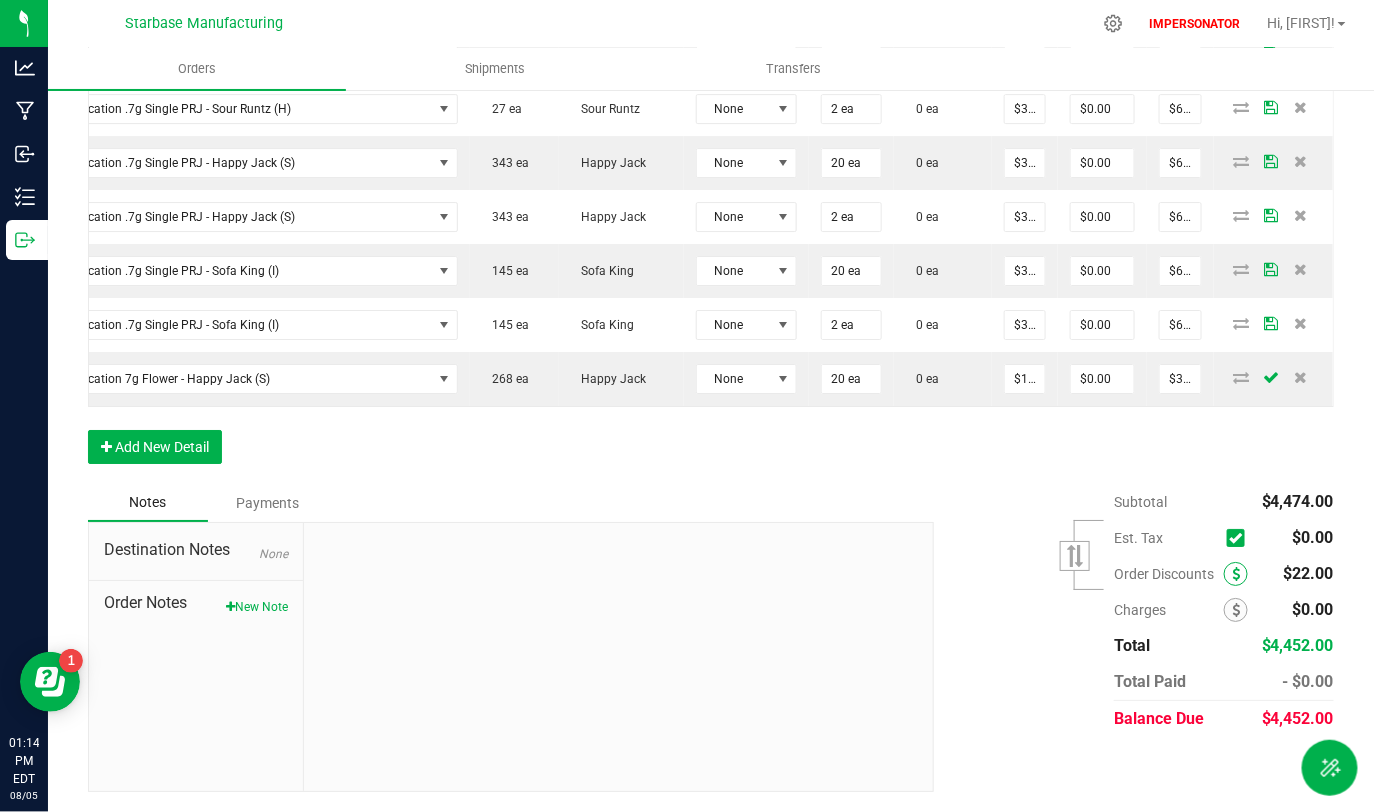 click at bounding box center (1236, 574) 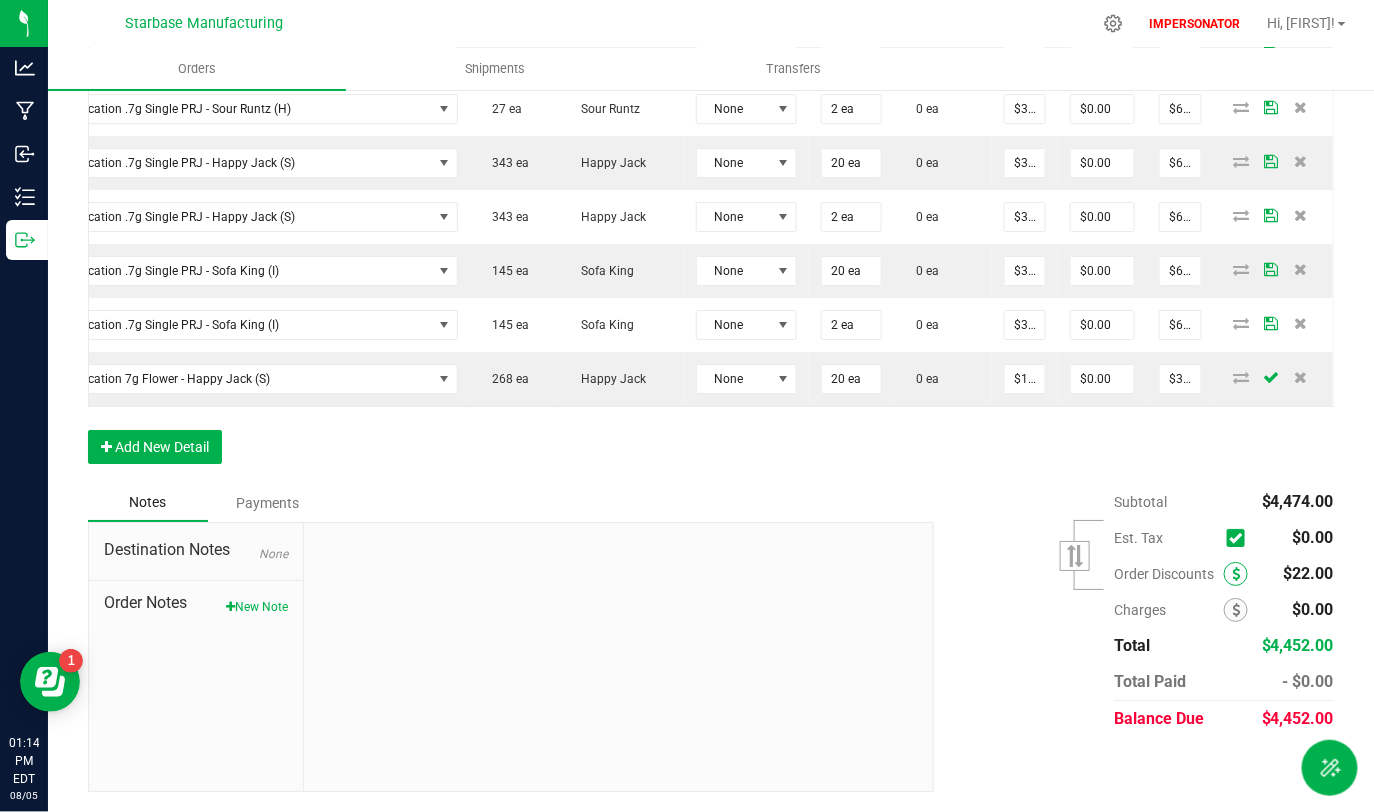 click at bounding box center [1236, 574] 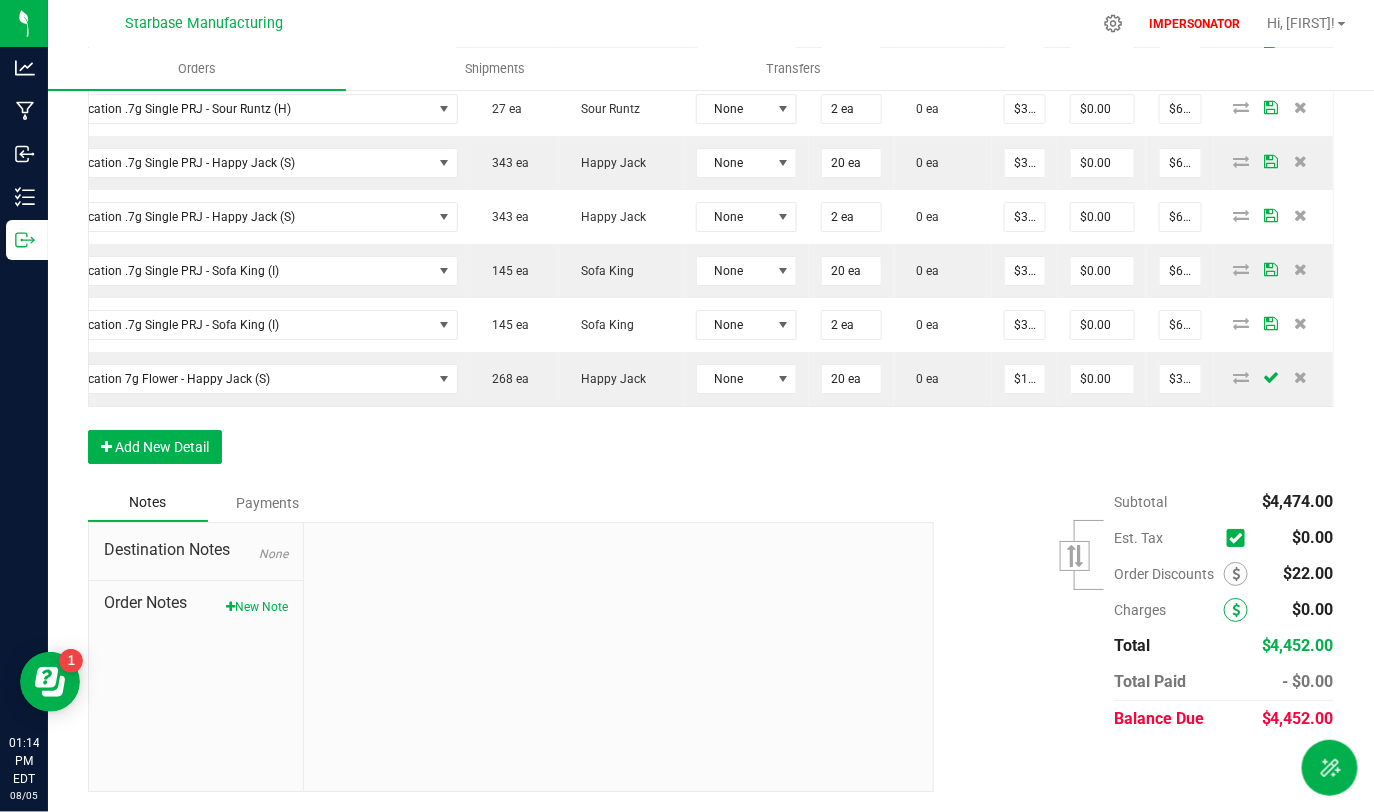 click at bounding box center [1236, 610] 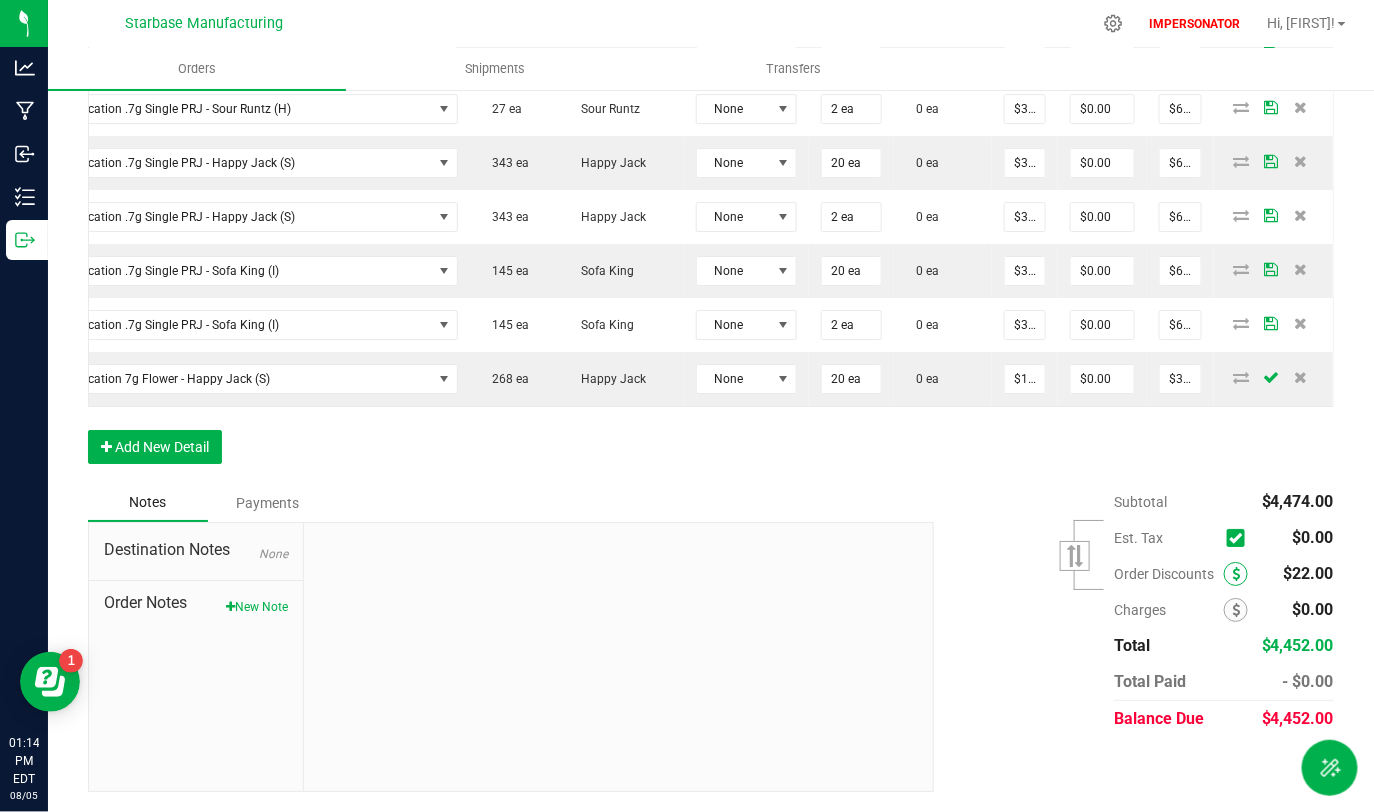 click at bounding box center [1236, 574] 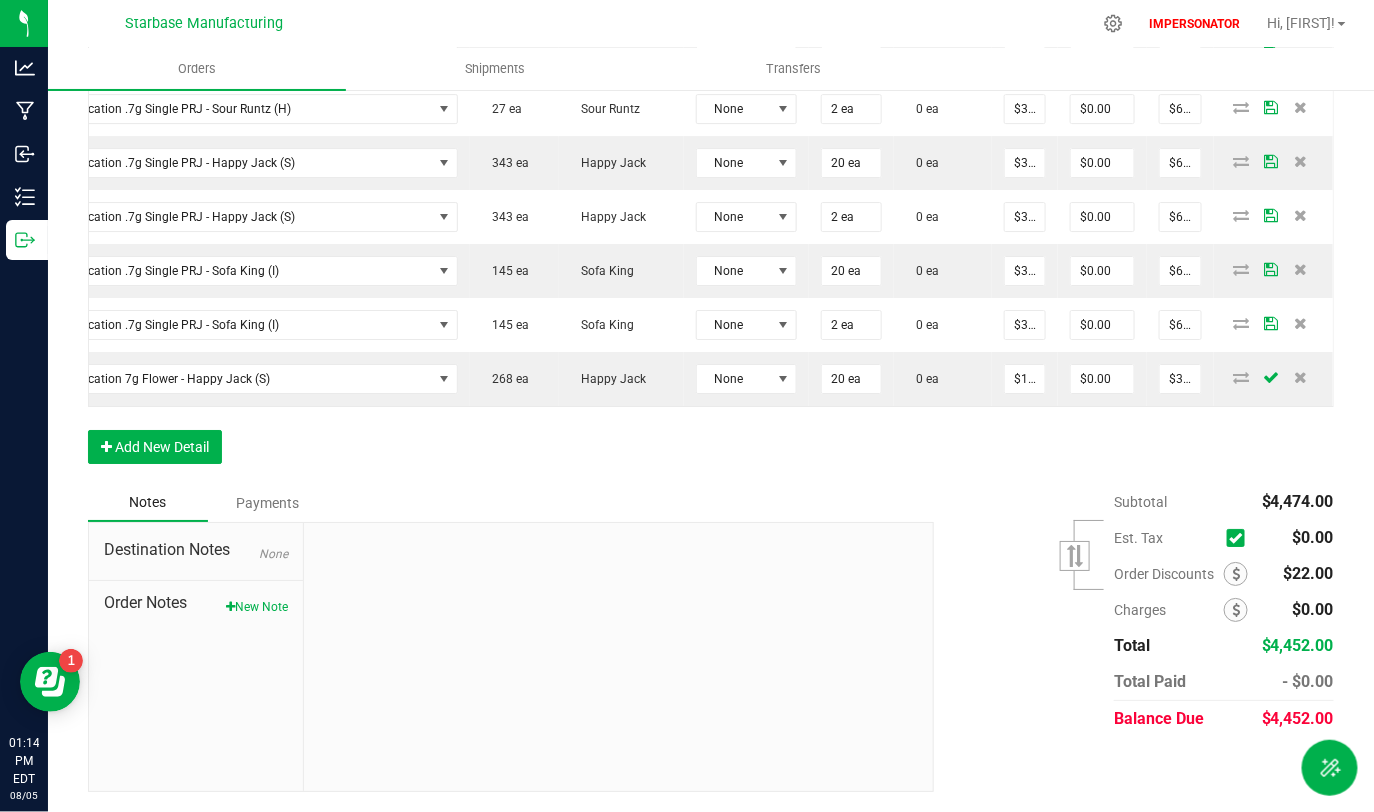 scroll, scrollTop: 2202, scrollLeft: 0, axis: vertical 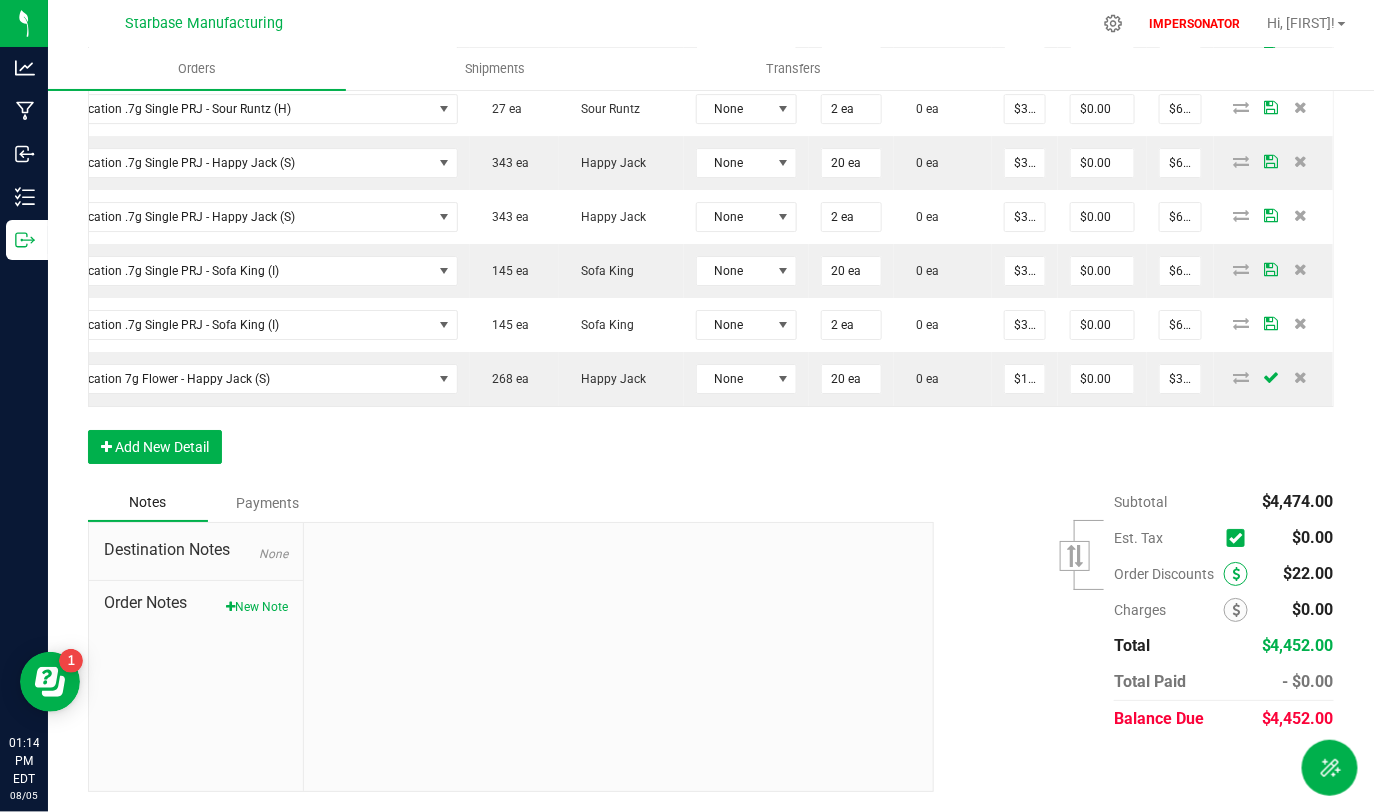 click at bounding box center (1236, 574) 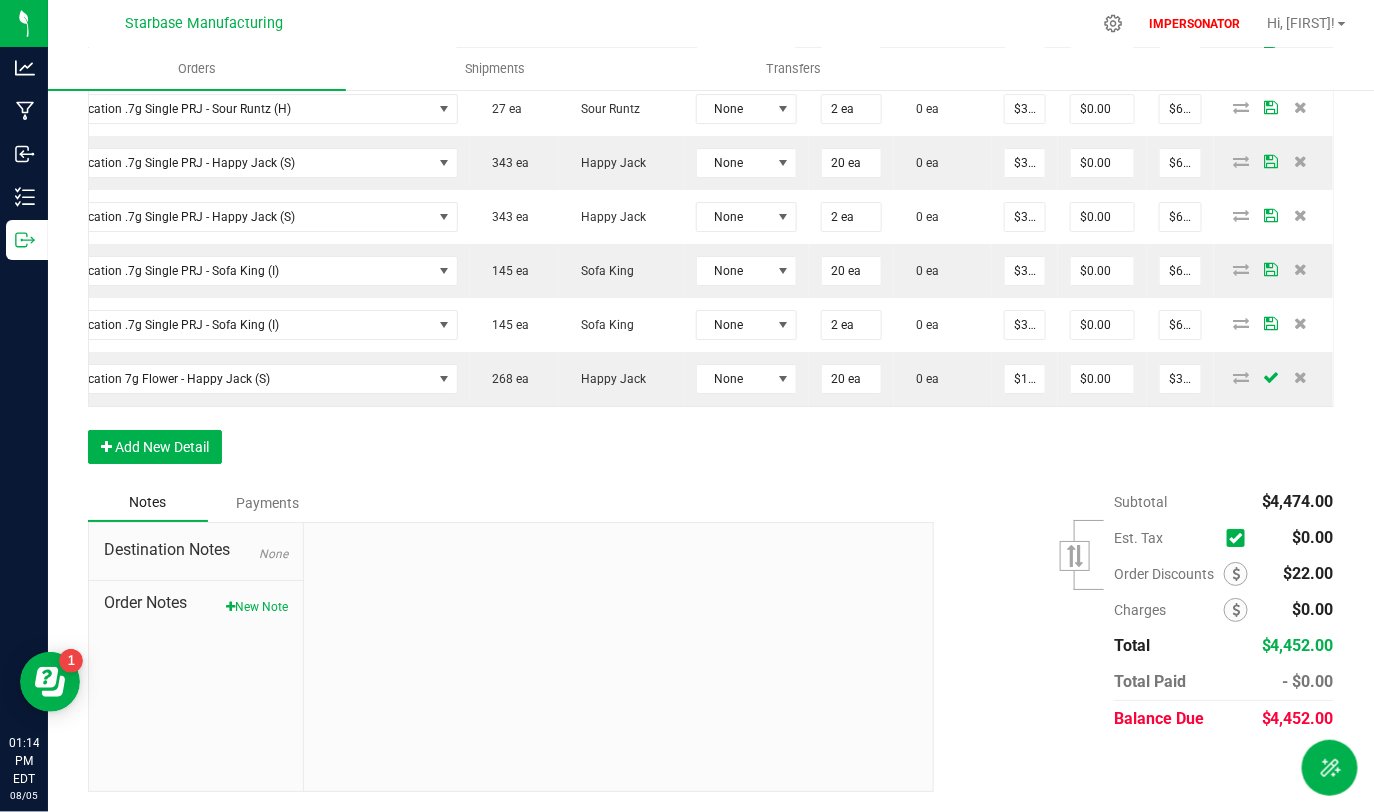 click on "$4,452.00" at bounding box center (1298, 718) 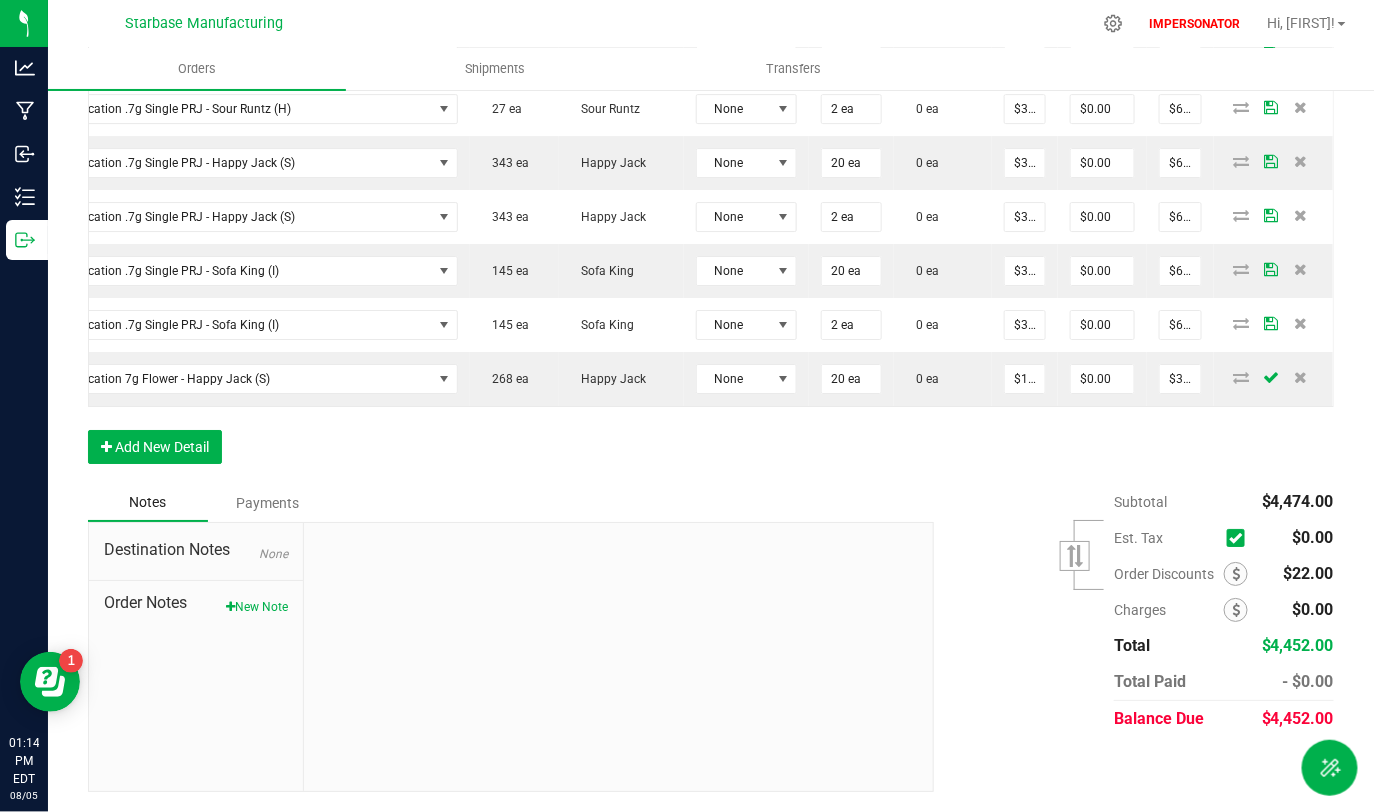 click on "Back to Orders
Order details   Approved?   Export PDF   Done Editing   Order #   00000159   Status   Created   Order Date   Jul 31, 2025 12:06 PM EDT   Payment Status   Awaiting Payment   Invoice Date   Requested Delivery Date   Payment Terms  COD  Edit   Customer PO  72adedb6  Sales Rep   *  Dominic Grech *  Transfer Type  Unaffiliated Transfer  Destination DBA  * Zyp Run  Edit   Order Total   $4,452.00   License #   MD1260   License Expiration   Address  Zyp Run 1170 Morrissey Blvd Boston  ,  MA 02121  Contact   Distributor  Starbase Distribution  Ref Field 1   Ref Field 2   Ref Field 3
Order Details Print All Labels Item  Sellable  Strain  Lot Number  Qty Ordered Qty Allocated Unit Price Line Discount Total Actions Vacation Tiki Fruit Punch 1g AIO Vape Sativa  599 ea   None  None 20 ea  0 ea  $17.50000 $0.00 $350.00  599 ea   None" at bounding box center (711, -649) 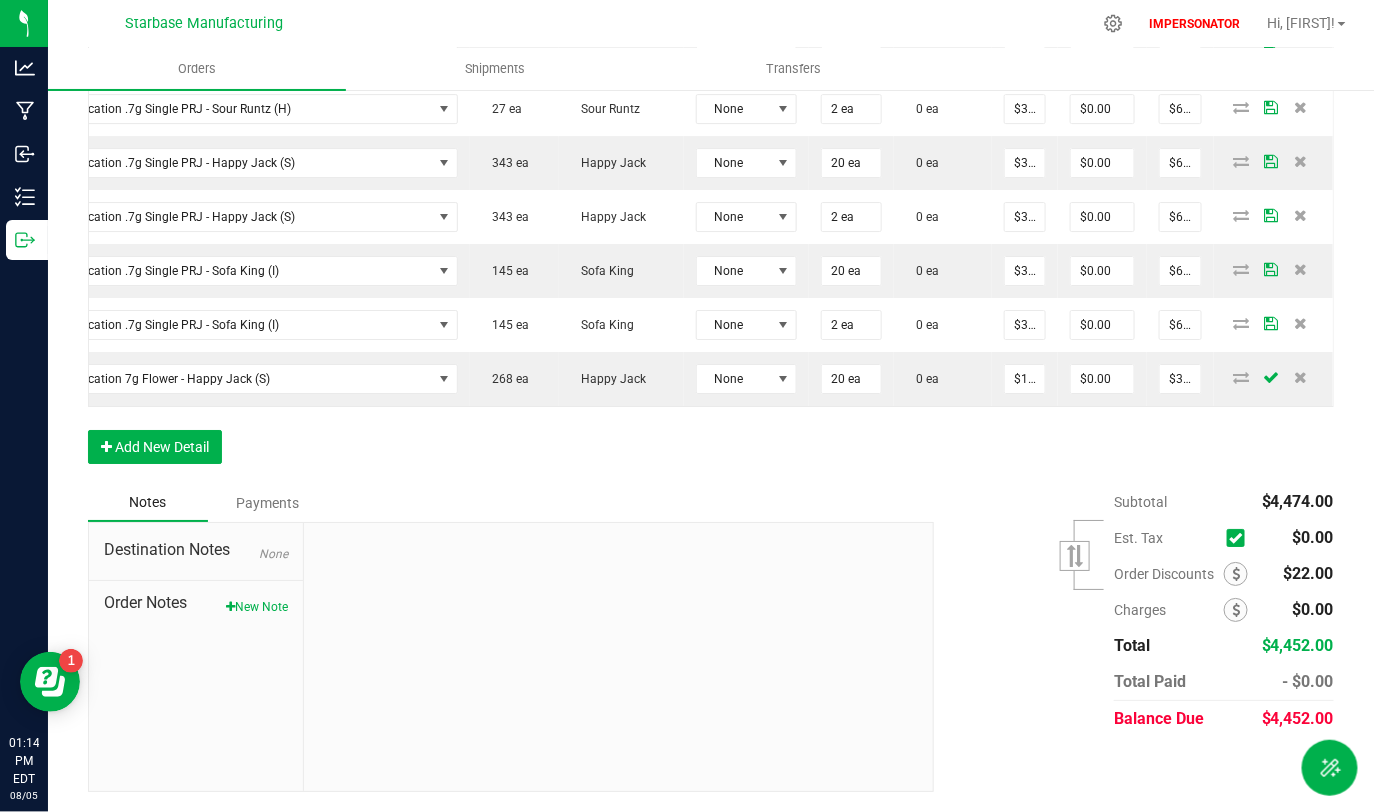 click on "Order Details Print All Labels Item  Sellable  Strain  Lot Number  Qty Ordered Qty Allocated Unit Price Line Discount Total Actions Vacation Tiki Fruit Punch 1g AIO Vape Sativa  599 ea   None  None 20 ea  0 ea  $17.50000 $0.00 $350.00 Vacation Tiki Fruit Punch 1g AIO Vape Sativa  599 ea   None  None 1 ea  0 ea  $17.50000 $0.00 $17.50 Vacation Blue Raspberry 1g AIO Vape Indica  411 ea   None  None 20 ea  0 ea  $17.50000 $0.00 $350.00 Vacation Blue Raspberry 1g AIO Vape Indica  411 ea   None  None 1 ea  0 ea  $17.50000 $0.00 $17.50 Vacation Pineapple Coconut 1g AIO Vape Hybrid  393 ea   None  None 20 ea  0 ea  $17.50000 $0.00 $350.00 Vacation Pineapple Coconut 1g AIO Vape Hybrid  393 ea   None  None 1 ea  0 ea  $17.50000 $0.00 $17.50 Vacation Hash Rosin Gummy Ring 5mg-20pk Blue Raspberry  72 ea   None  None 20 ea  0 ea  $12.00000 $40.00 $200.00 Vacation Hash Rosin Gummy Ring 5mg-20pk Blue Raspberry  72 ea   None  None 1 ea  0 ea  $12.00000 $2.00 $10.00  265 ea   None  None 1 ea" at bounding box center (711, -526) 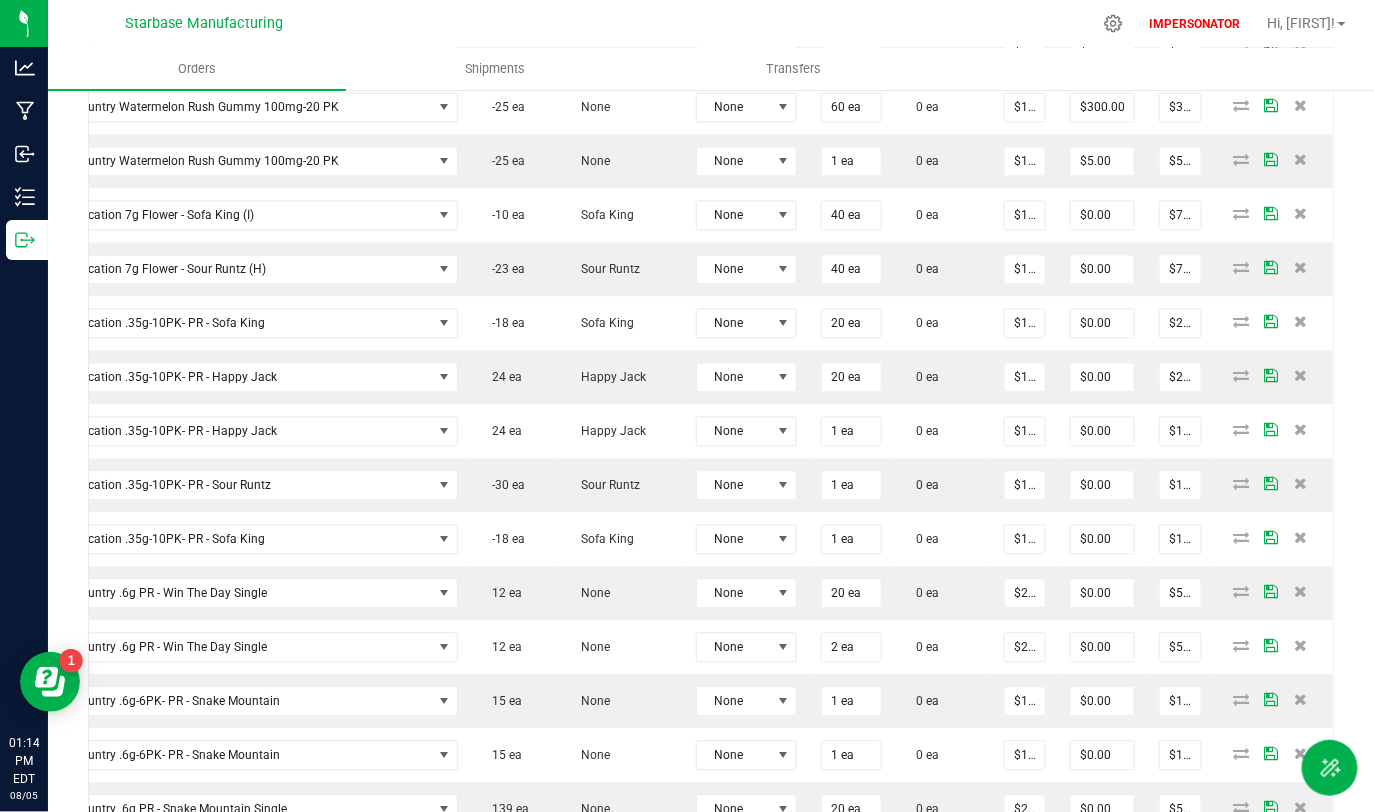 scroll, scrollTop: 518, scrollLeft: 0, axis: vertical 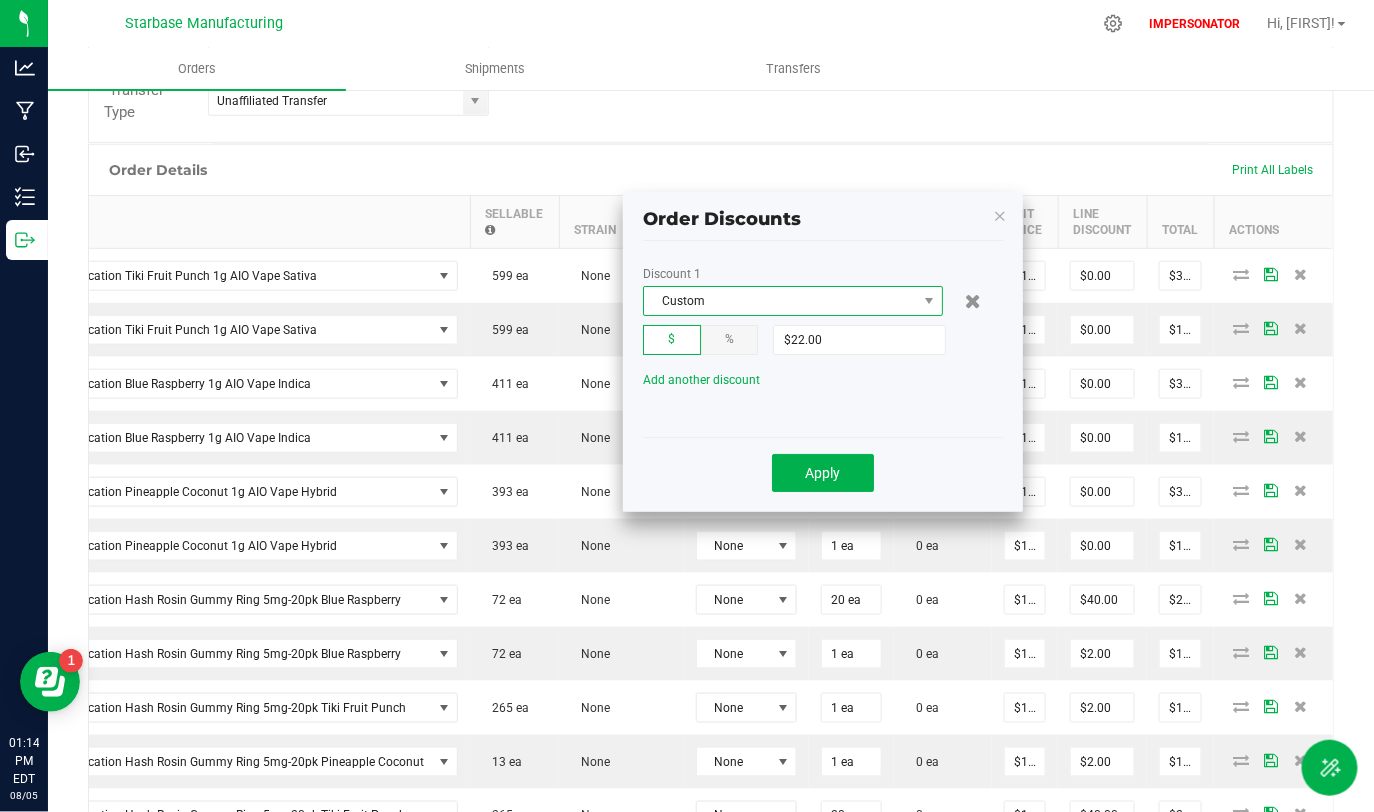 click on "Custom" at bounding box center (780, 301) 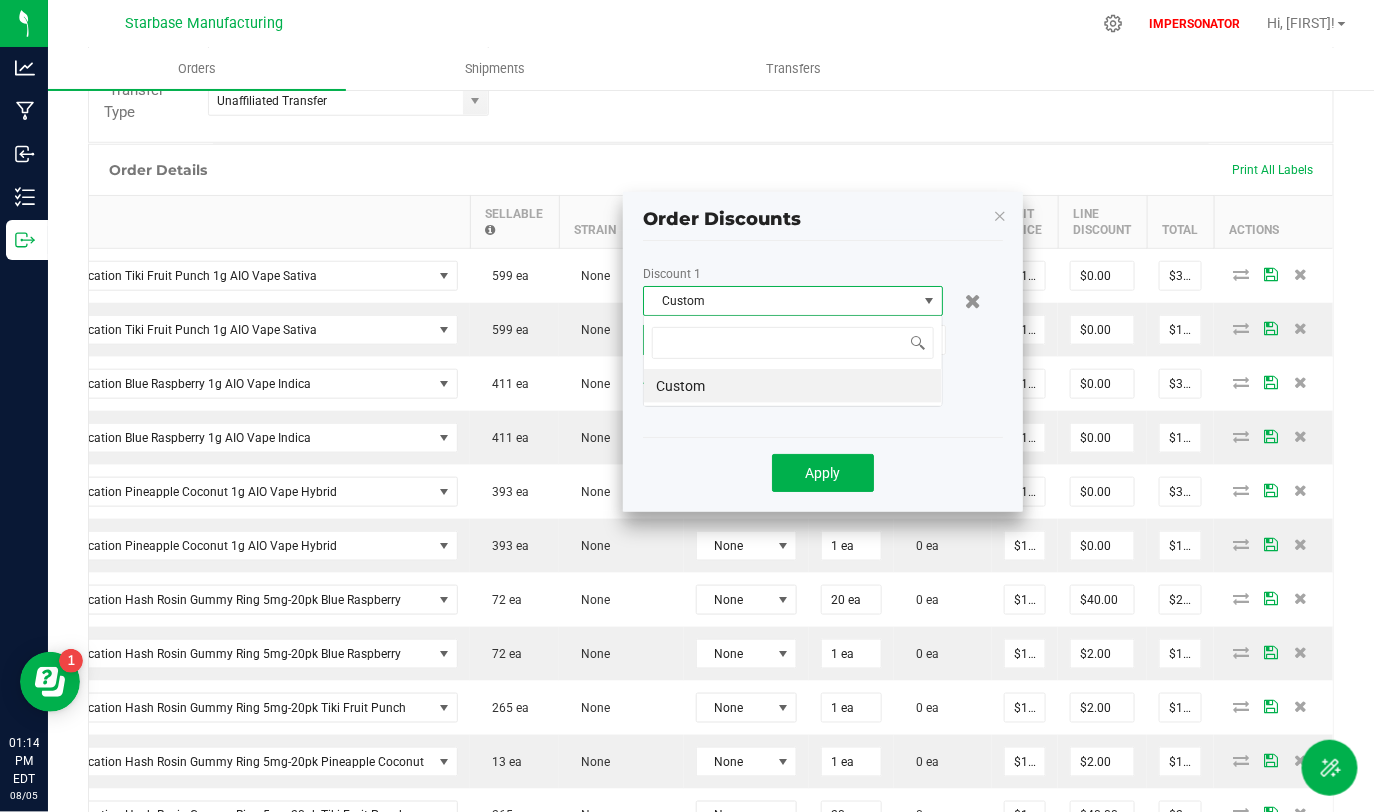 scroll, scrollTop: 99970, scrollLeft: 99700, axis: both 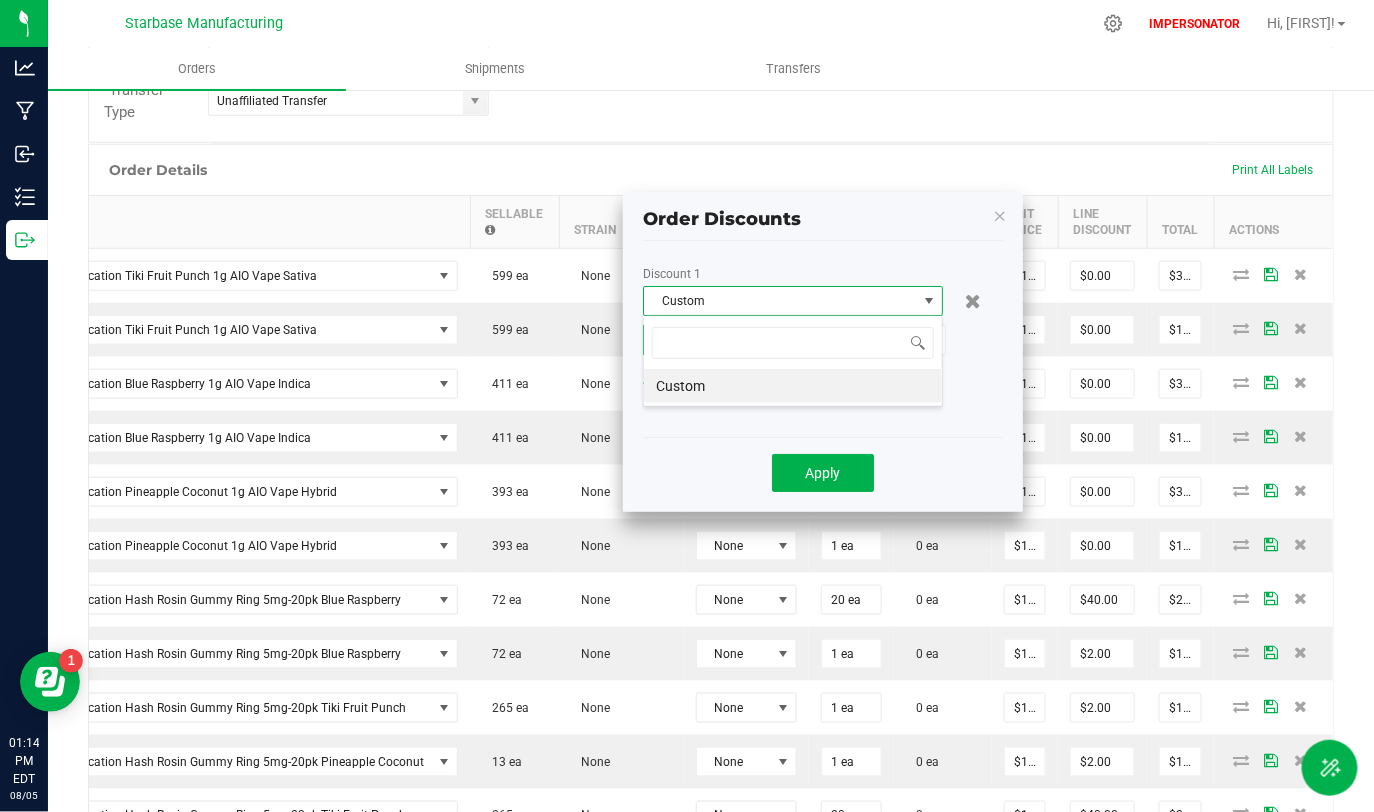 click on "Custom" at bounding box center [780, 301] 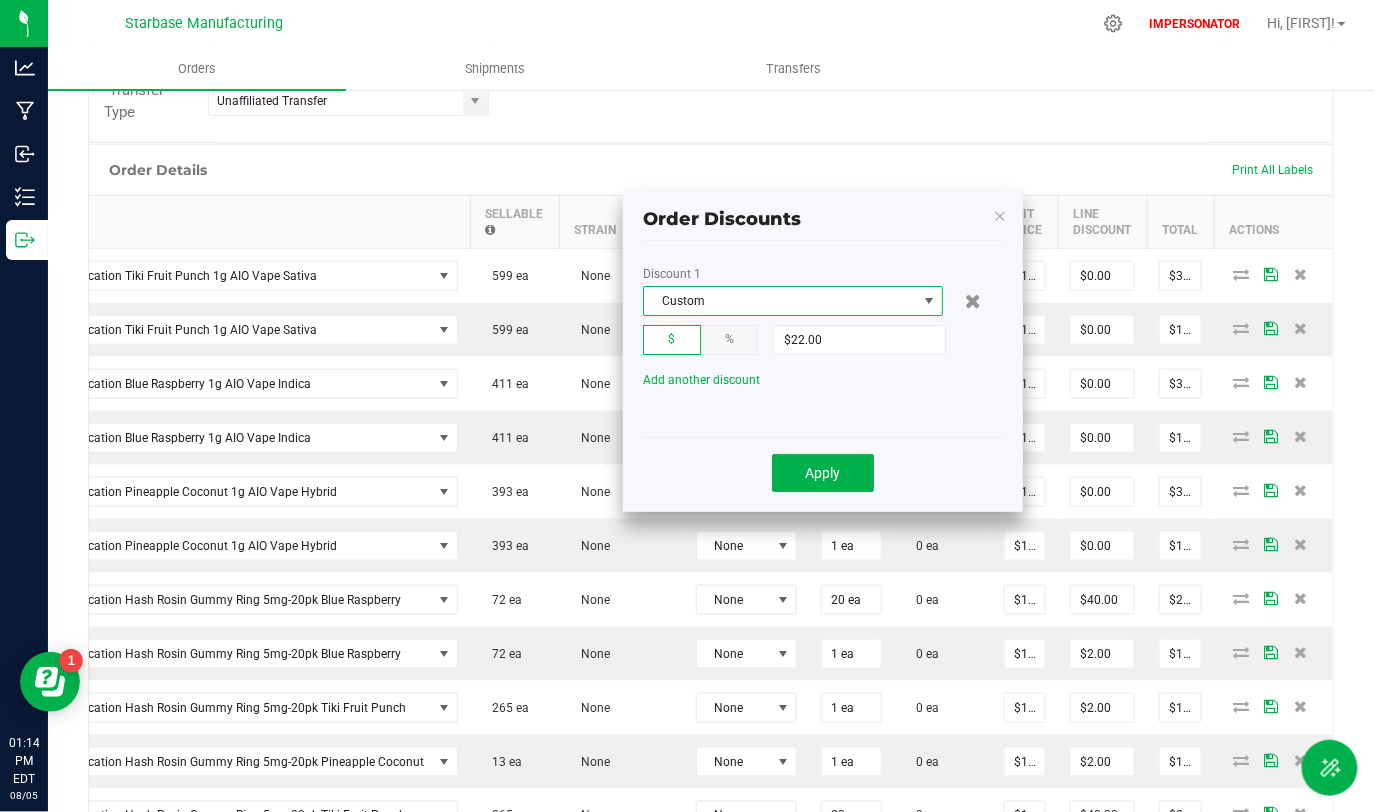 click on "Custom" at bounding box center (780, 301) 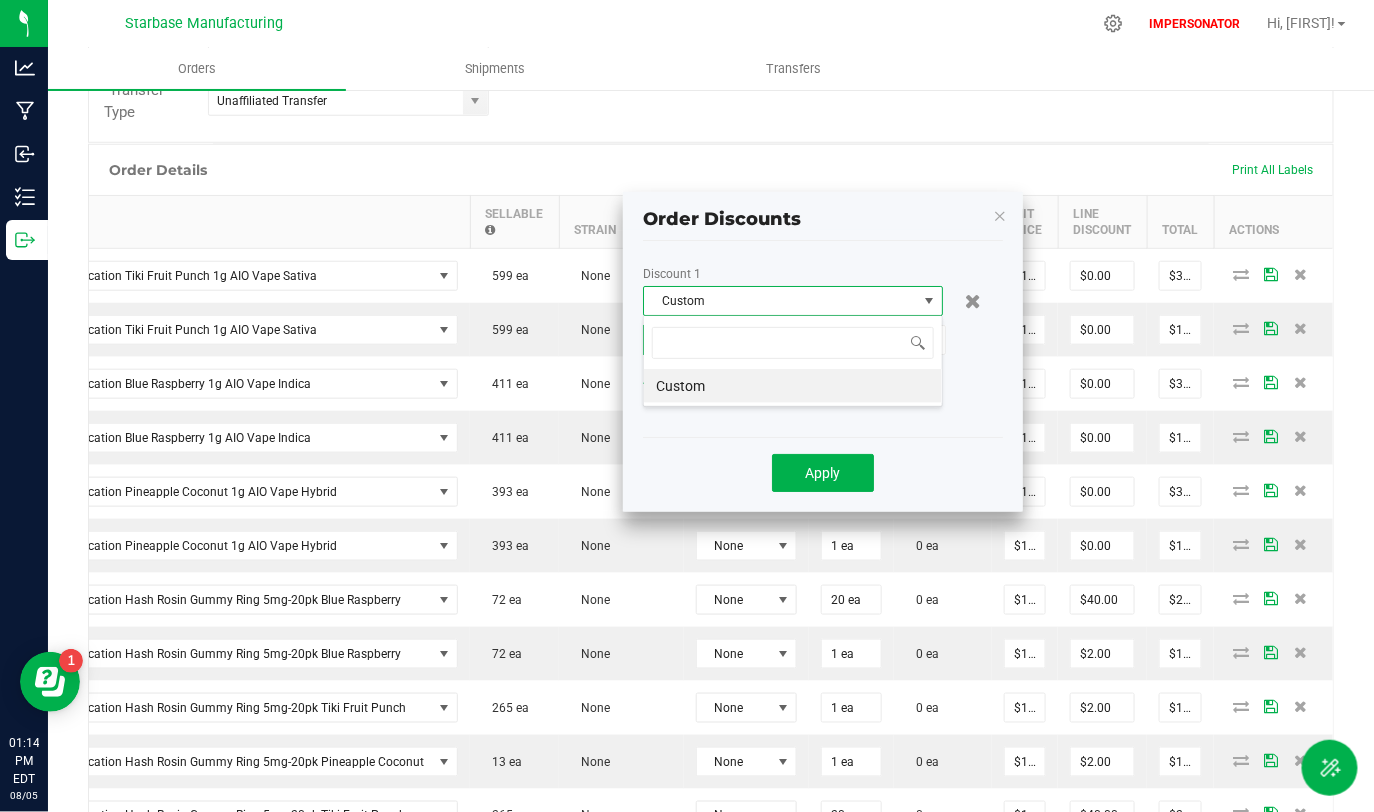 scroll, scrollTop: 99970, scrollLeft: 99700, axis: both 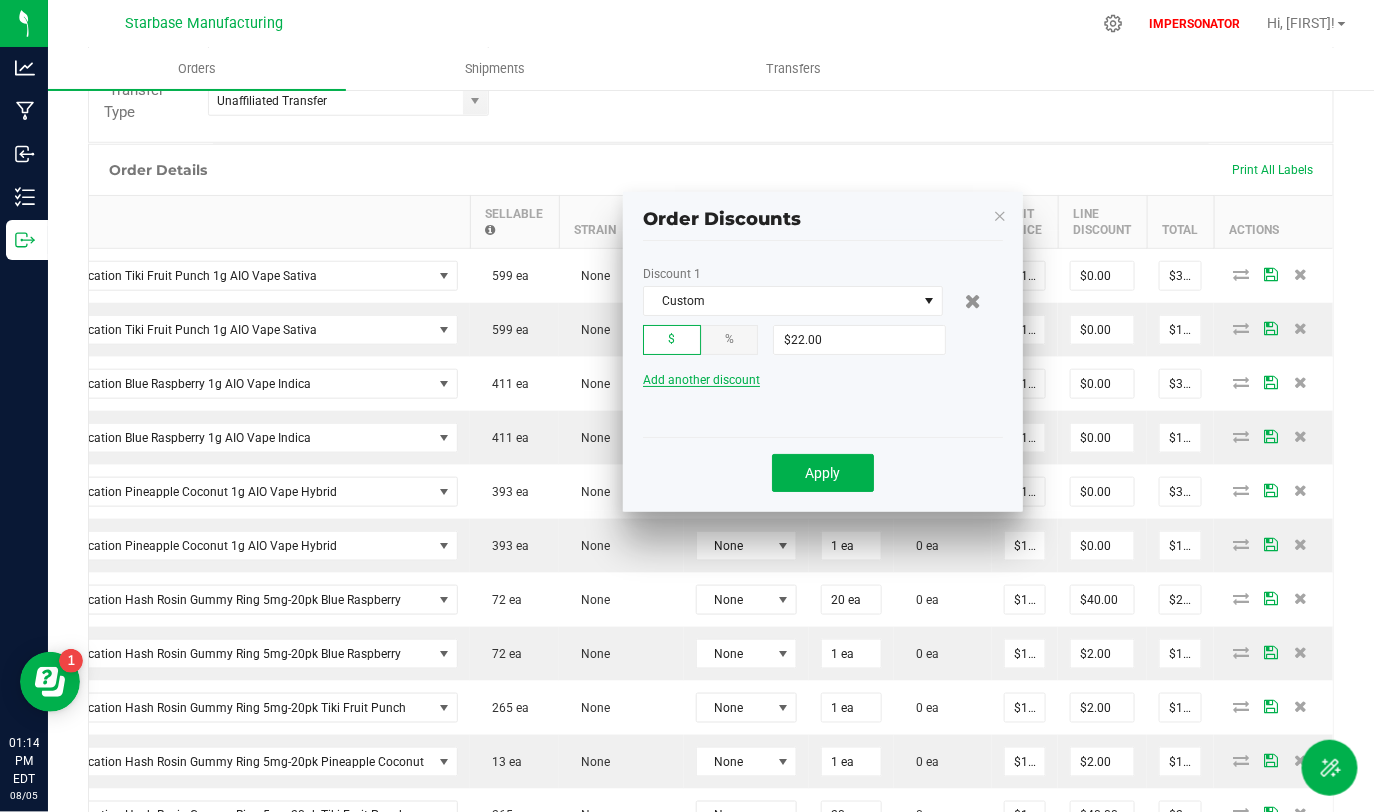 click on "Add another discount" at bounding box center (701, 380) 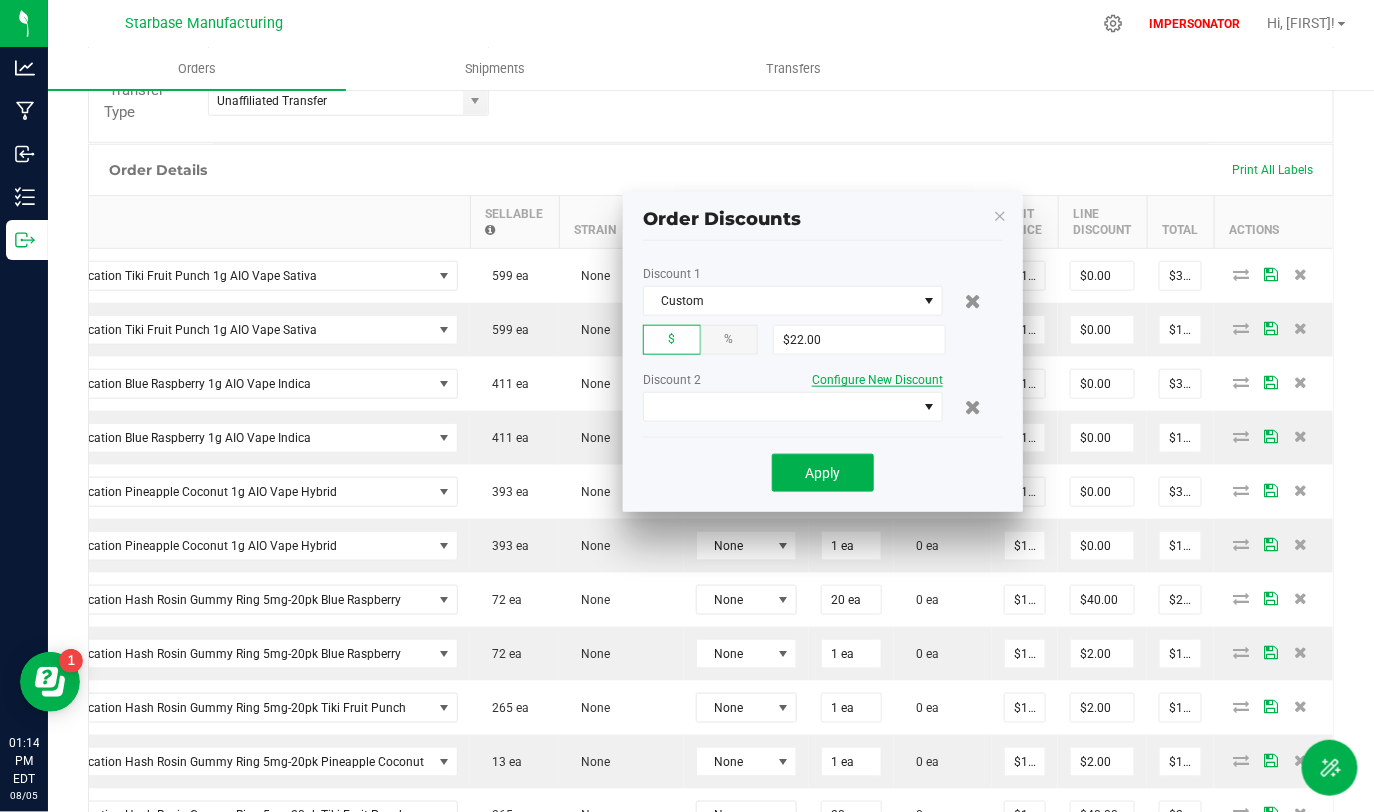 click on "Configure New Discount" at bounding box center (877, 380) 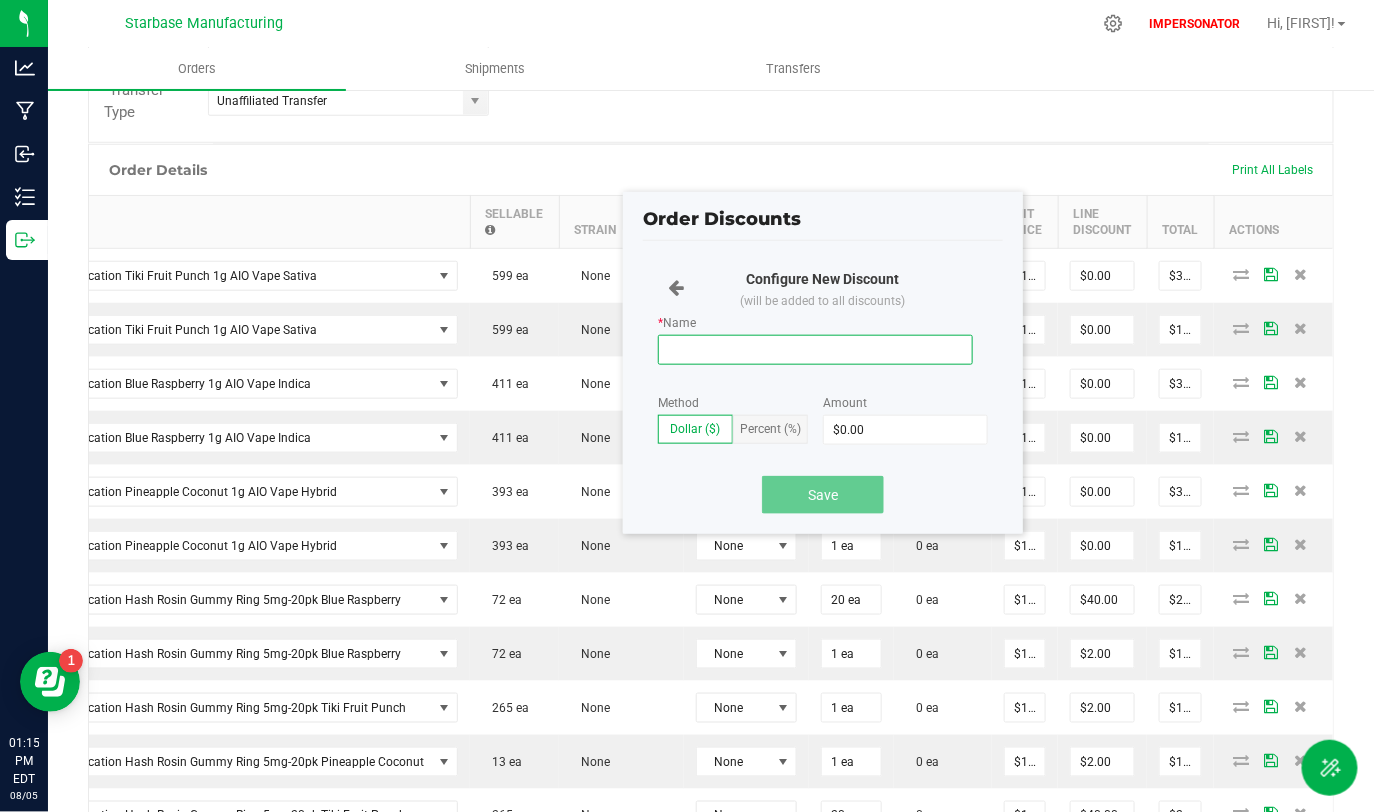 click on "*  Name" at bounding box center (815, 350) 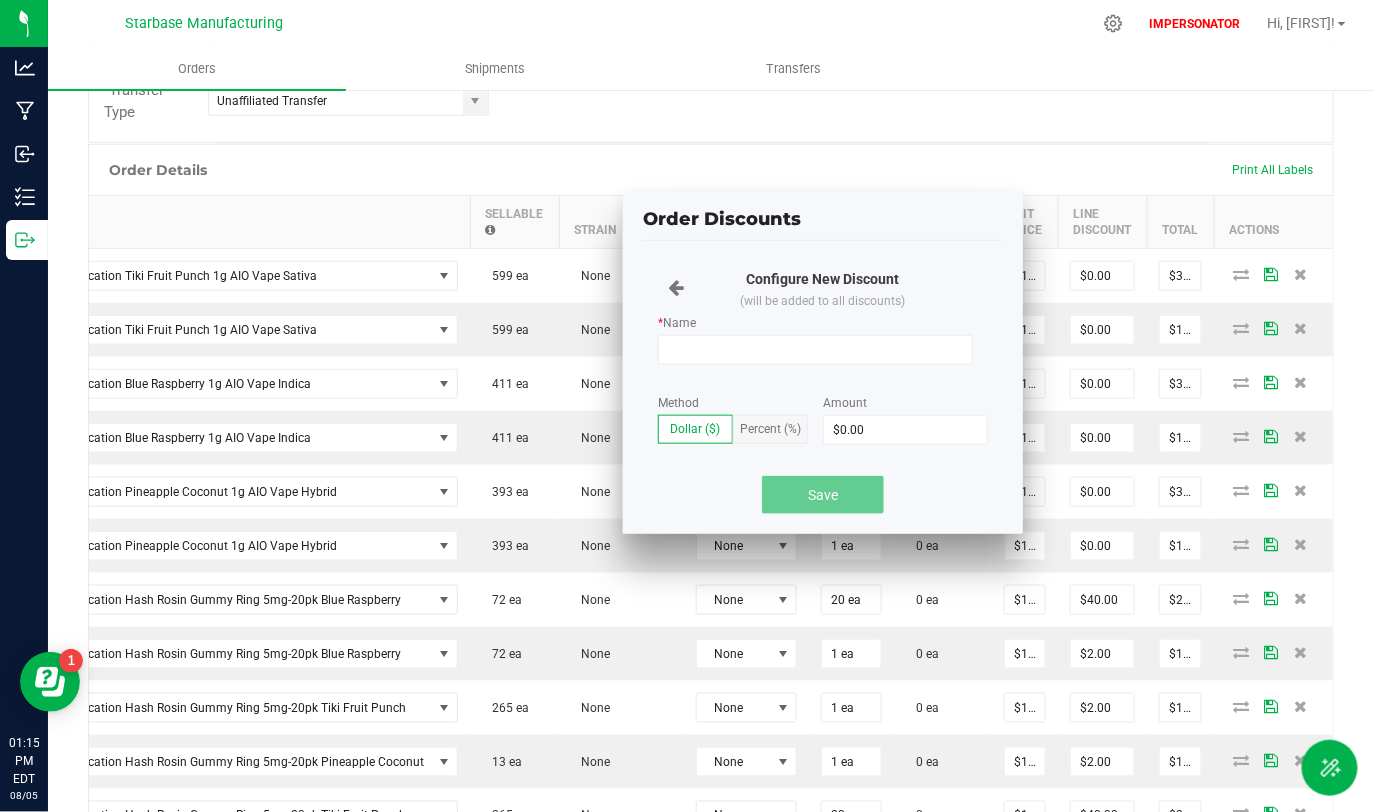 click on "*  Name" at bounding box center [823, 353] 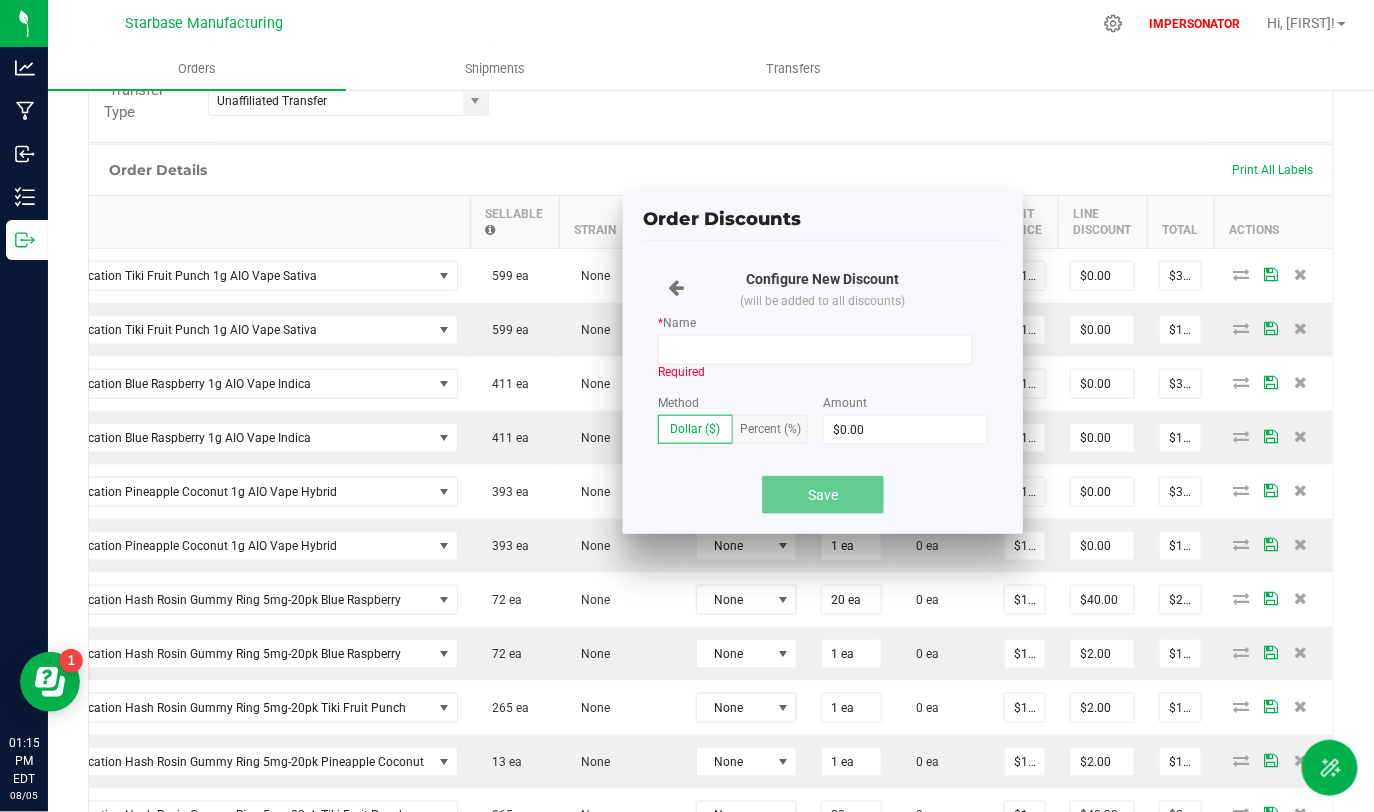 click on "Percent (%)" at bounding box center [770, 429] 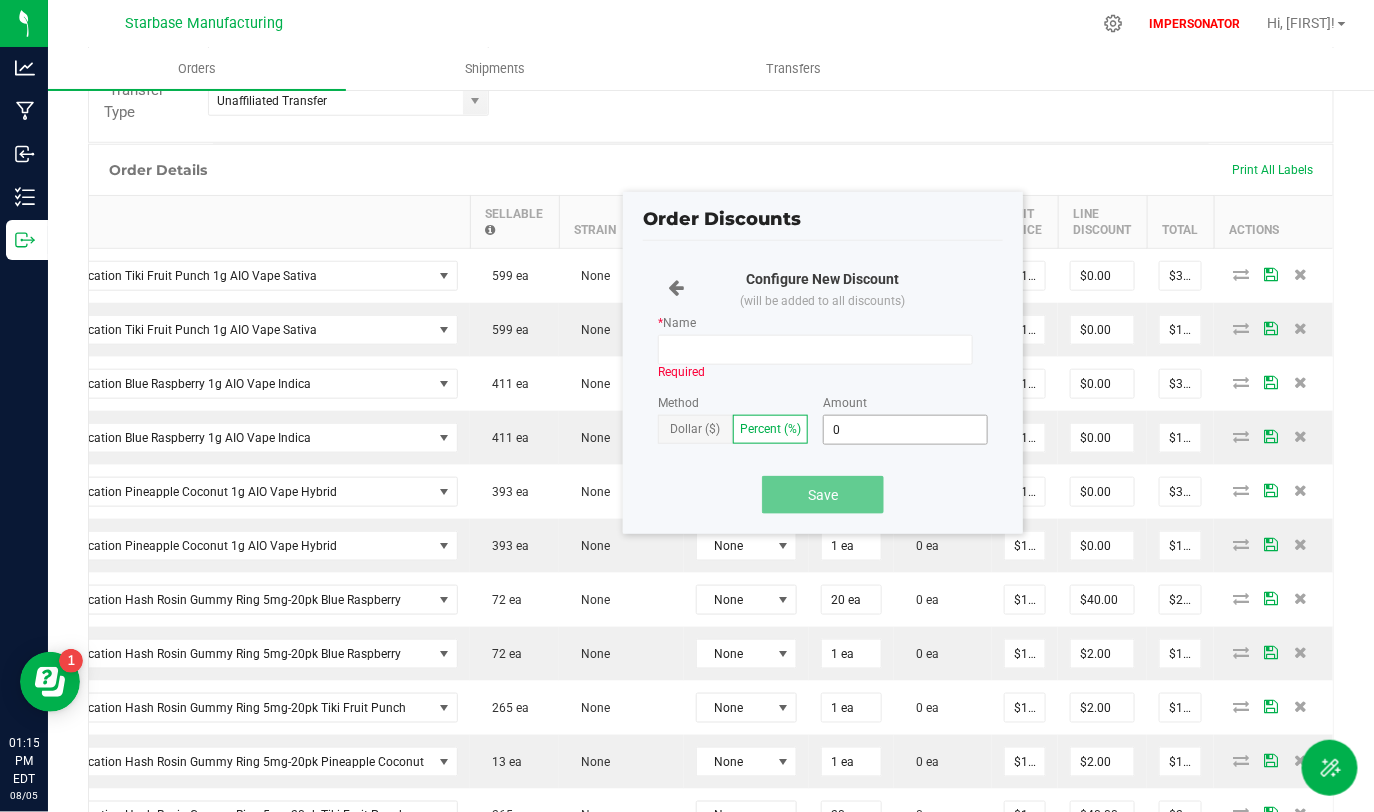 click on "0" at bounding box center [905, 430] 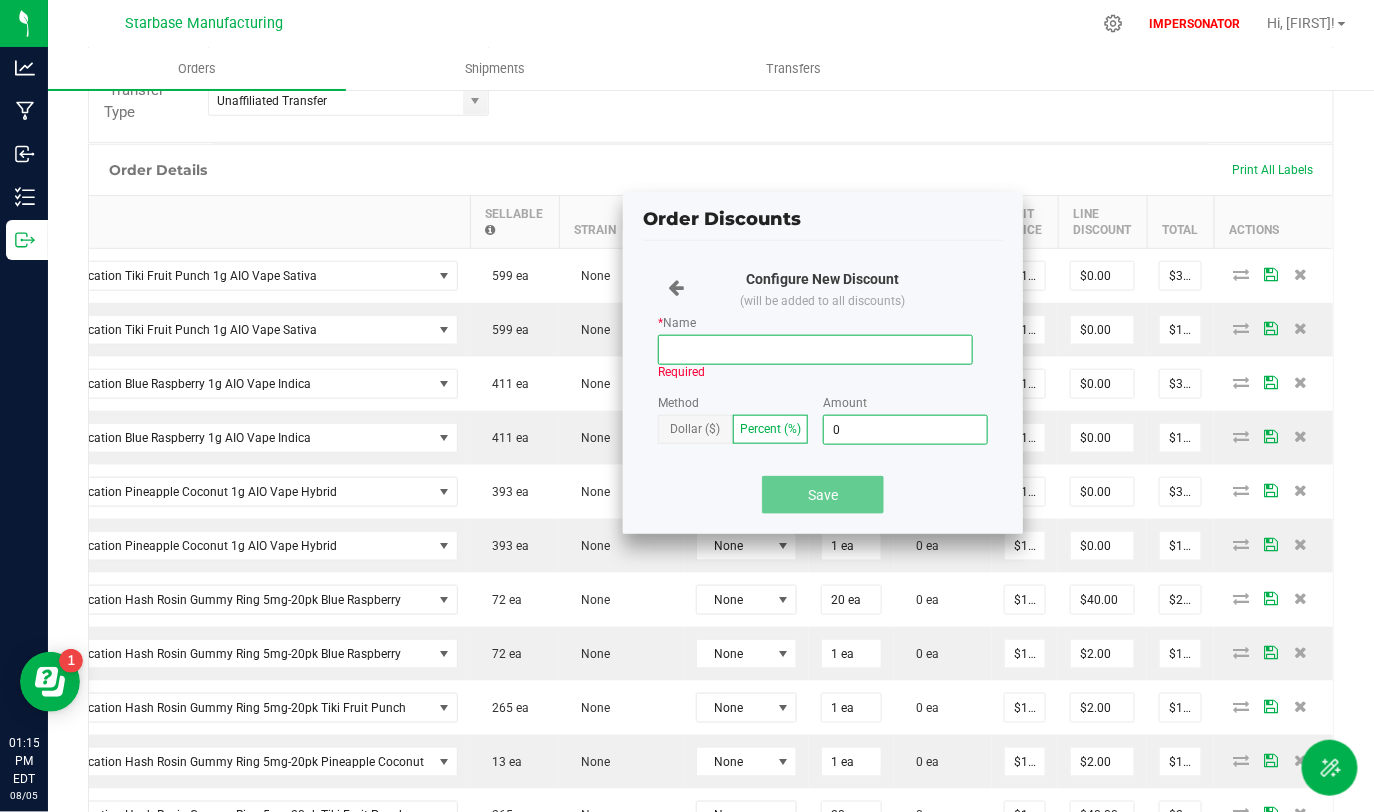 type on "0%" 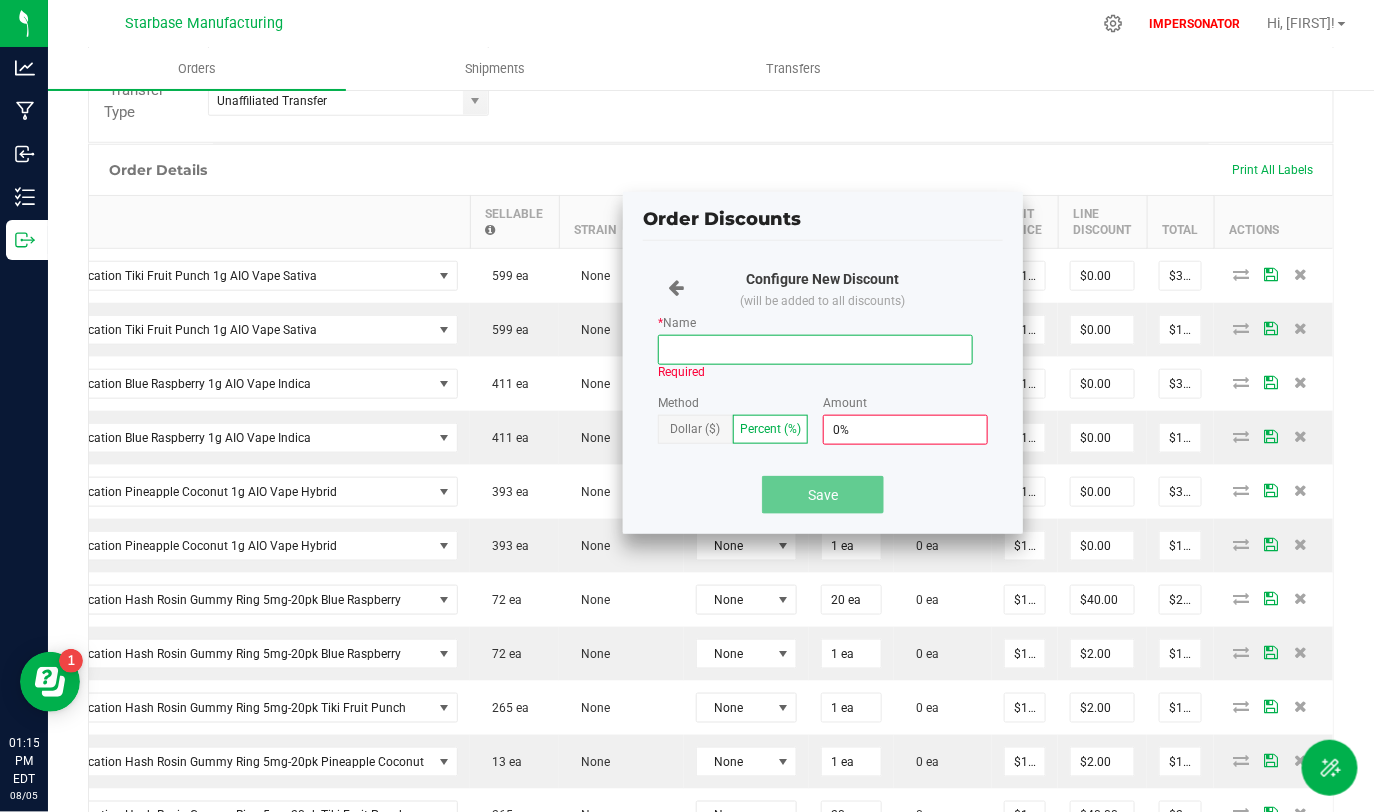 click on "*  Name" at bounding box center (815, 350) 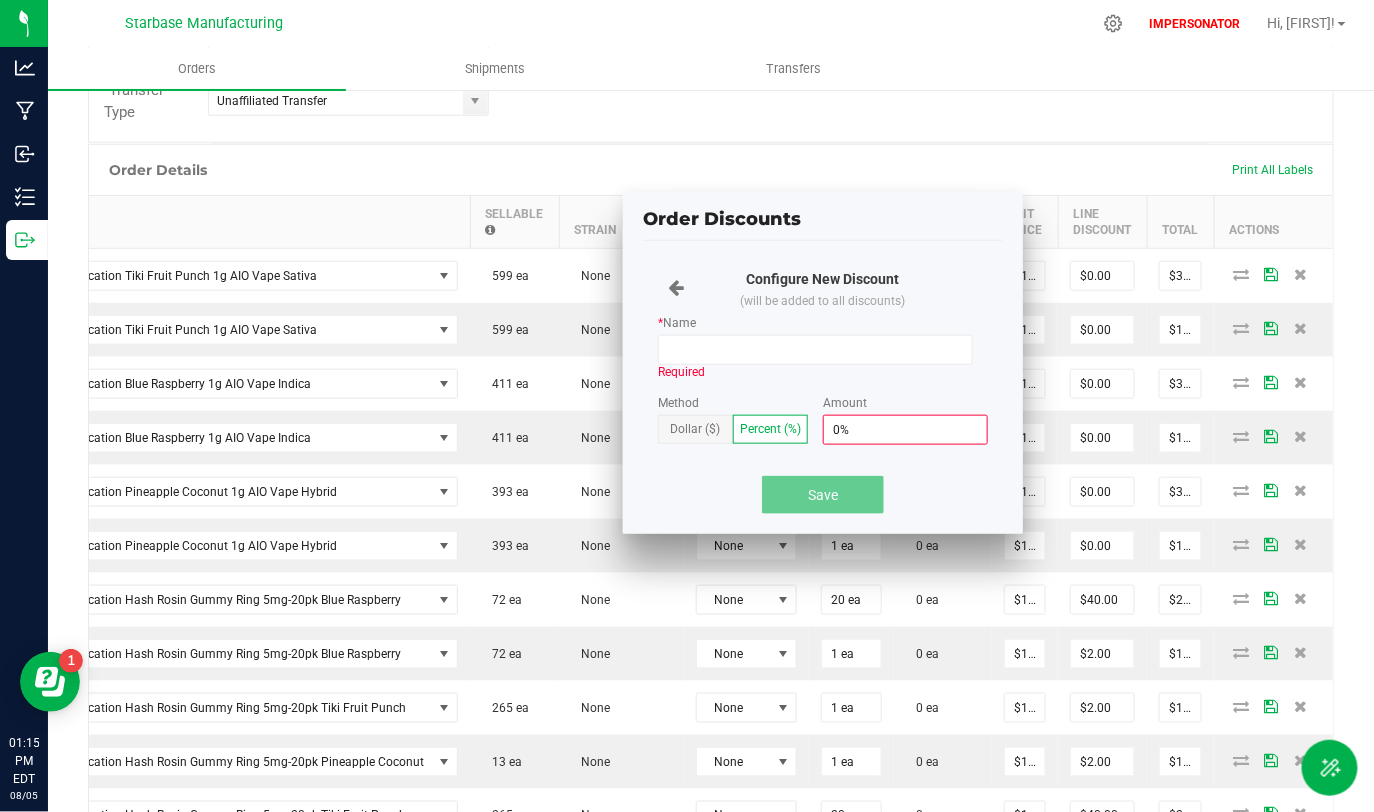 click on "*  Name" at bounding box center (823, 325) 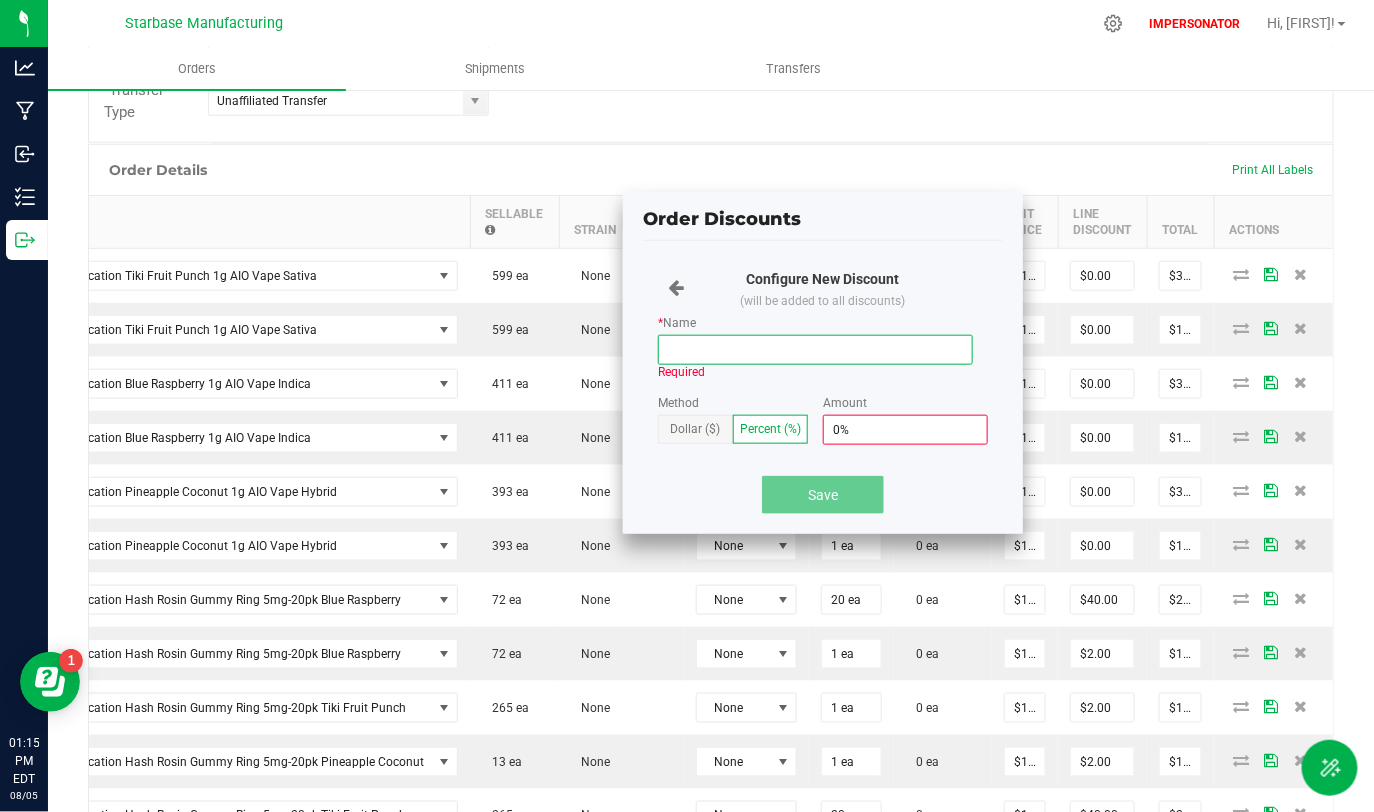 click on "*  Name" at bounding box center (815, 350) 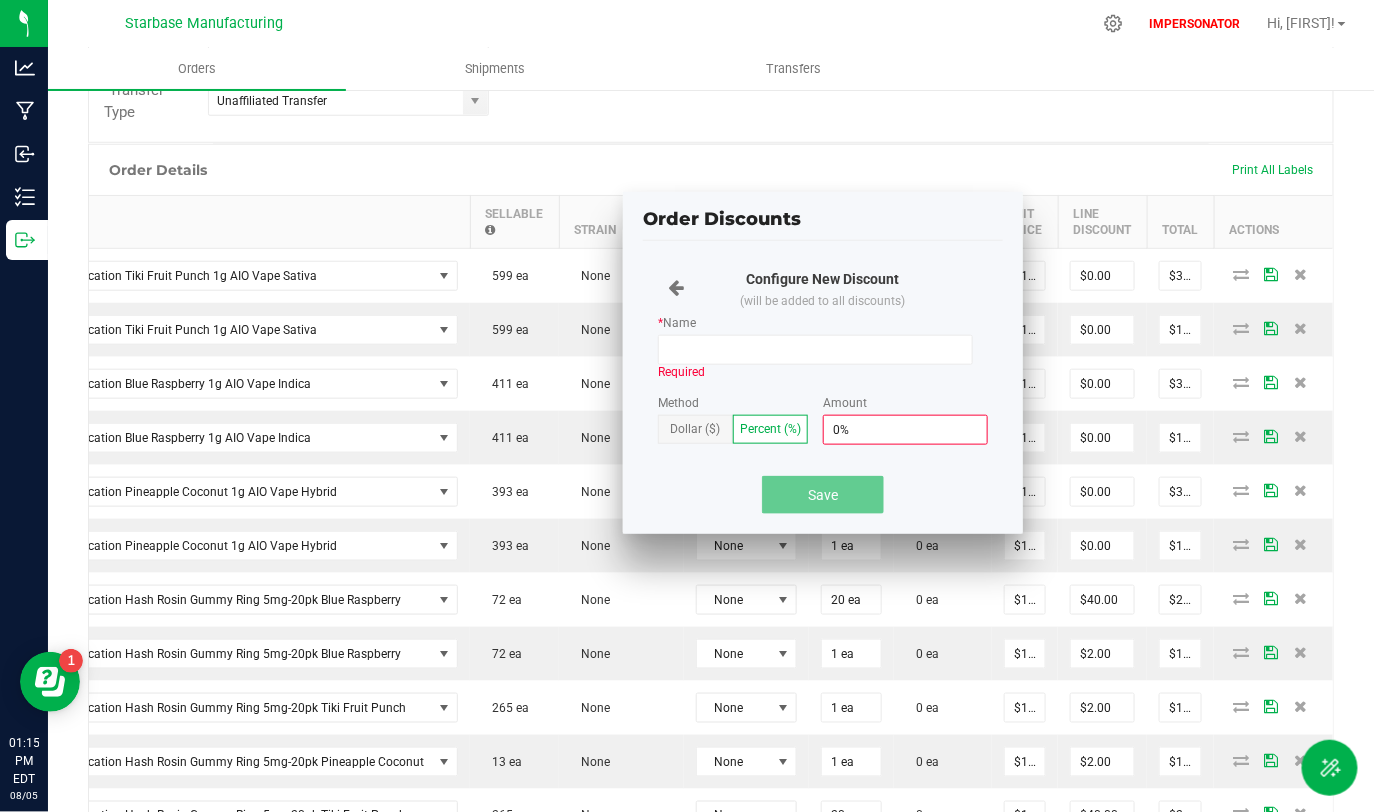 click on "*  Name" at bounding box center [823, 325] 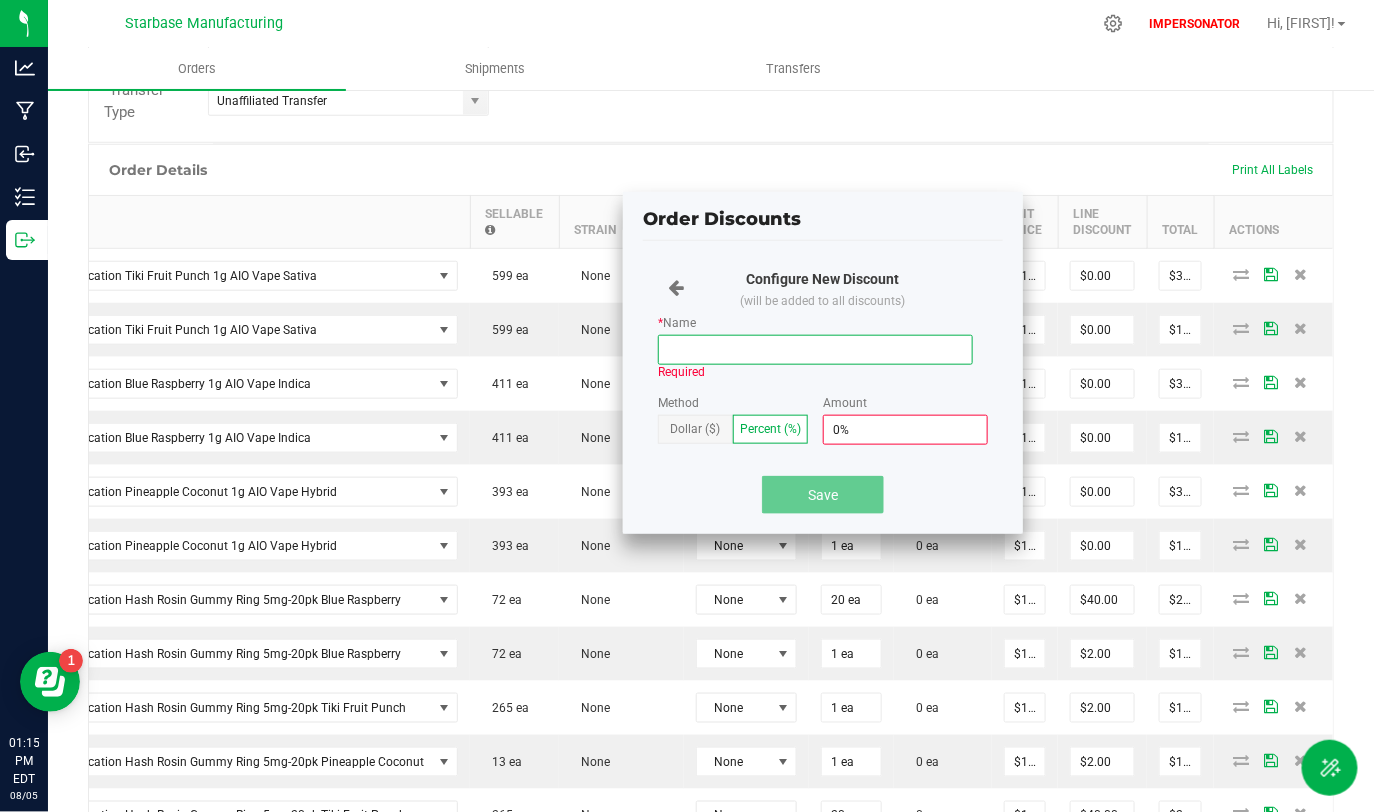 click on "*  Name" at bounding box center (815, 350) 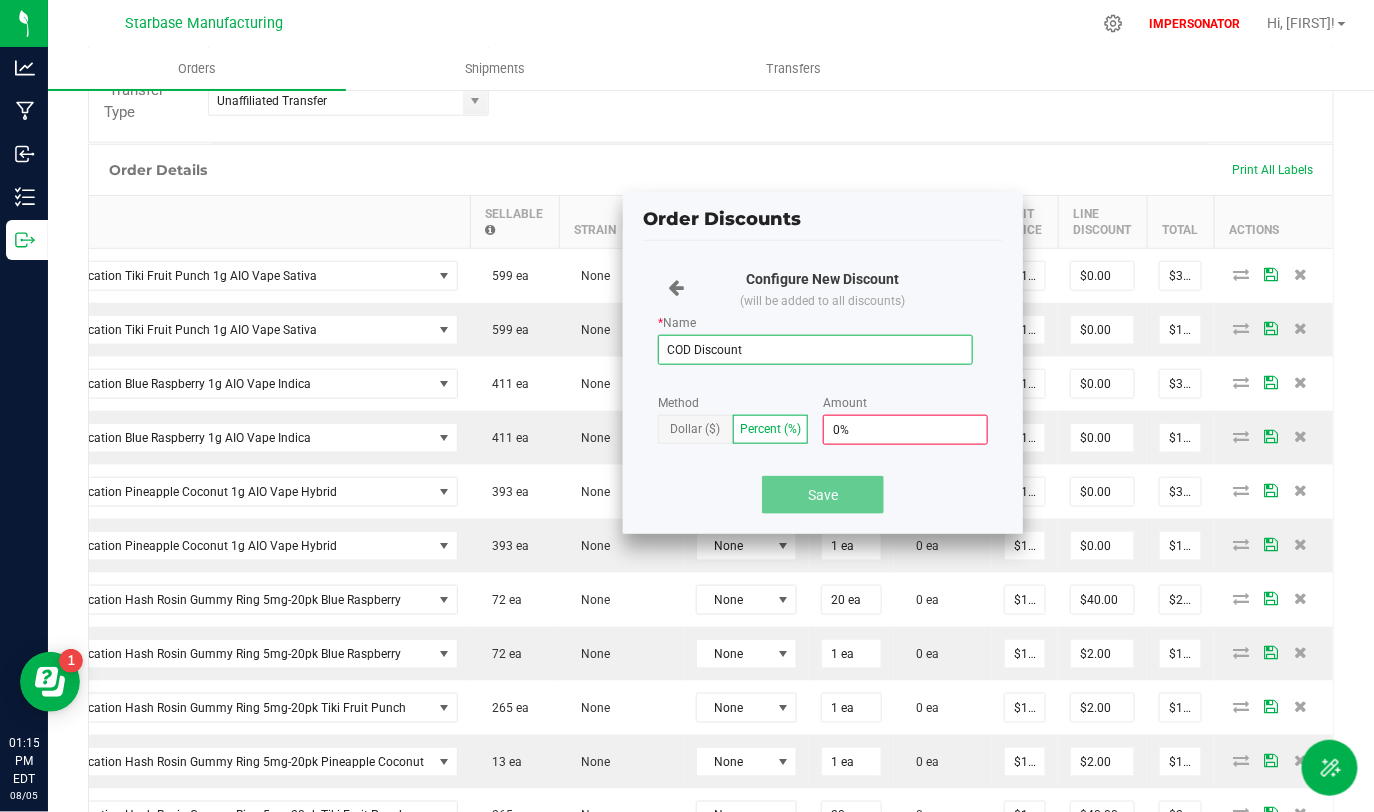 type on "COD Discount" 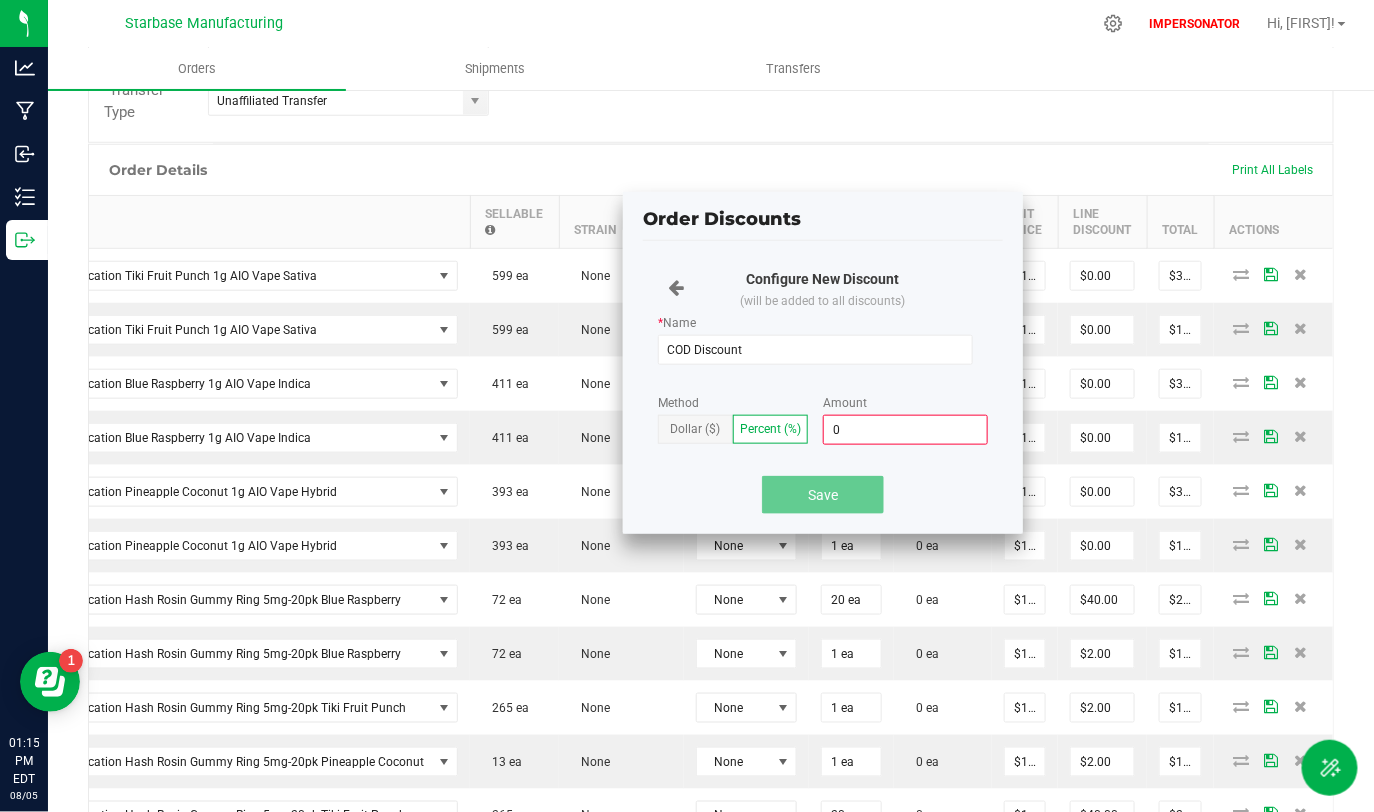 click on "0" at bounding box center [905, 430] 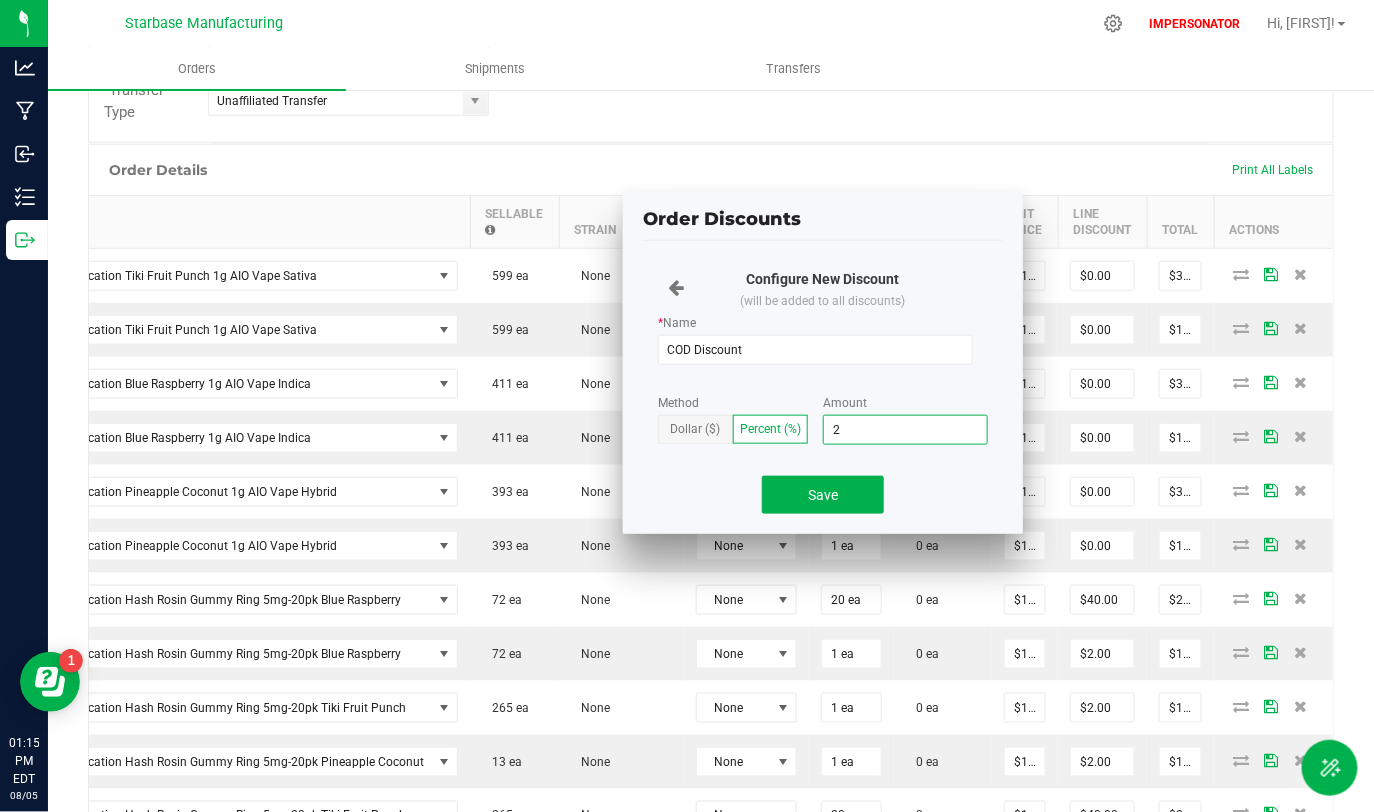 type on "2%" 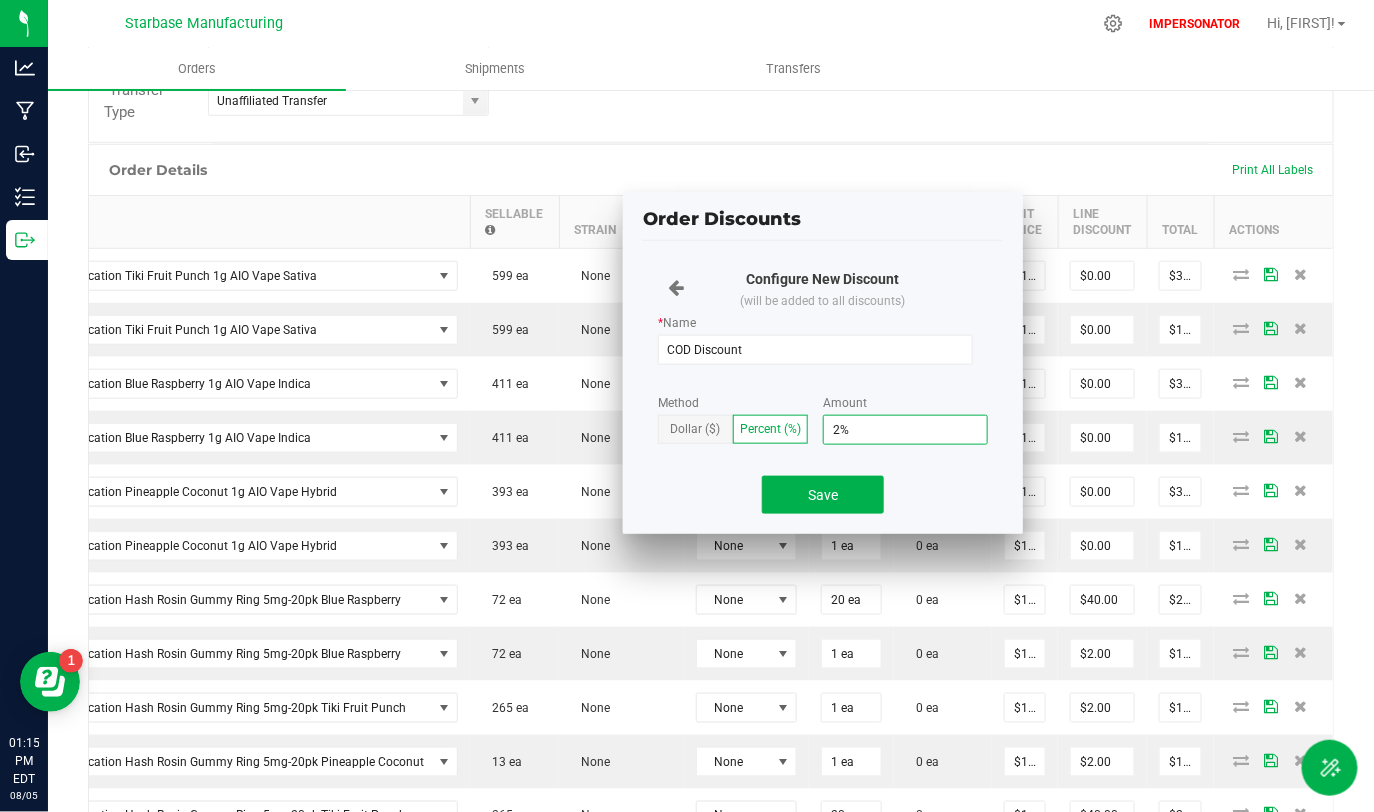 click on "Amount  2%" at bounding box center (905, 433) 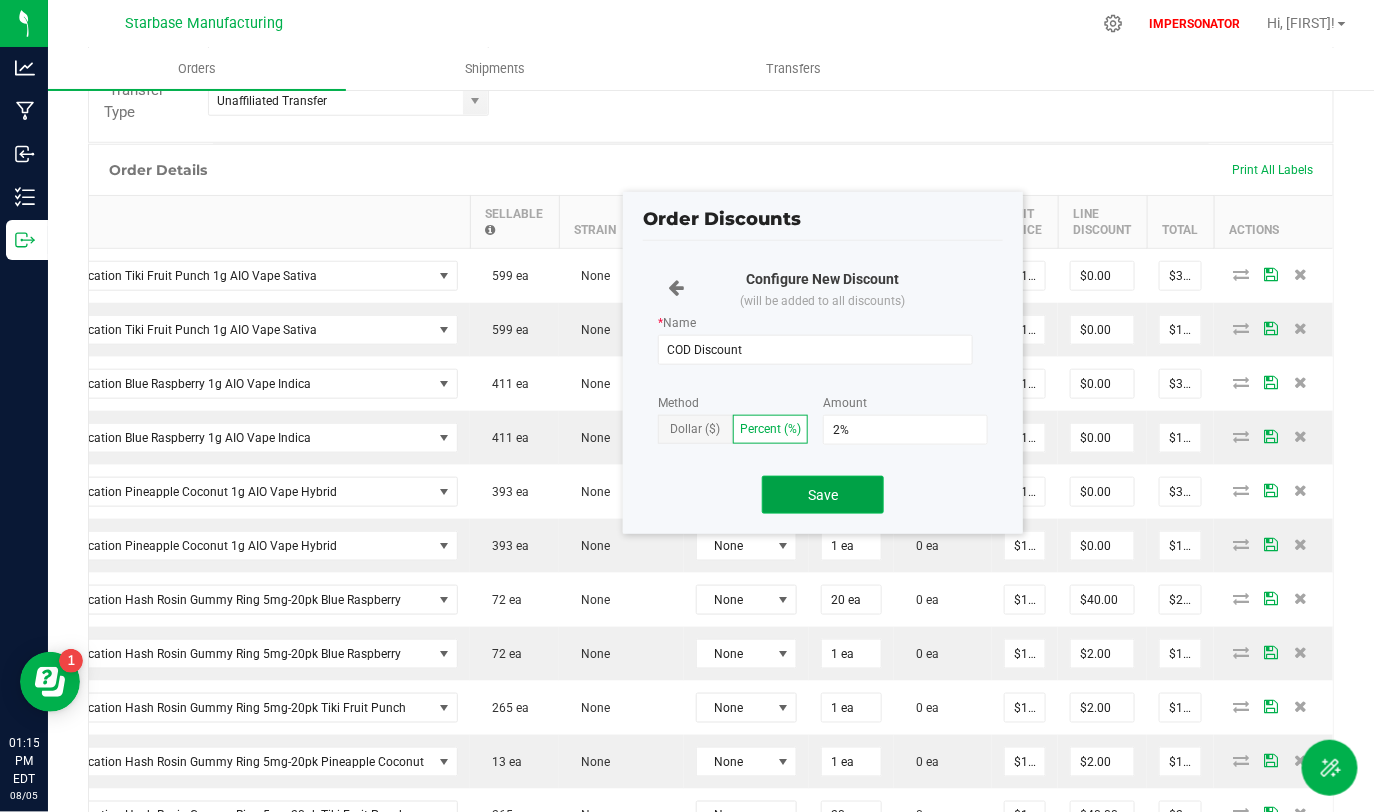 click on "Save" 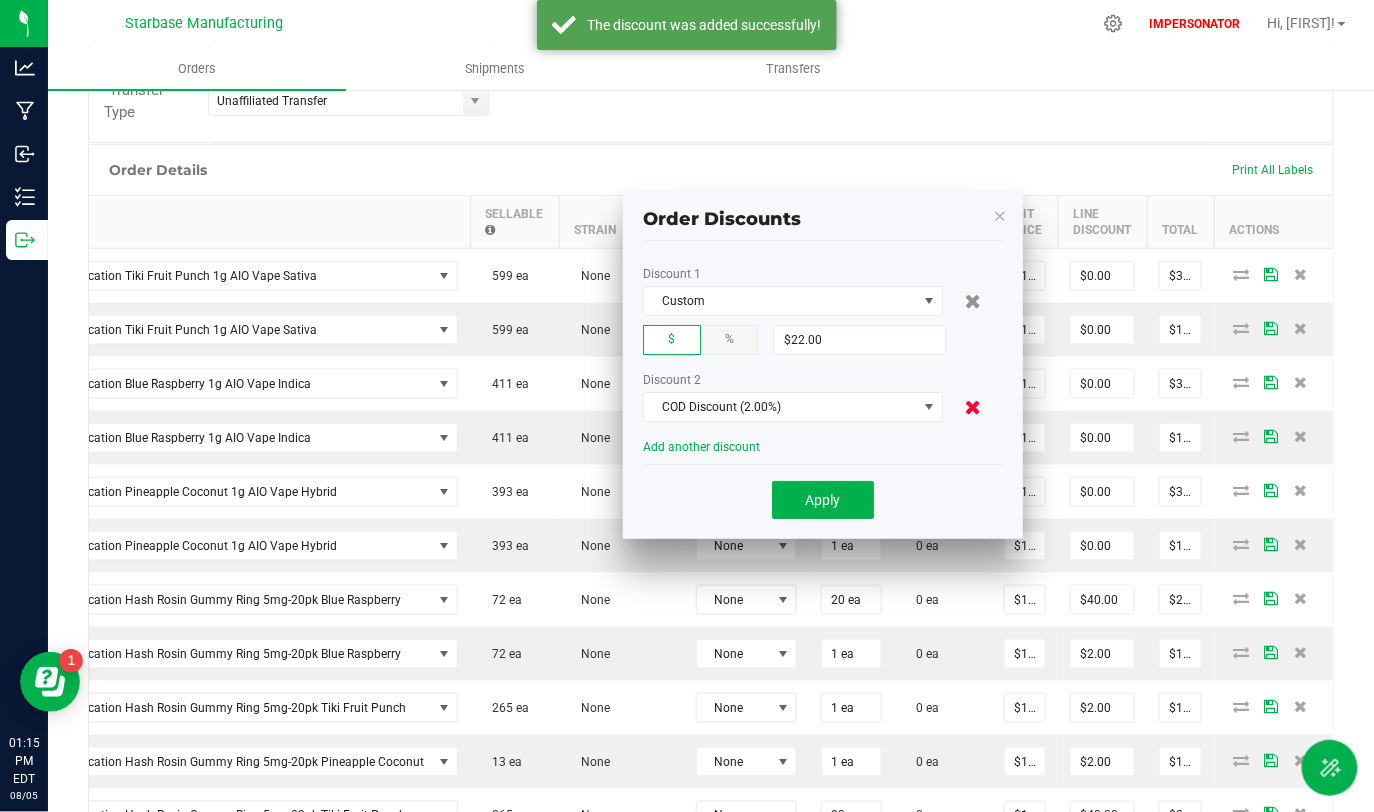 click at bounding box center (973, 407) 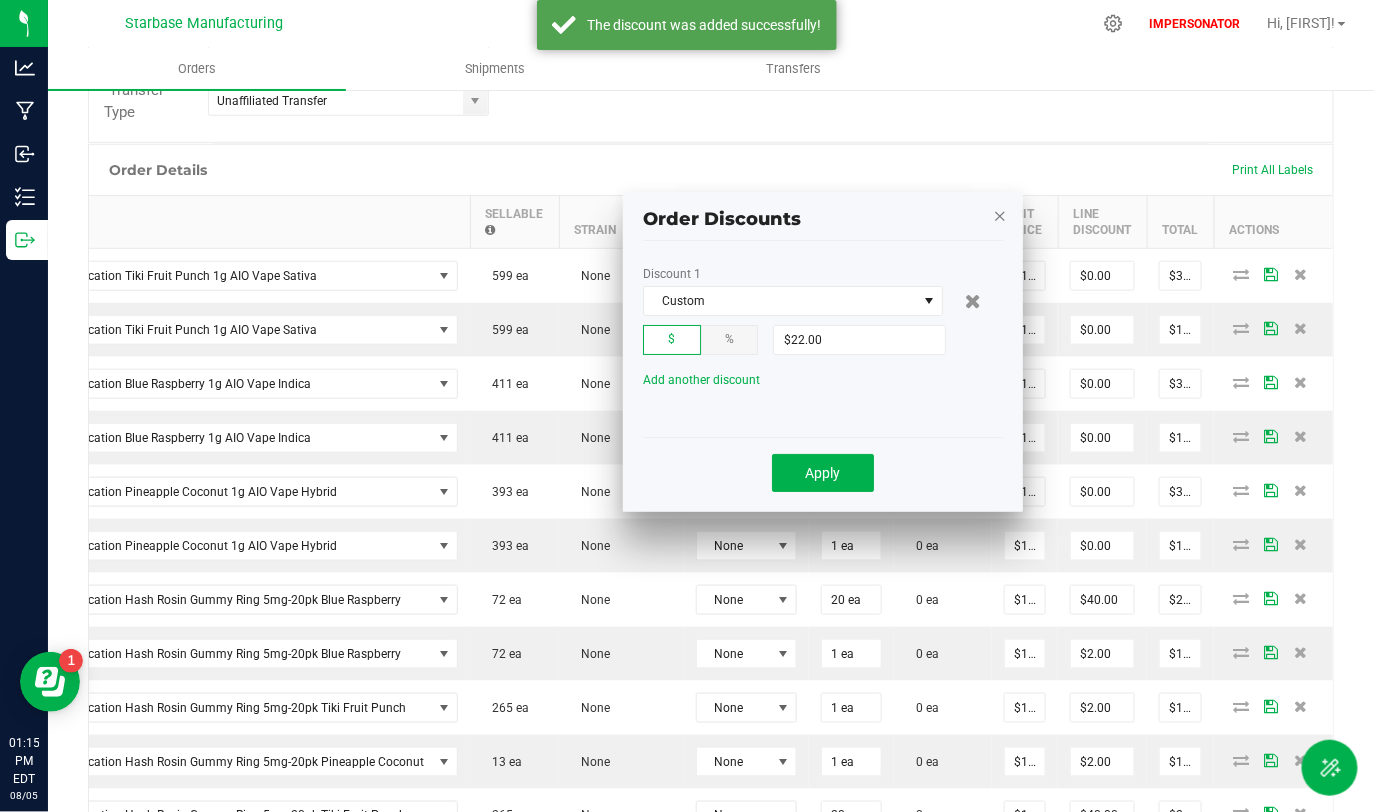 click at bounding box center [1000, 215] 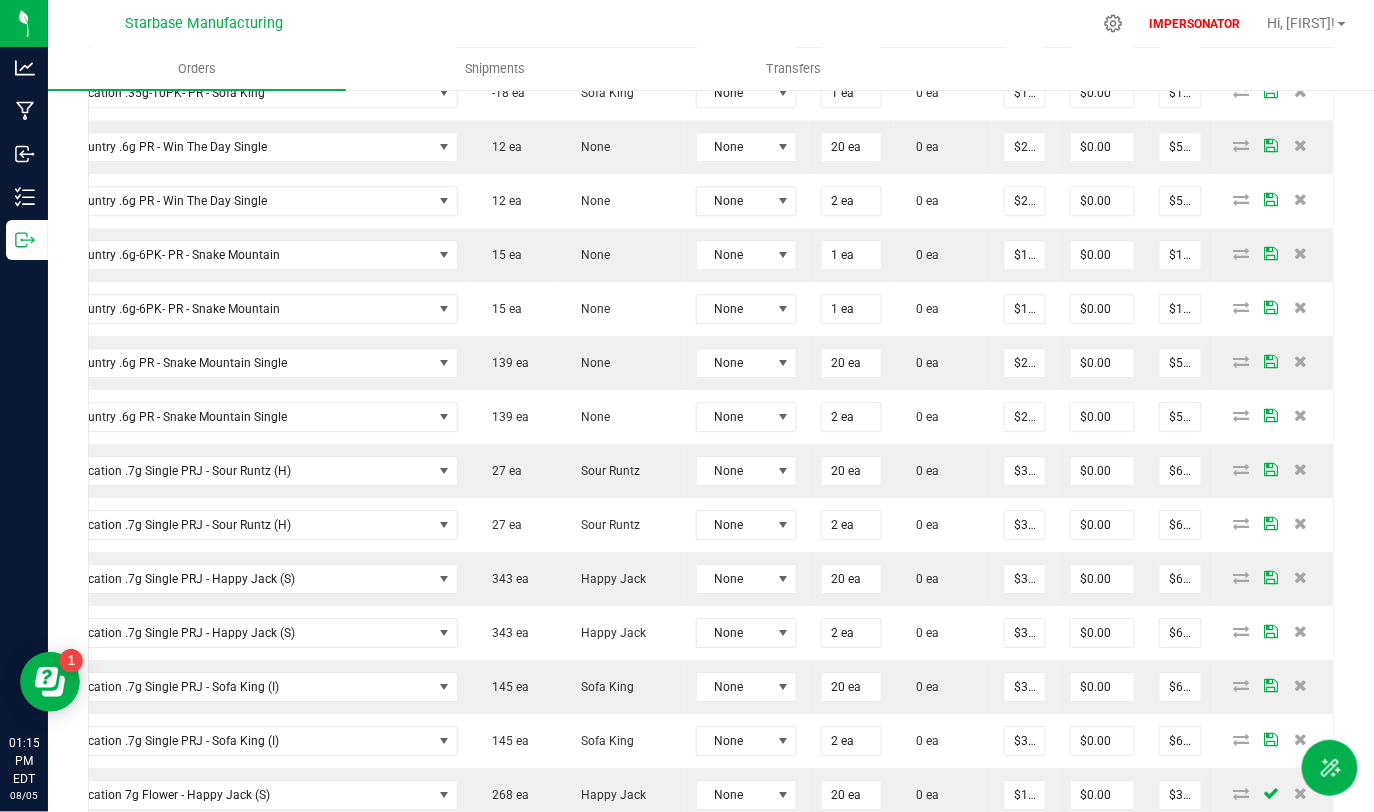 scroll, scrollTop: 2202, scrollLeft: 0, axis: vertical 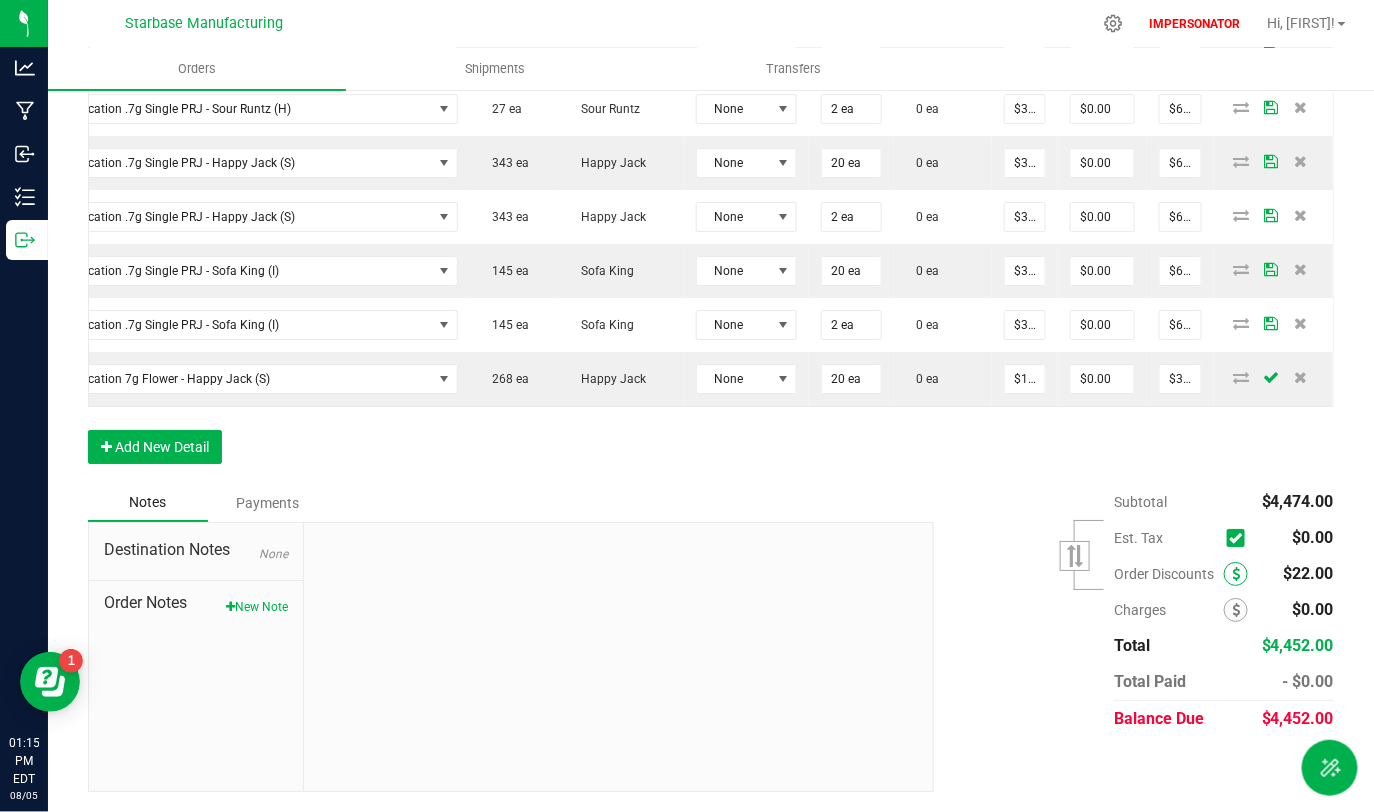 click at bounding box center [1236, 574] 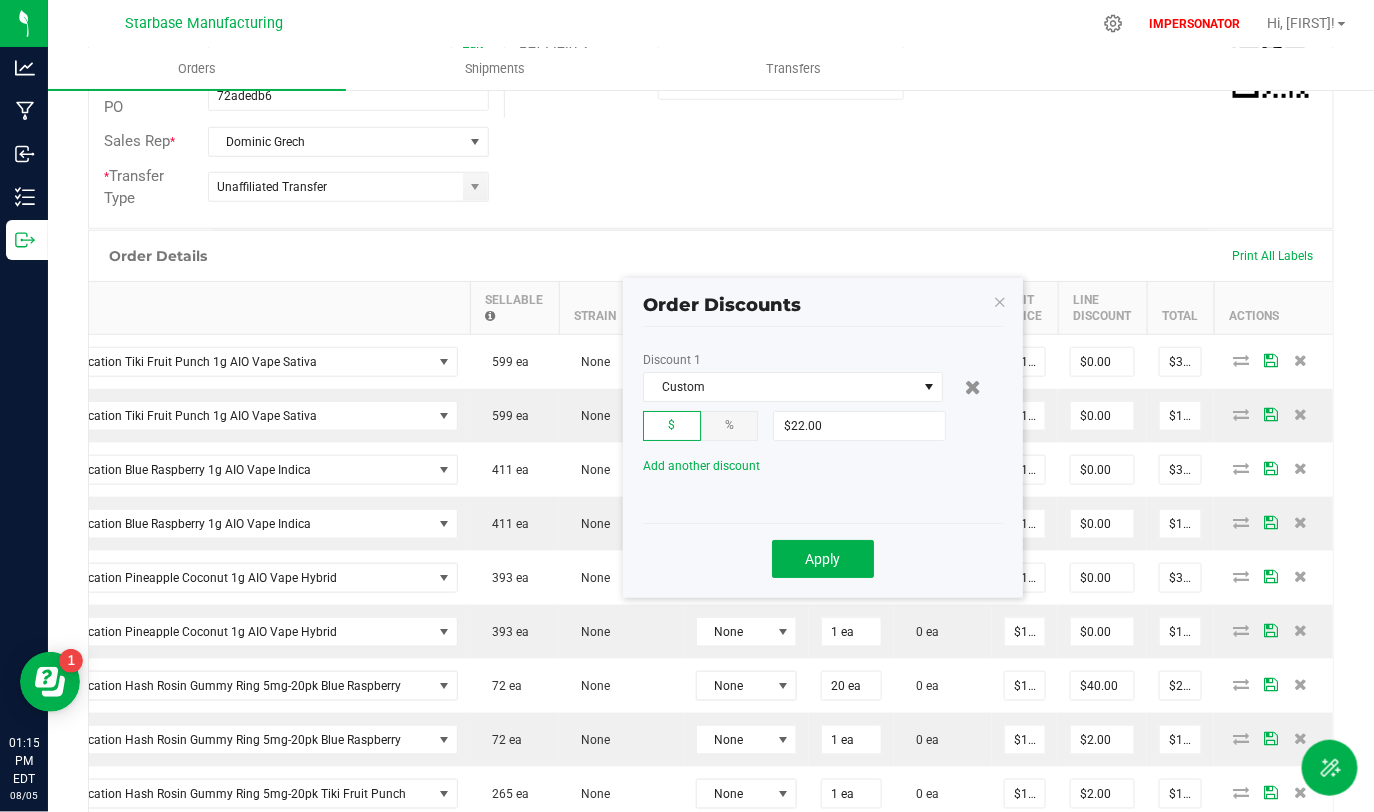 scroll, scrollTop: 434, scrollLeft: 0, axis: vertical 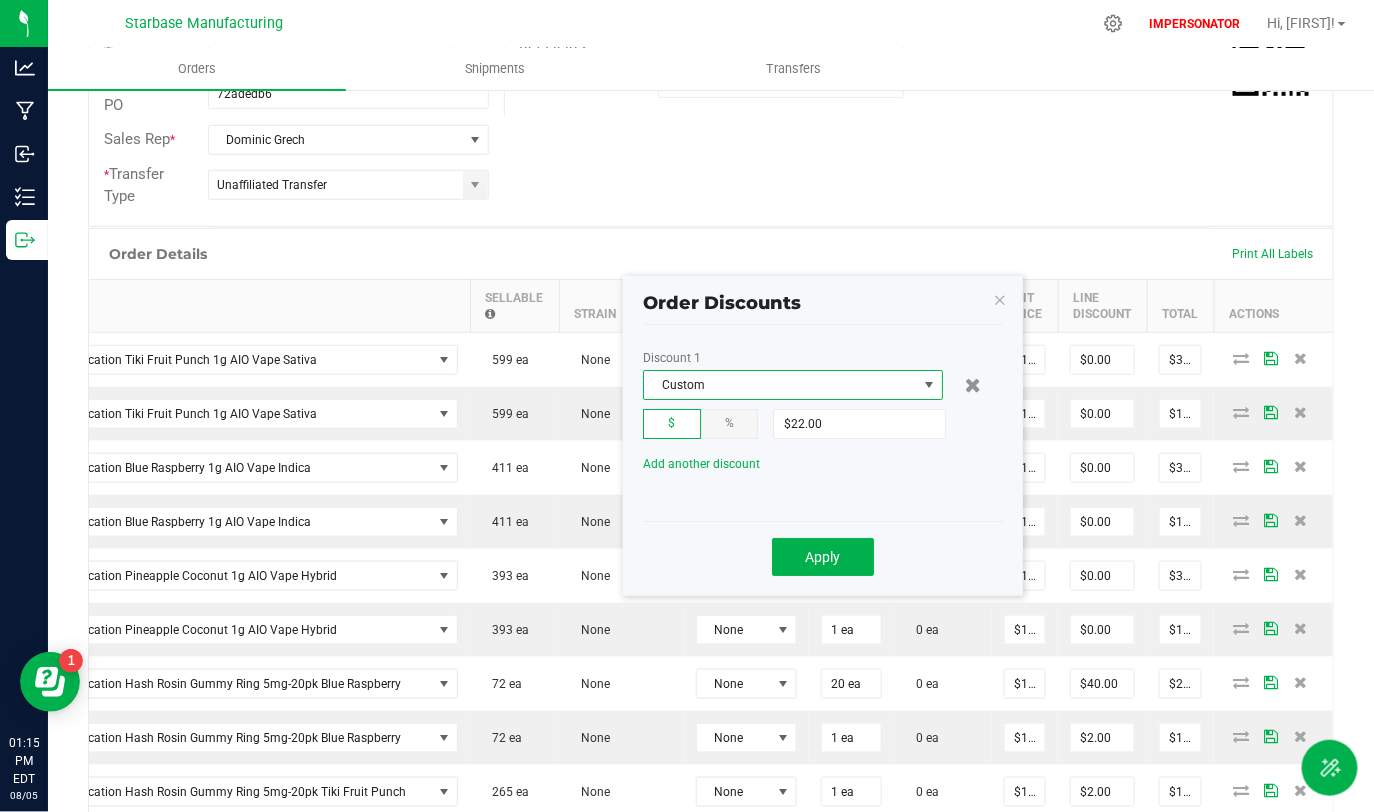 click on "Custom" at bounding box center [780, 385] 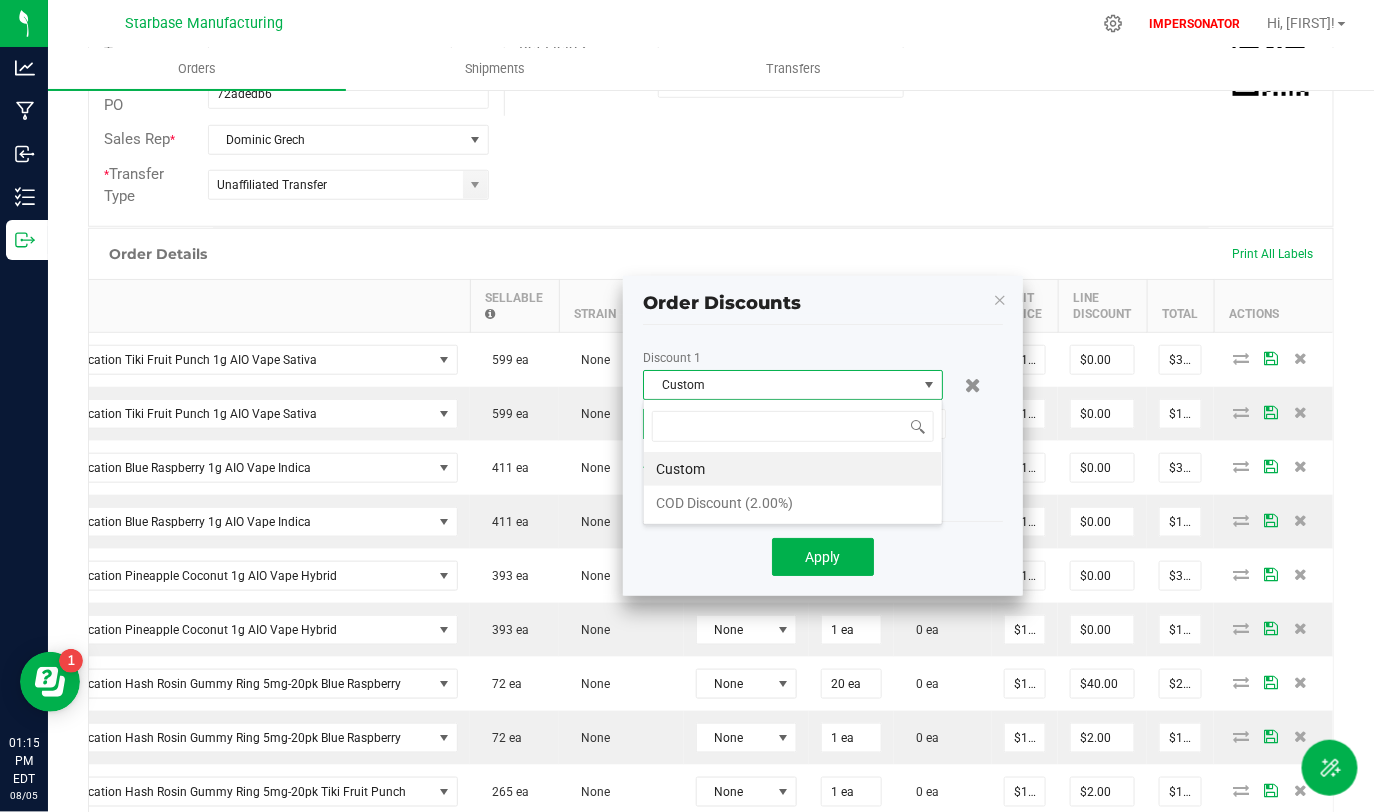 scroll, scrollTop: 99970, scrollLeft: 99700, axis: both 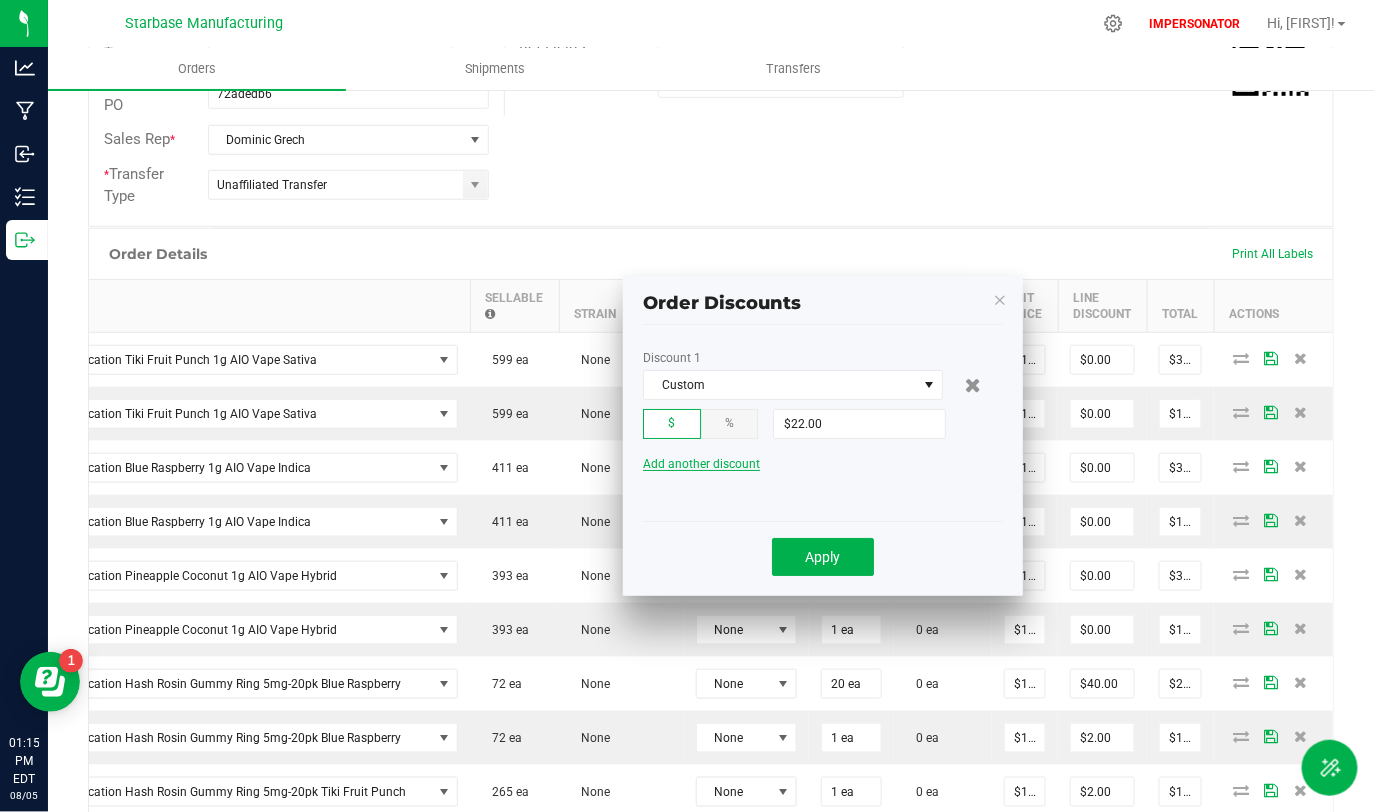 click on "Add another discount" at bounding box center [701, 464] 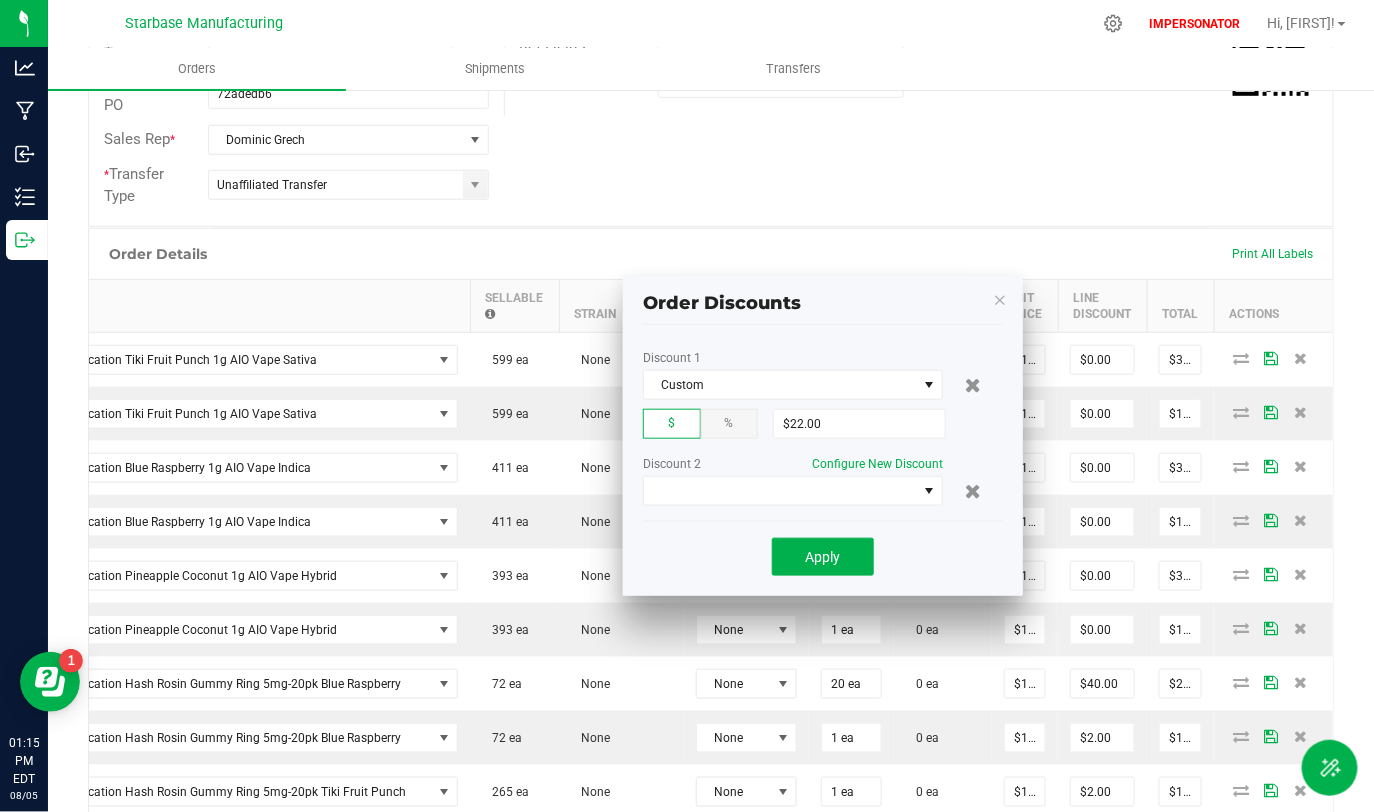 click on "Discount 1  Custom $ % $22.00  Discount 2   Configure New Discount   Apply" at bounding box center [823, 466] 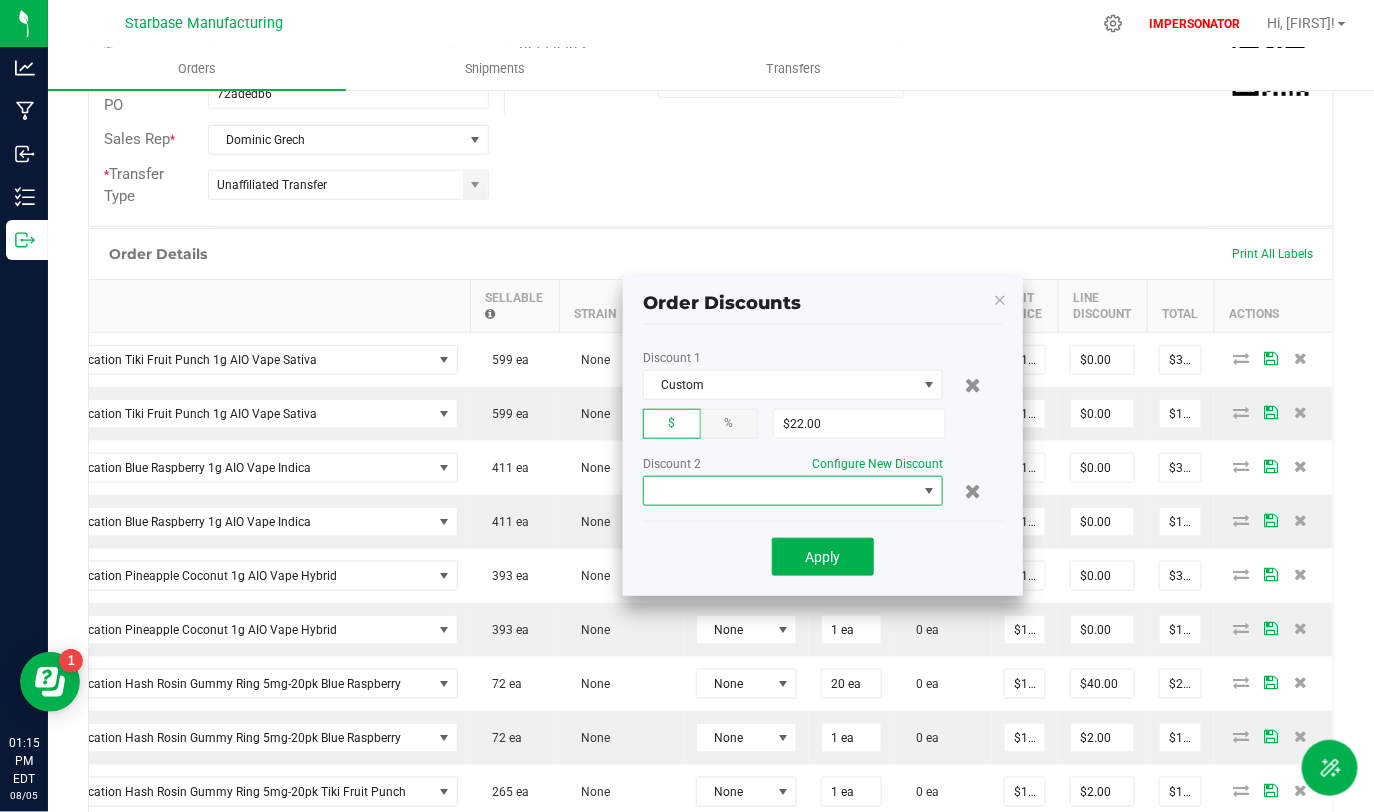 click at bounding box center [780, 491] 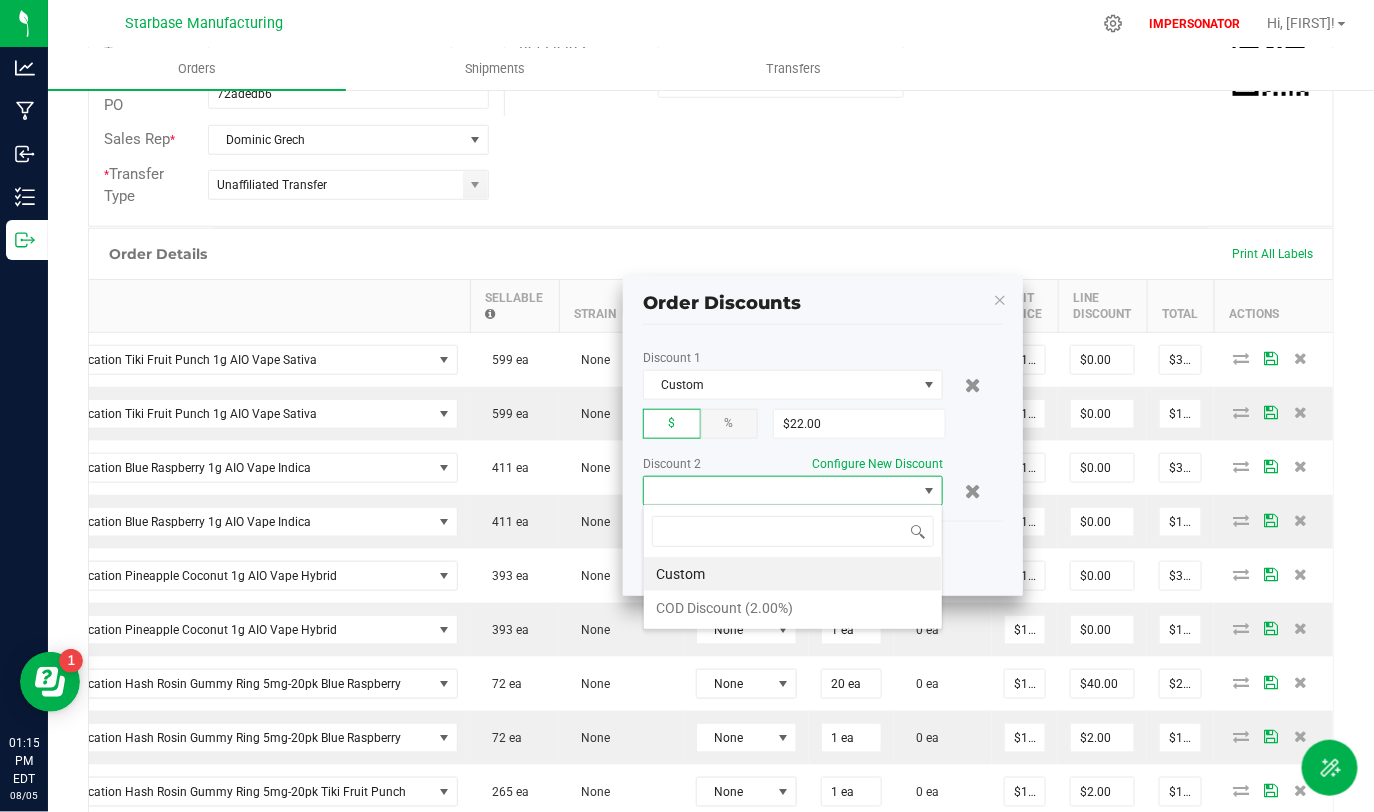 scroll, scrollTop: 99970, scrollLeft: 99700, axis: both 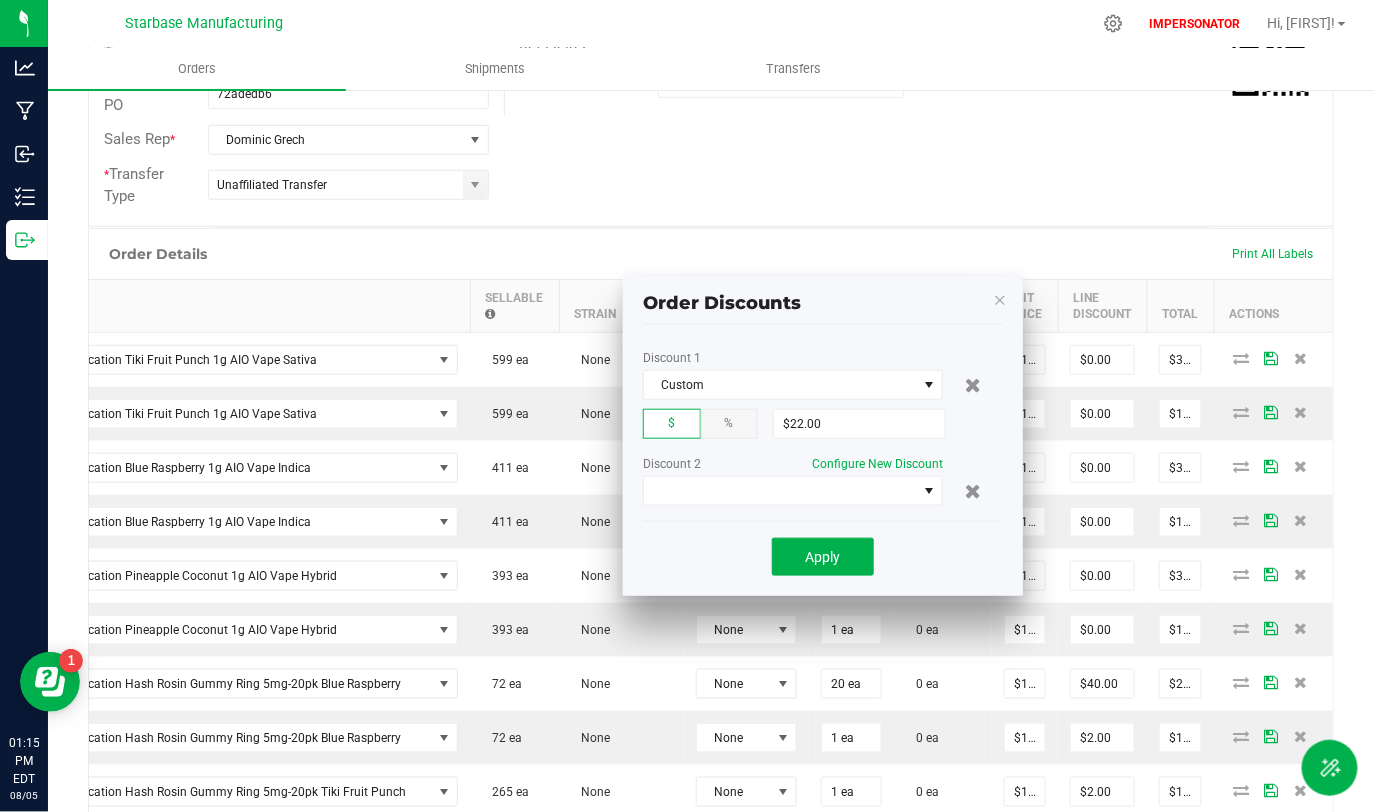 click on "Apply" at bounding box center [823, 551] 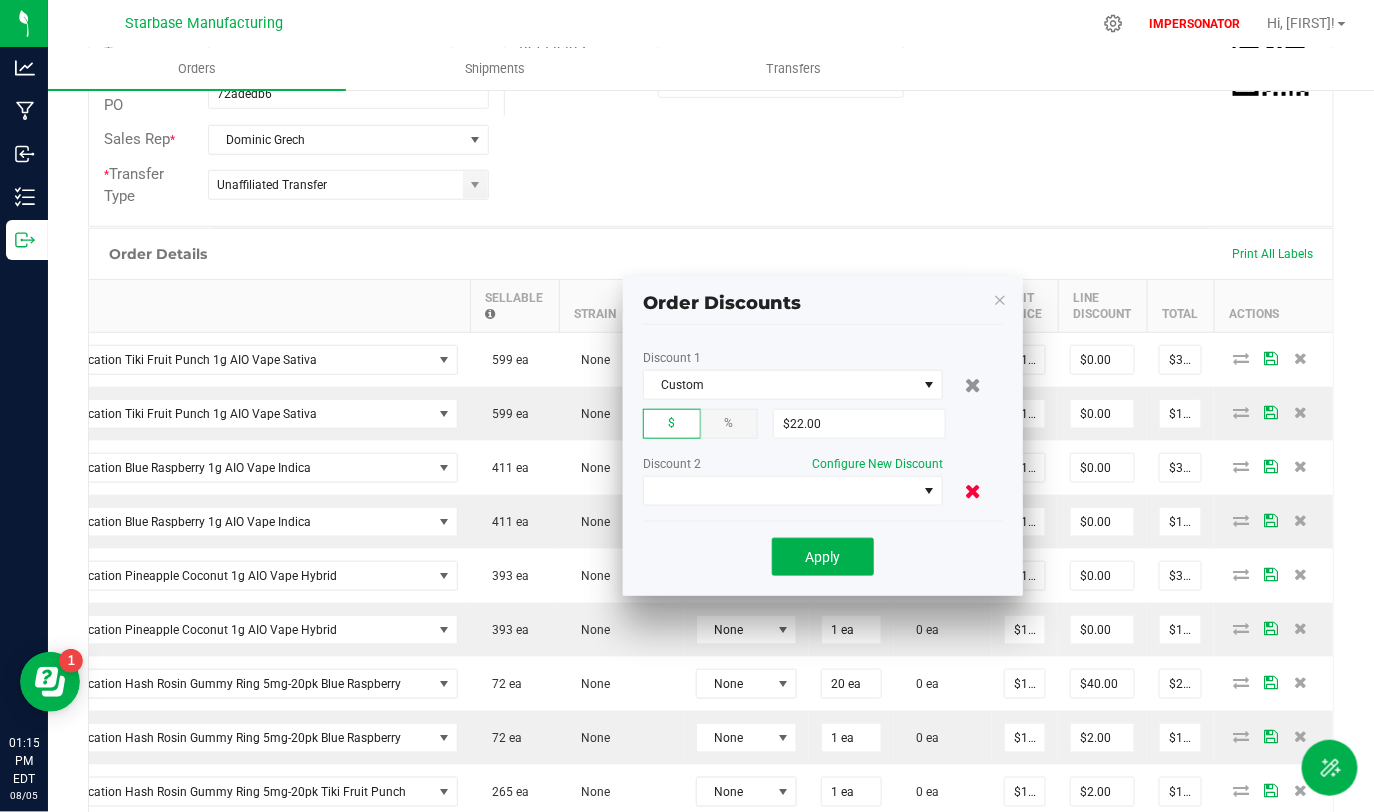 click at bounding box center (973, 491) 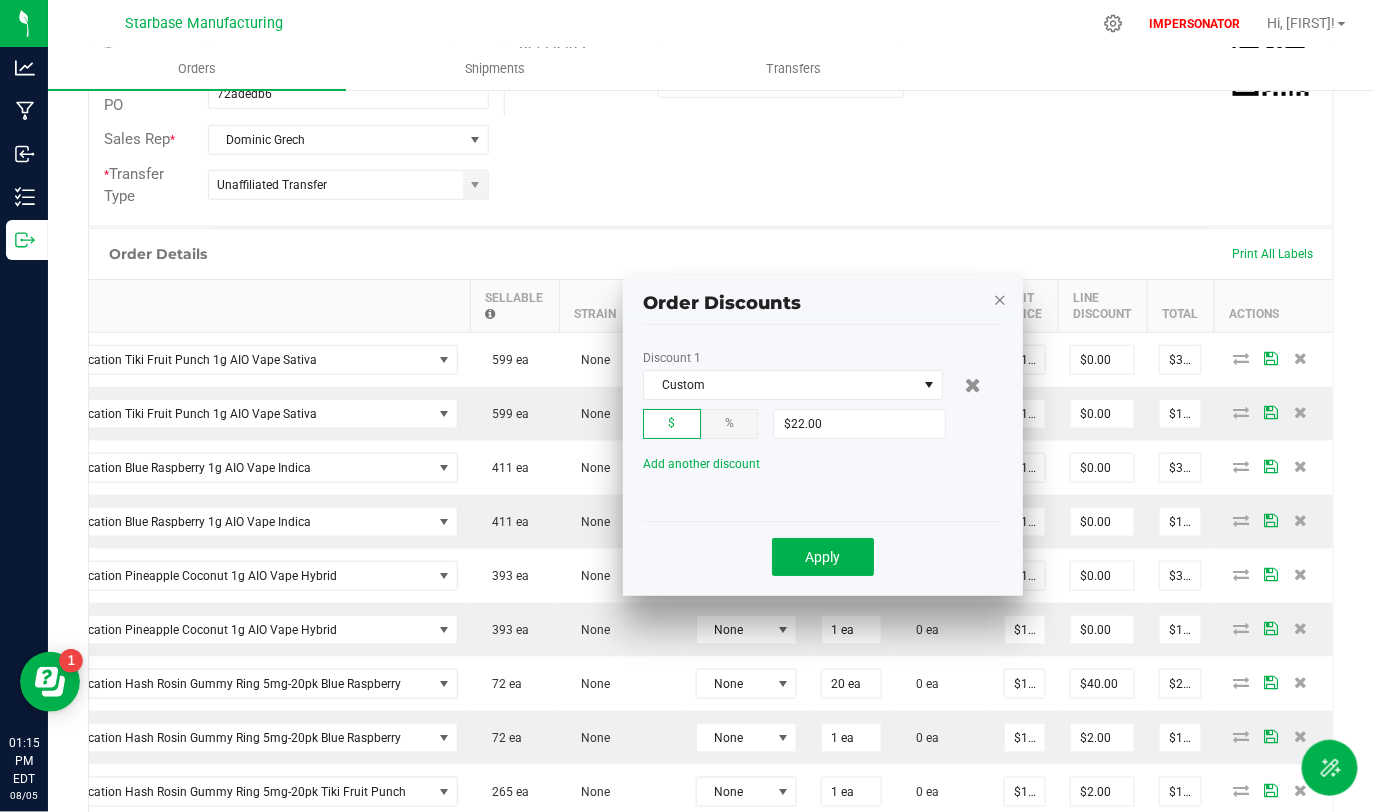 click at bounding box center (1000, 299) 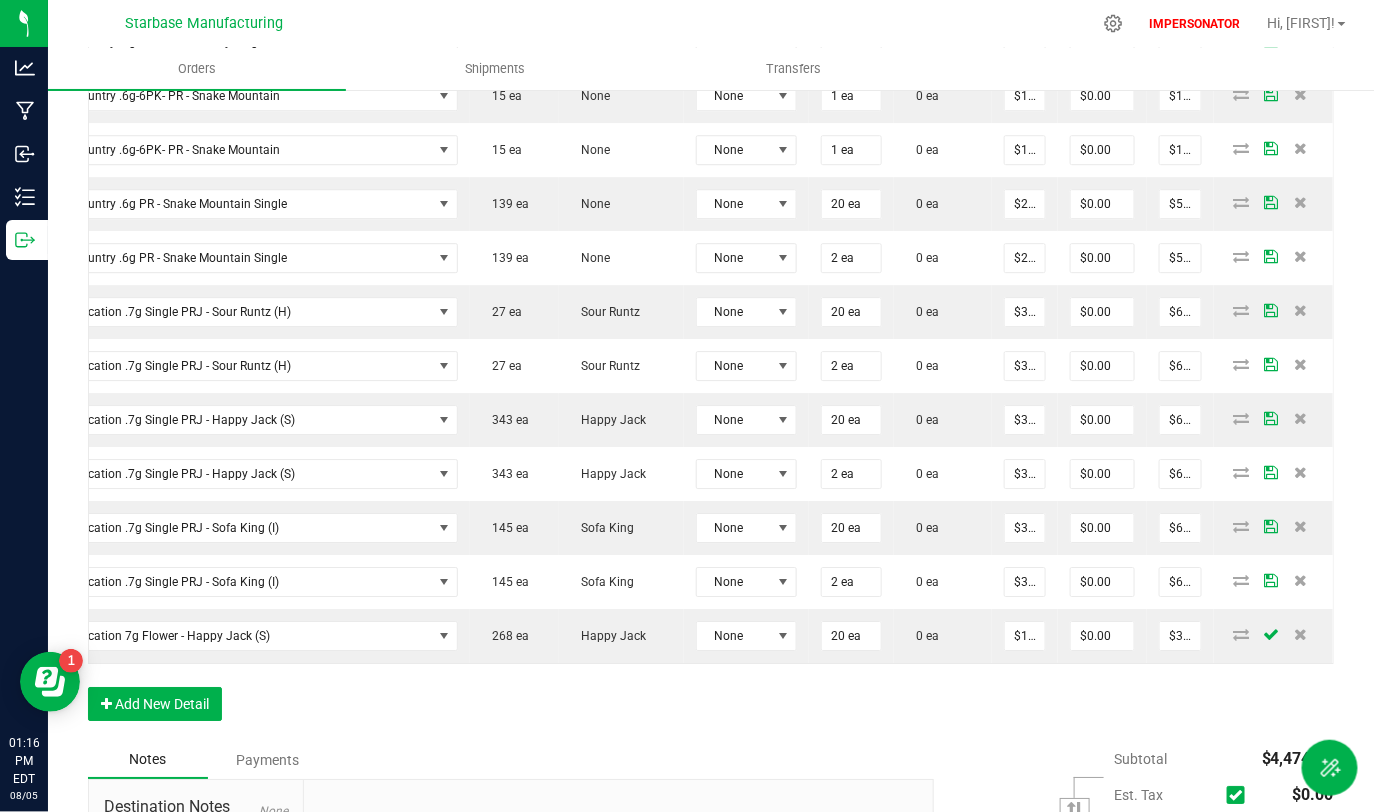 scroll, scrollTop: 2202, scrollLeft: 0, axis: vertical 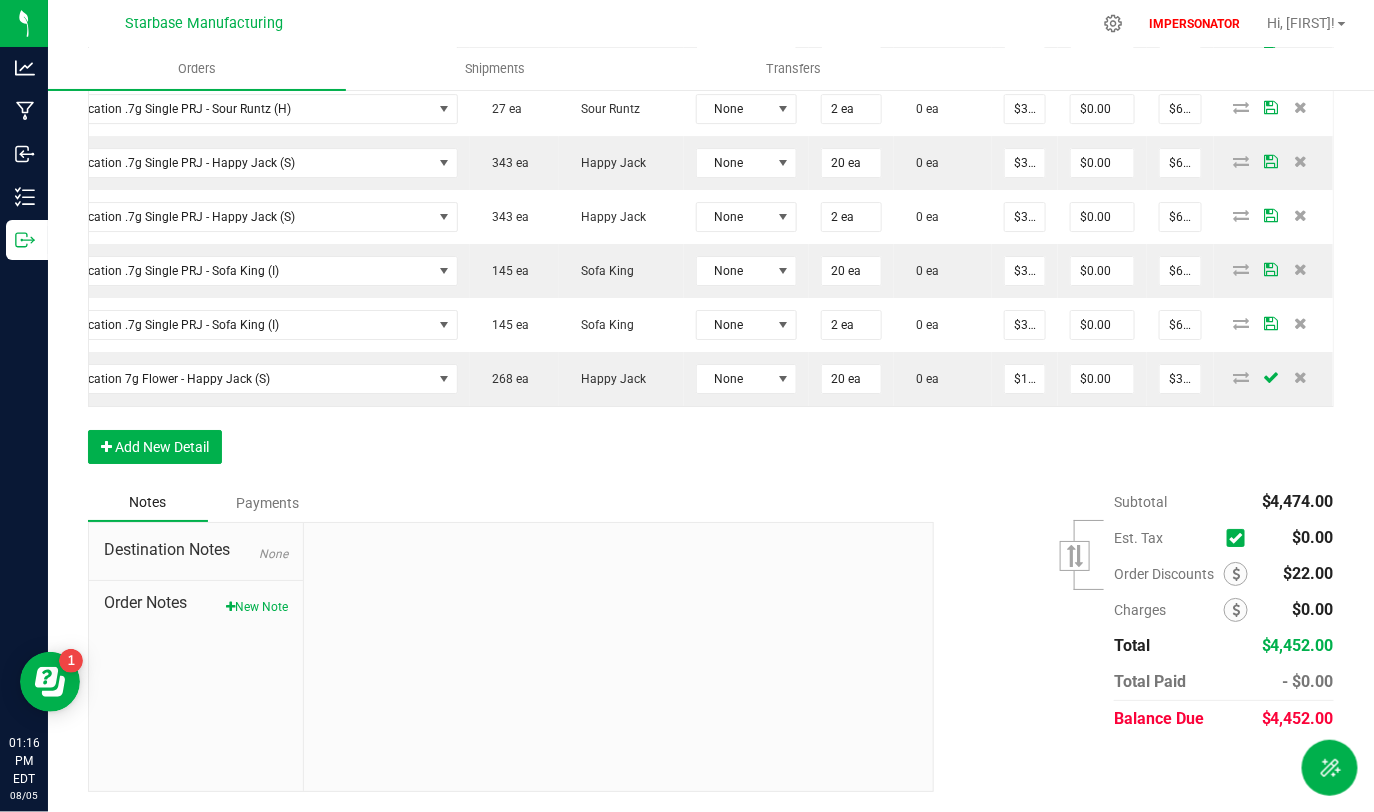 drag, startPoint x: 1277, startPoint y: 578, endPoint x: 1371, endPoint y: 574, distance: 94.08507 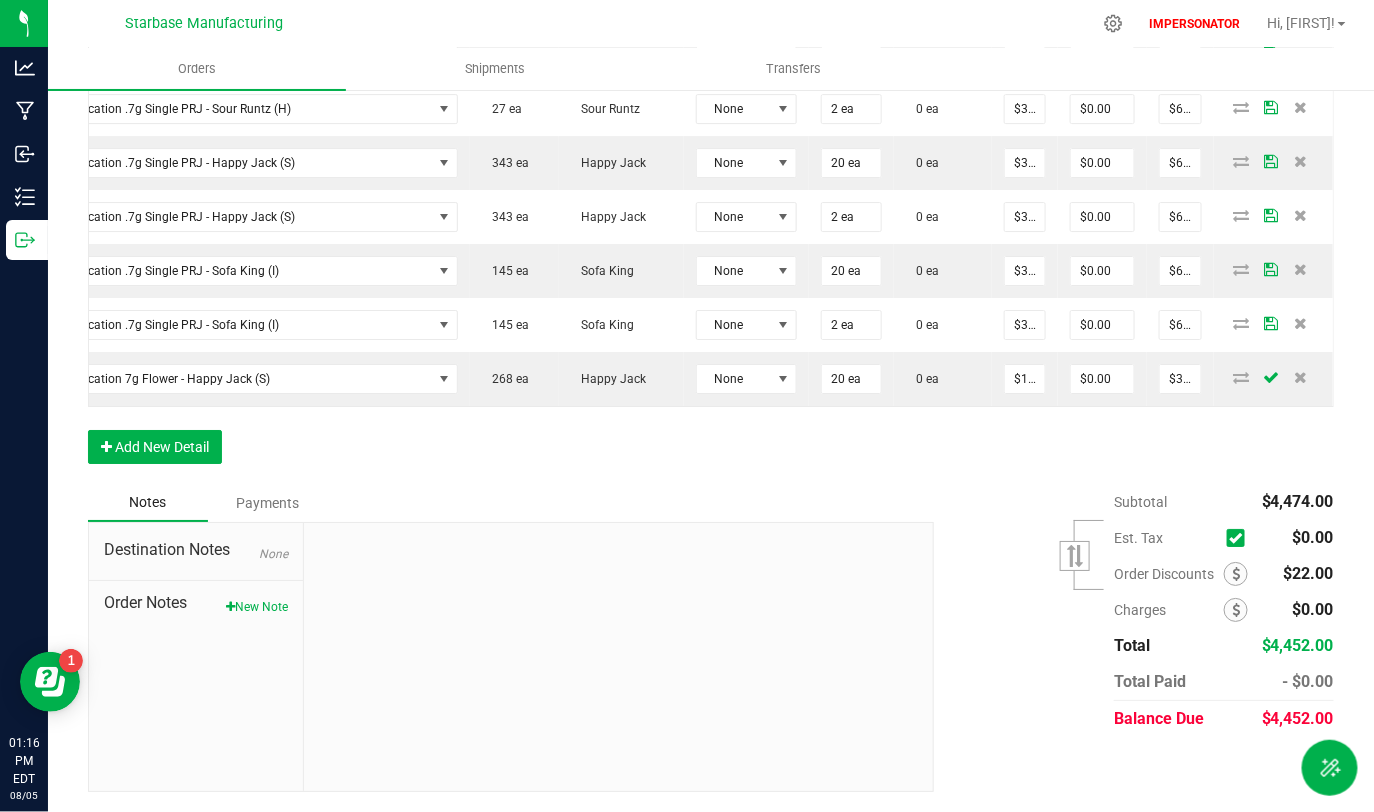 click on "Orders
Shipments
Transfers
Back to Orders
Order details   Approved?   Export PDF   Done Editing   Order #   00000159   Status   Created   Order Date   Jul 31, 2025 12:06 PM EDT   Payment Status   Awaiting Payment   Invoice Date   Requested Delivery Date   Payment Terms  COD  Edit   Customer PO  72adedb6  Sales Rep   *  Dominic Grech *  Transfer Type  Unaffiliated Transfer  Destination DBA  * Zyp Run  Edit   Order Total   $4,452.00   License #   MD1260   ," at bounding box center (711, 430) 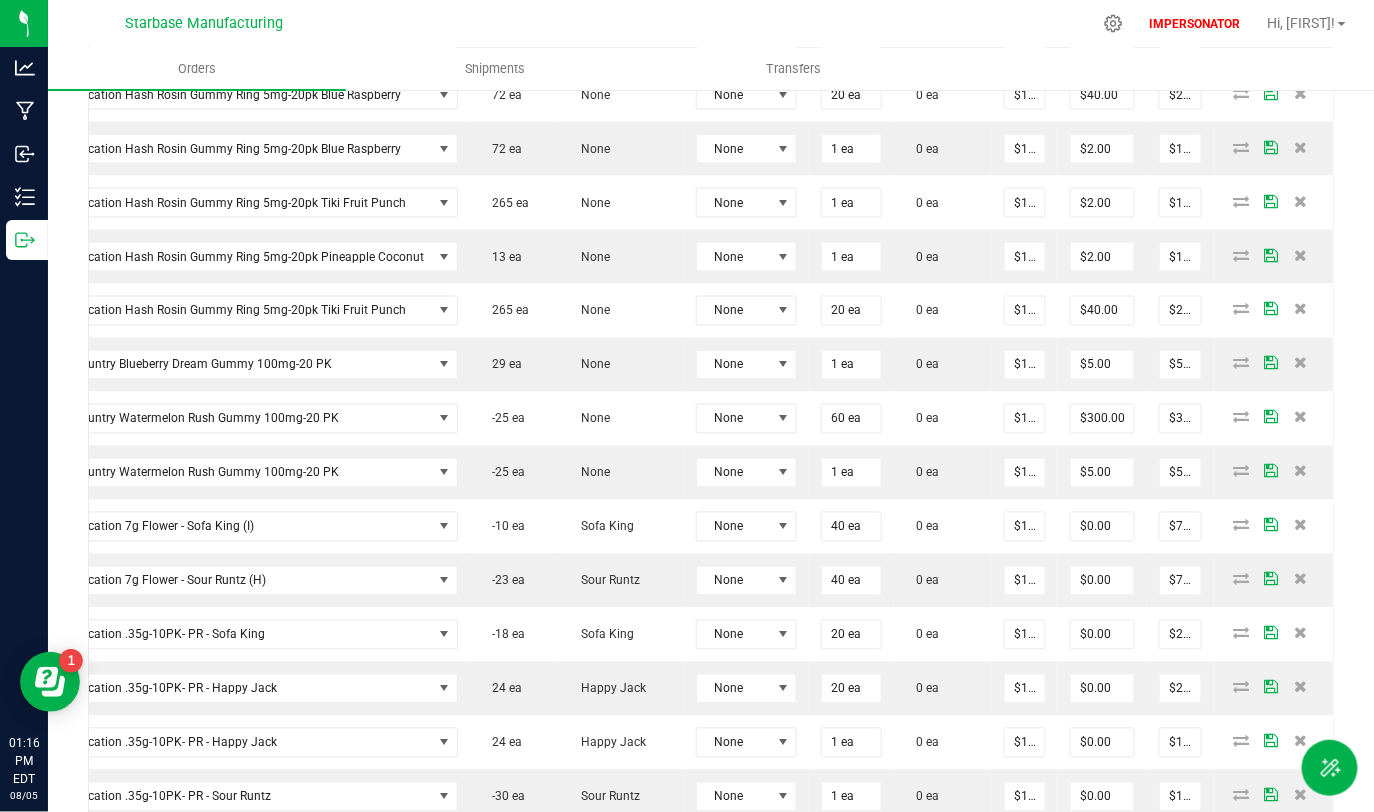 scroll, scrollTop: 1021, scrollLeft: 0, axis: vertical 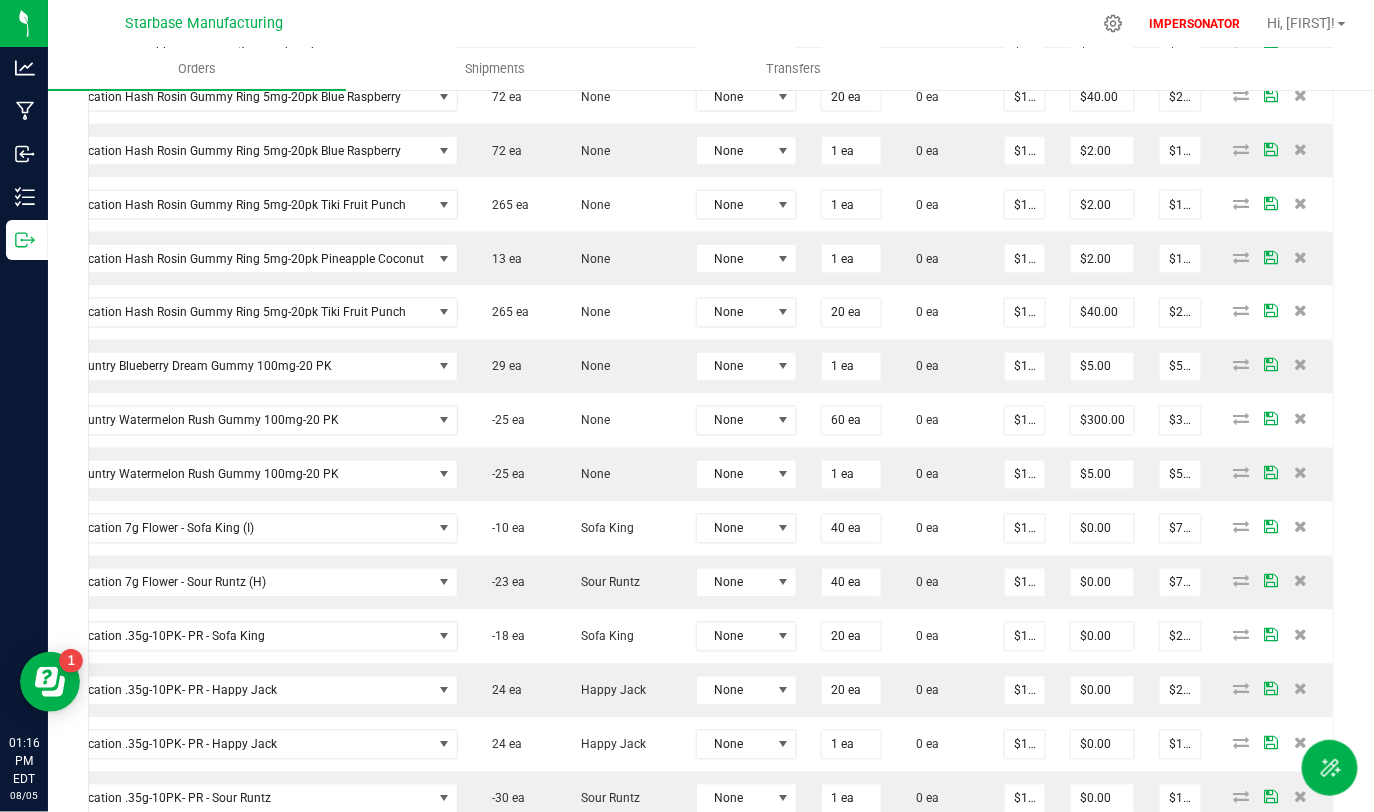 drag, startPoint x: 1358, startPoint y: 364, endPoint x: 1357, endPoint y: 252, distance: 112.00446 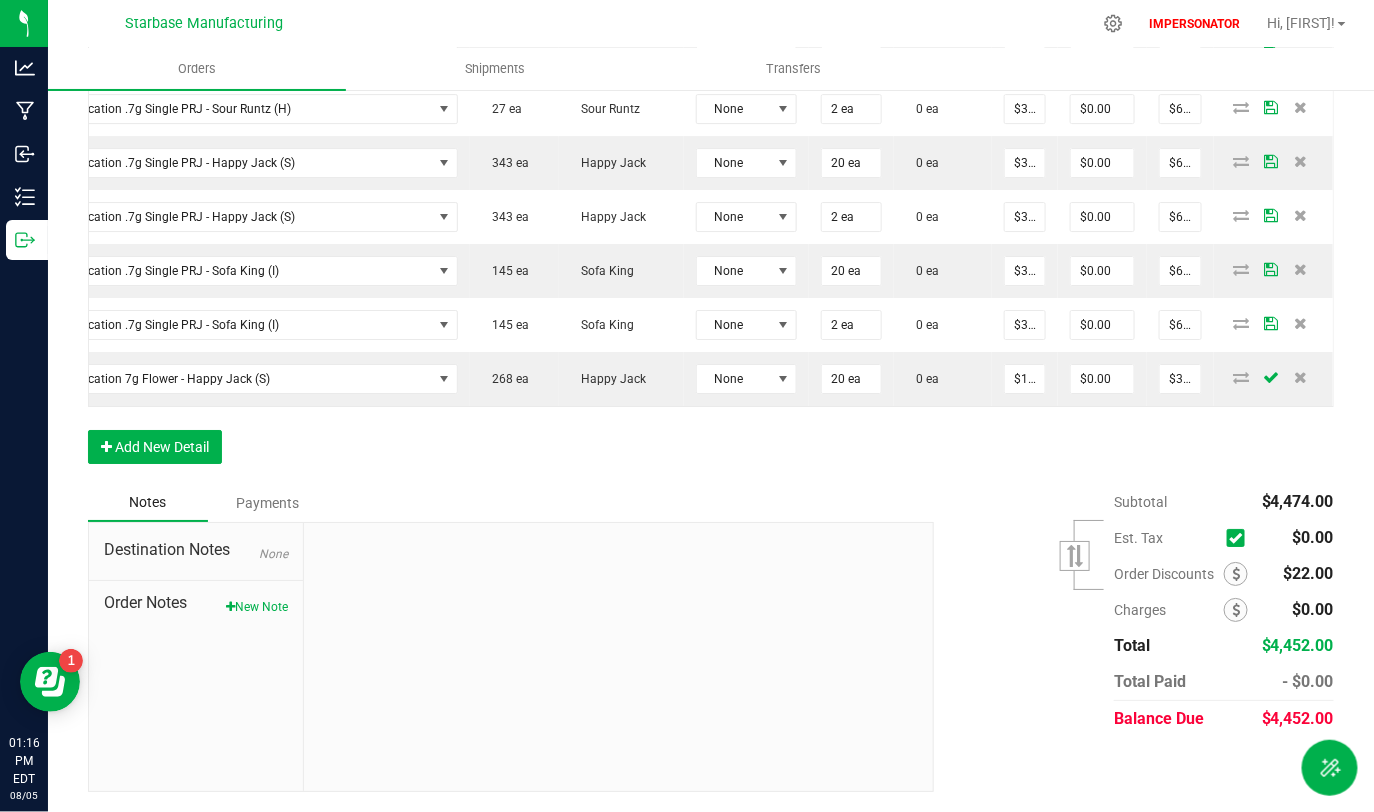 scroll, scrollTop: 2202, scrollLeft: 0, axis: vertical 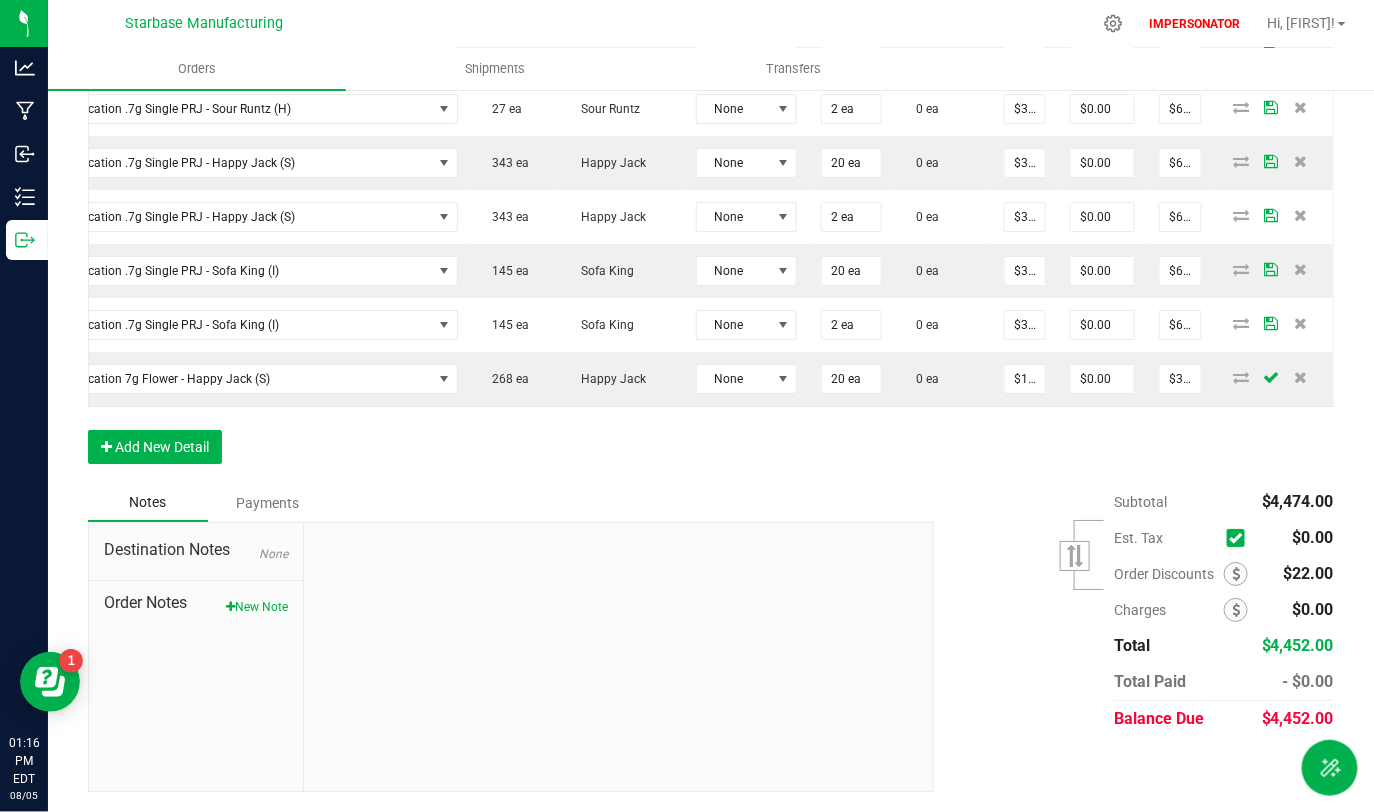 click on "$22.00" at bounding box center [1309, 573] 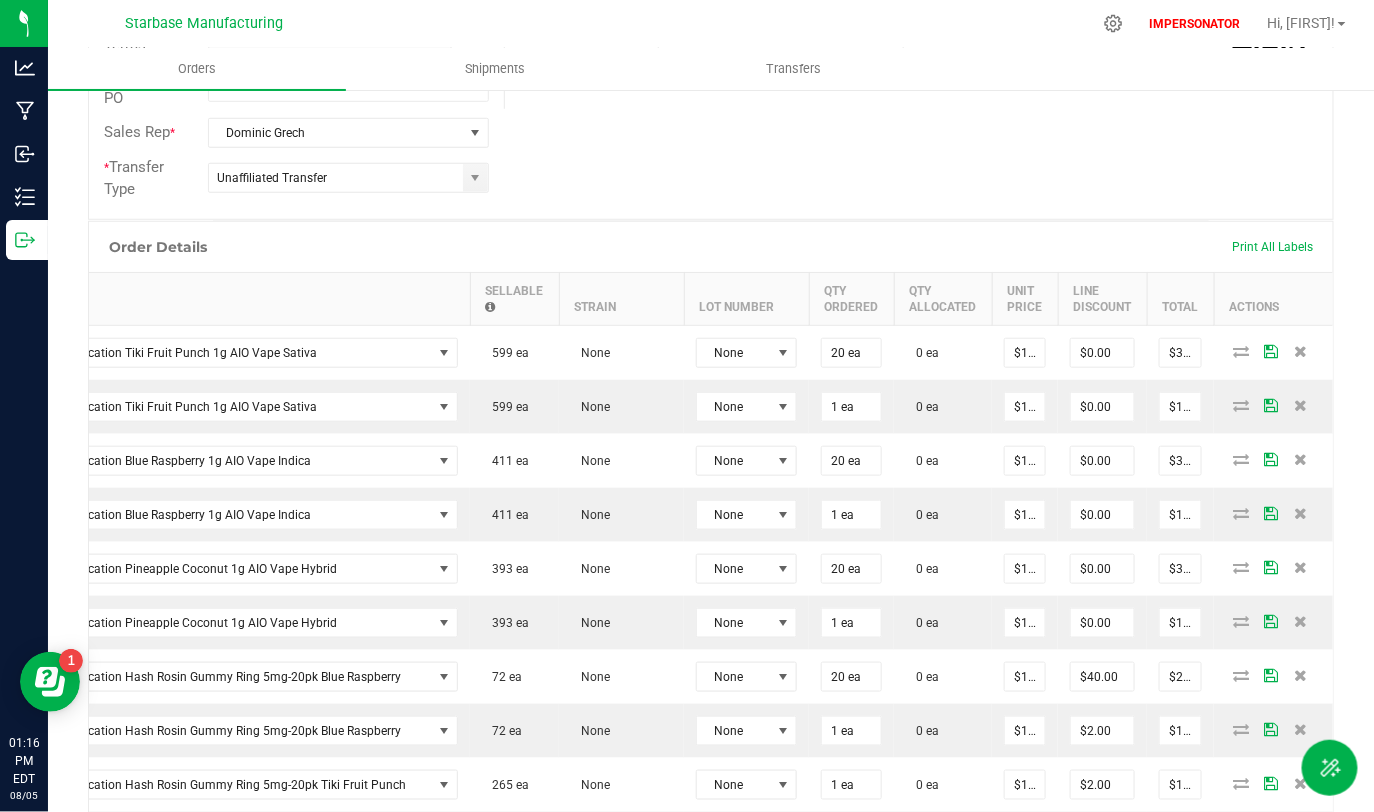 scroll, scrollTop: 0, scrollLeft: 0, axis: both 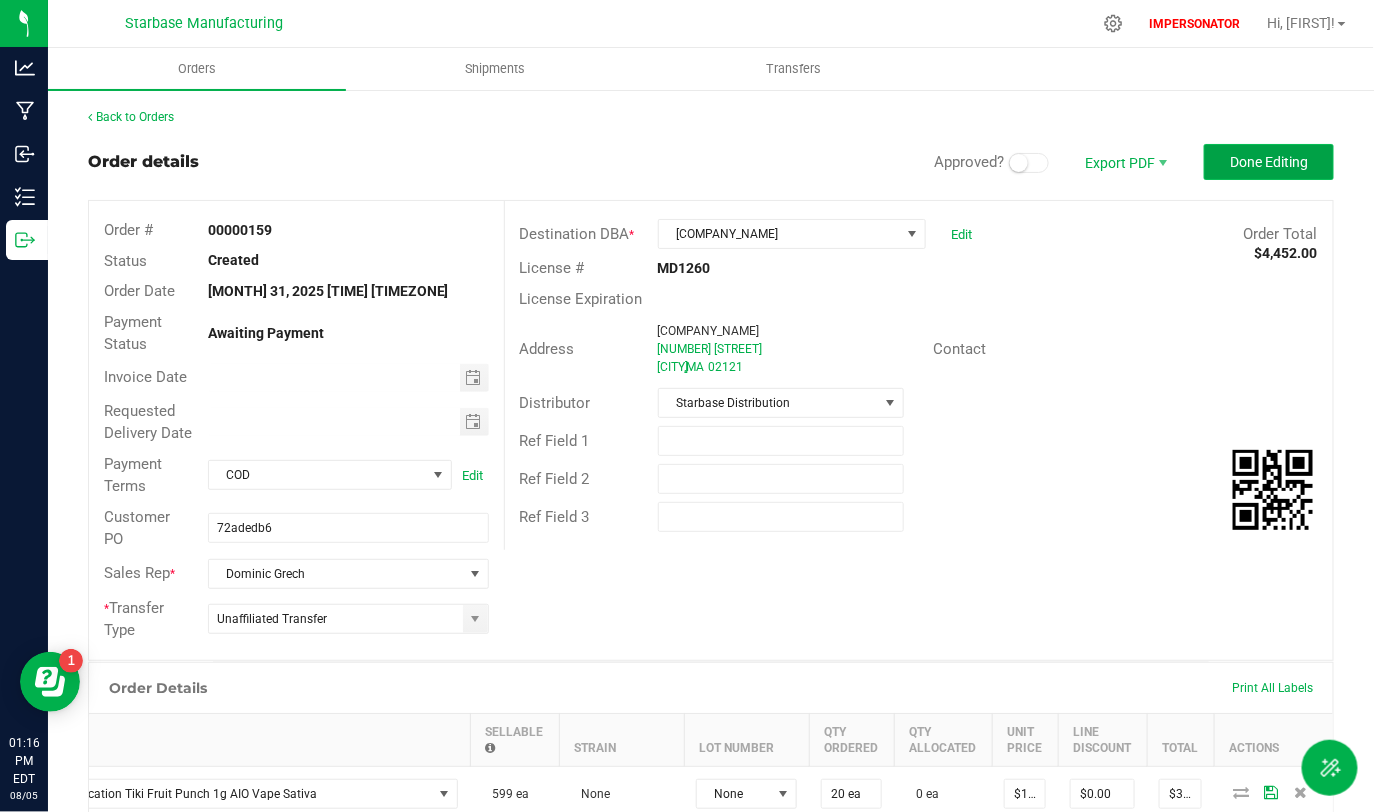 click on "Done Editing" at bounding box center [1269, 162] 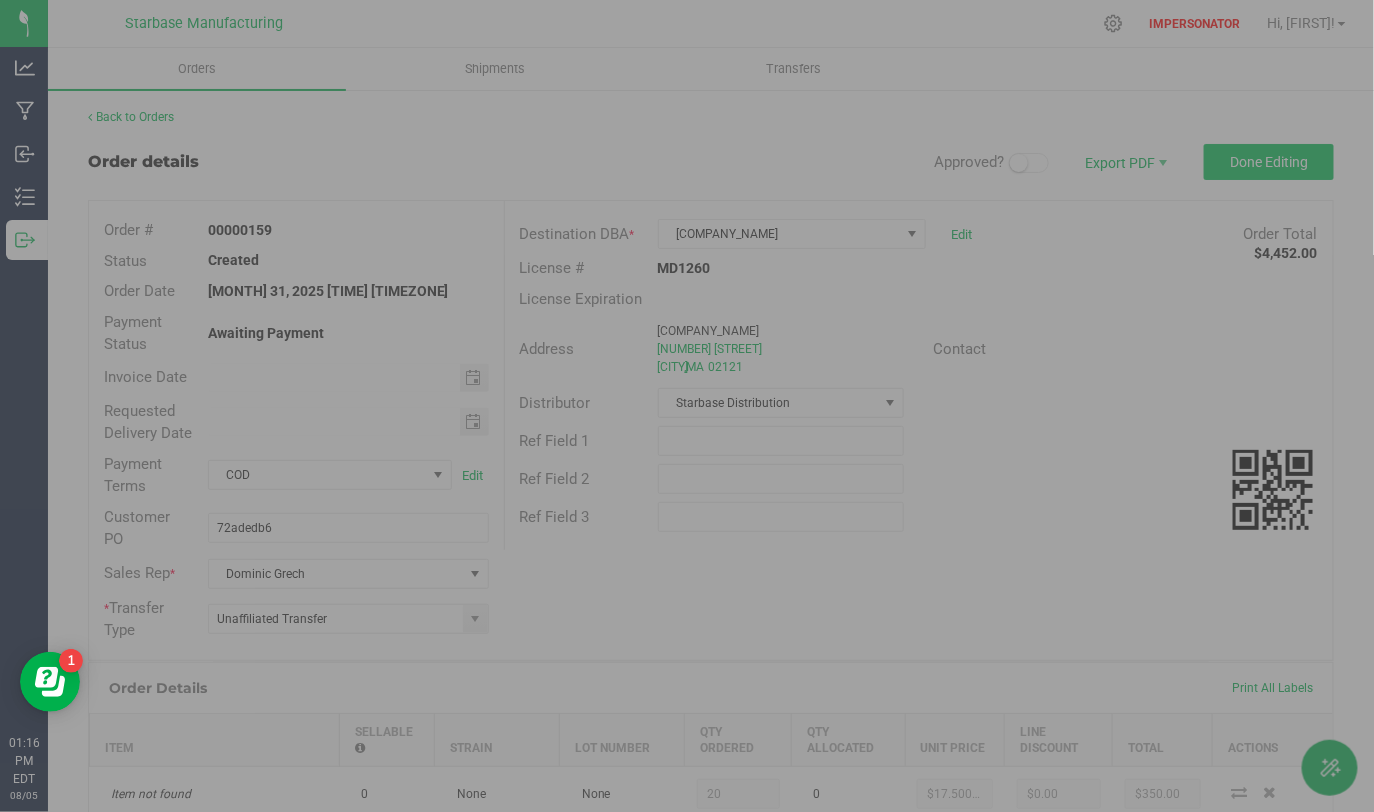 scroll, scrollTop: 0, scrollLeft: 0, axis: both 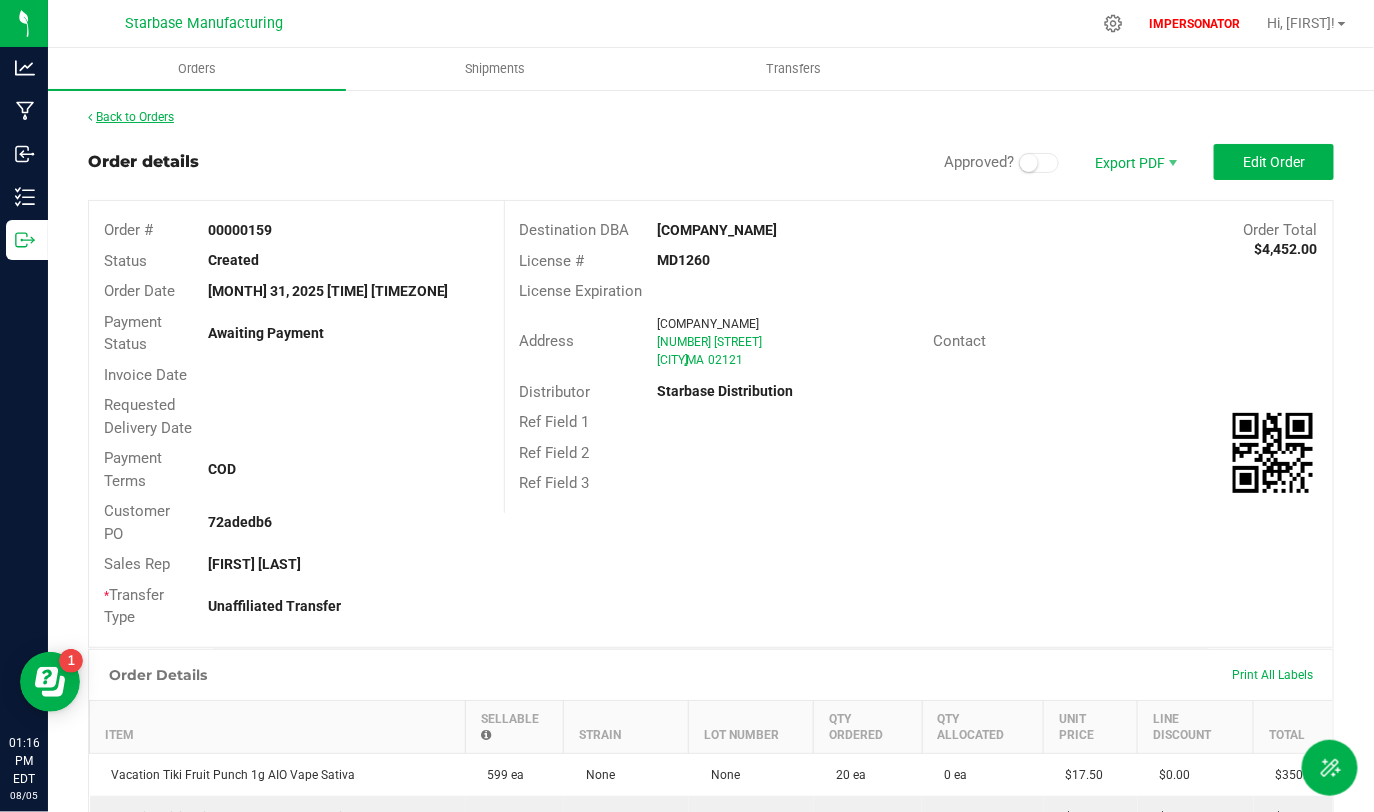 click on "Back to Orders" at bounding box center (131, 117) 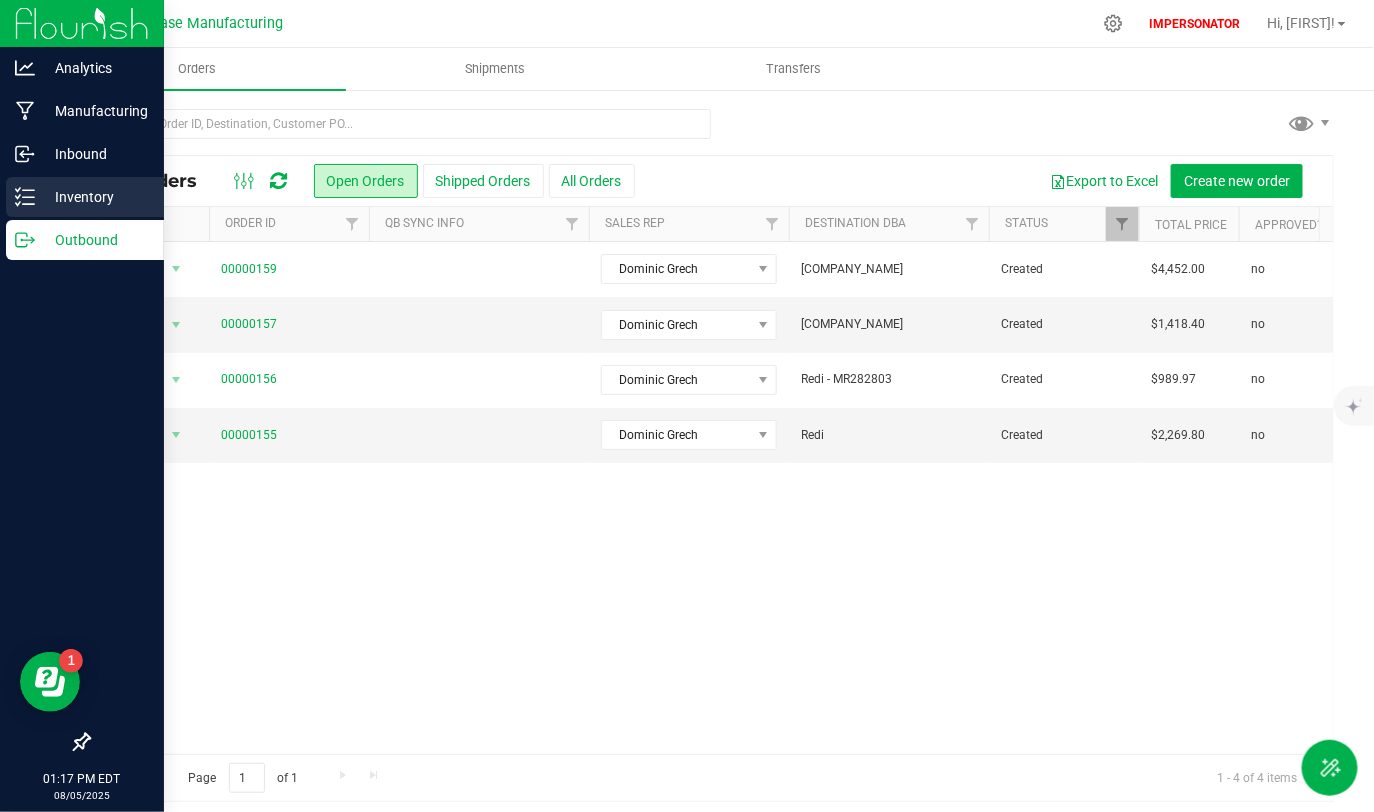 click on "Inventory" at bounding box center (85, 197) 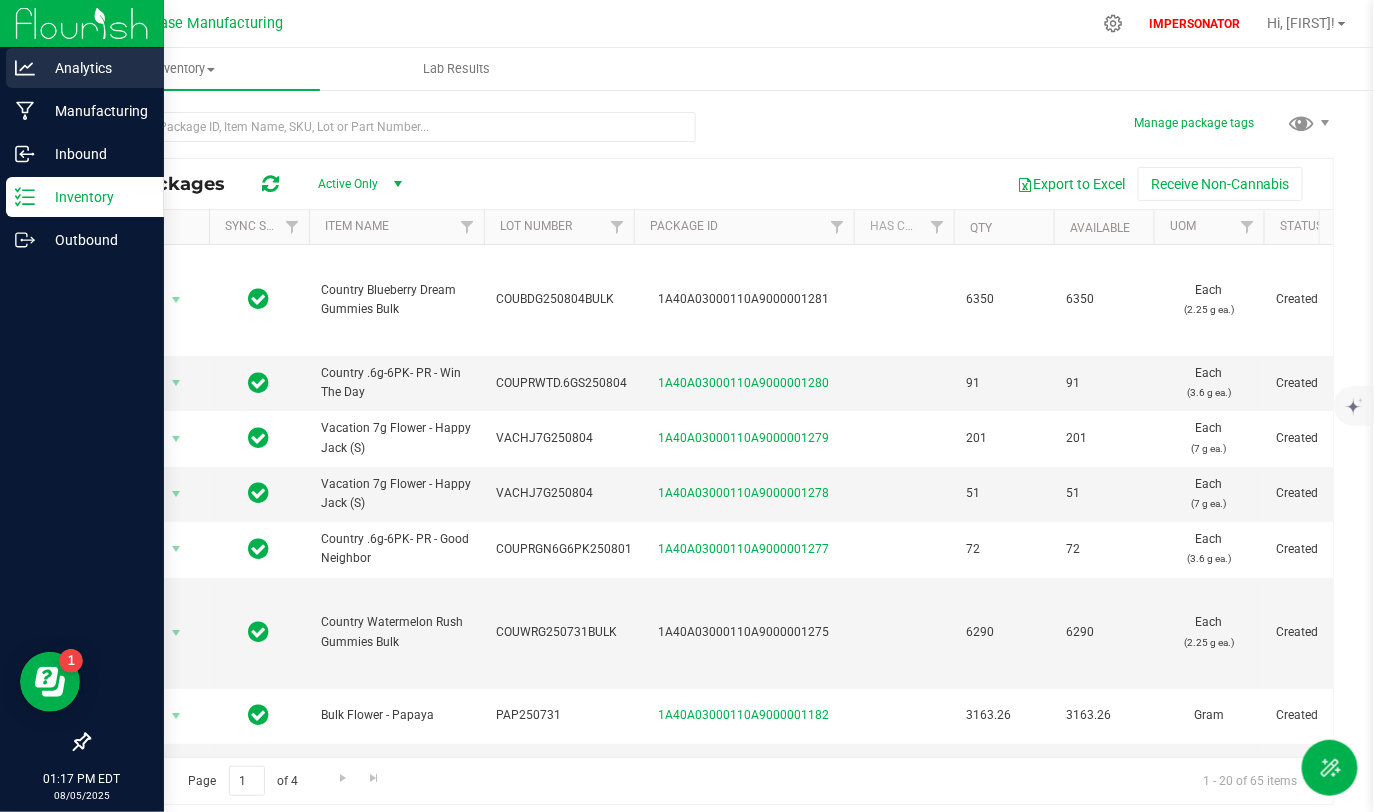 click on "Analytics" at bounding box center (95, 68) 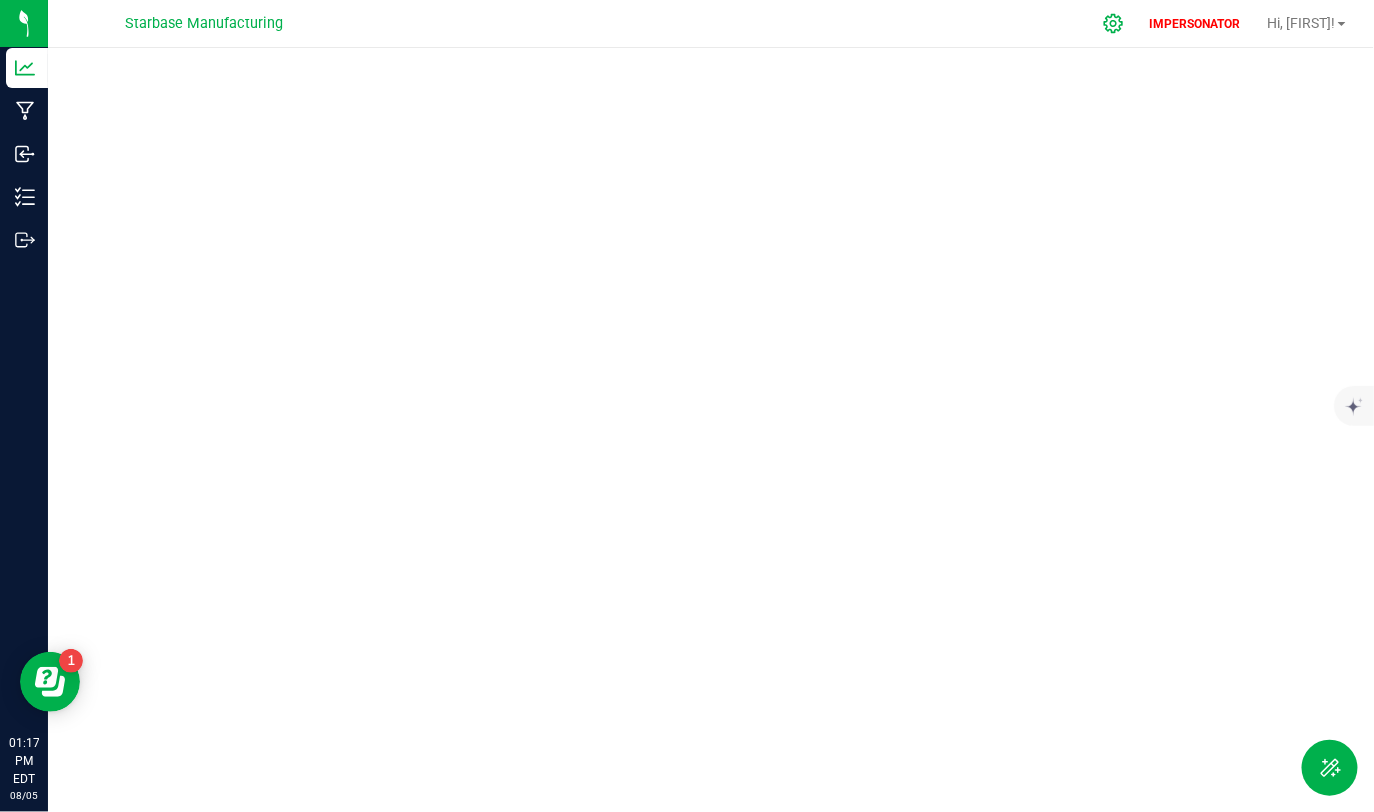 click 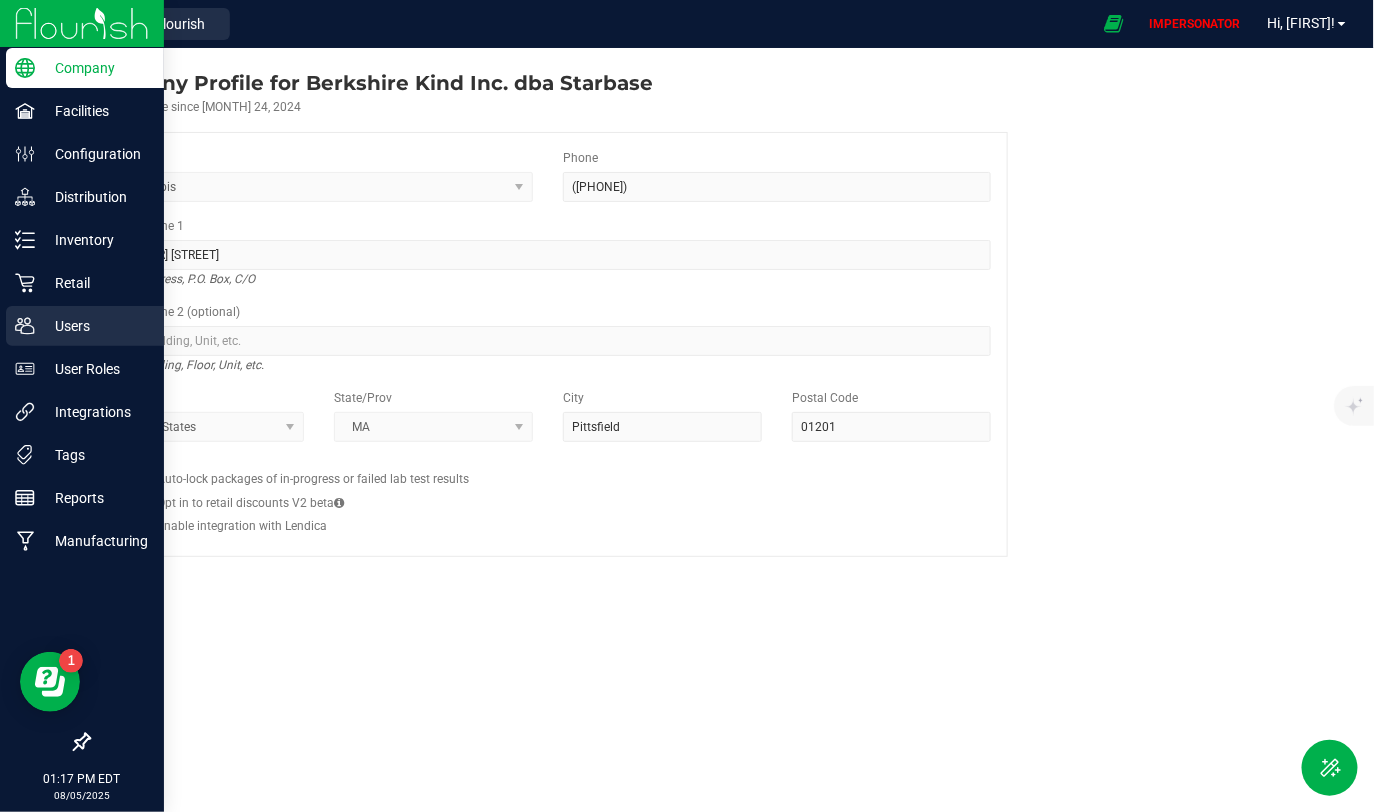 click on "Users" at bounding box center (95, 326) 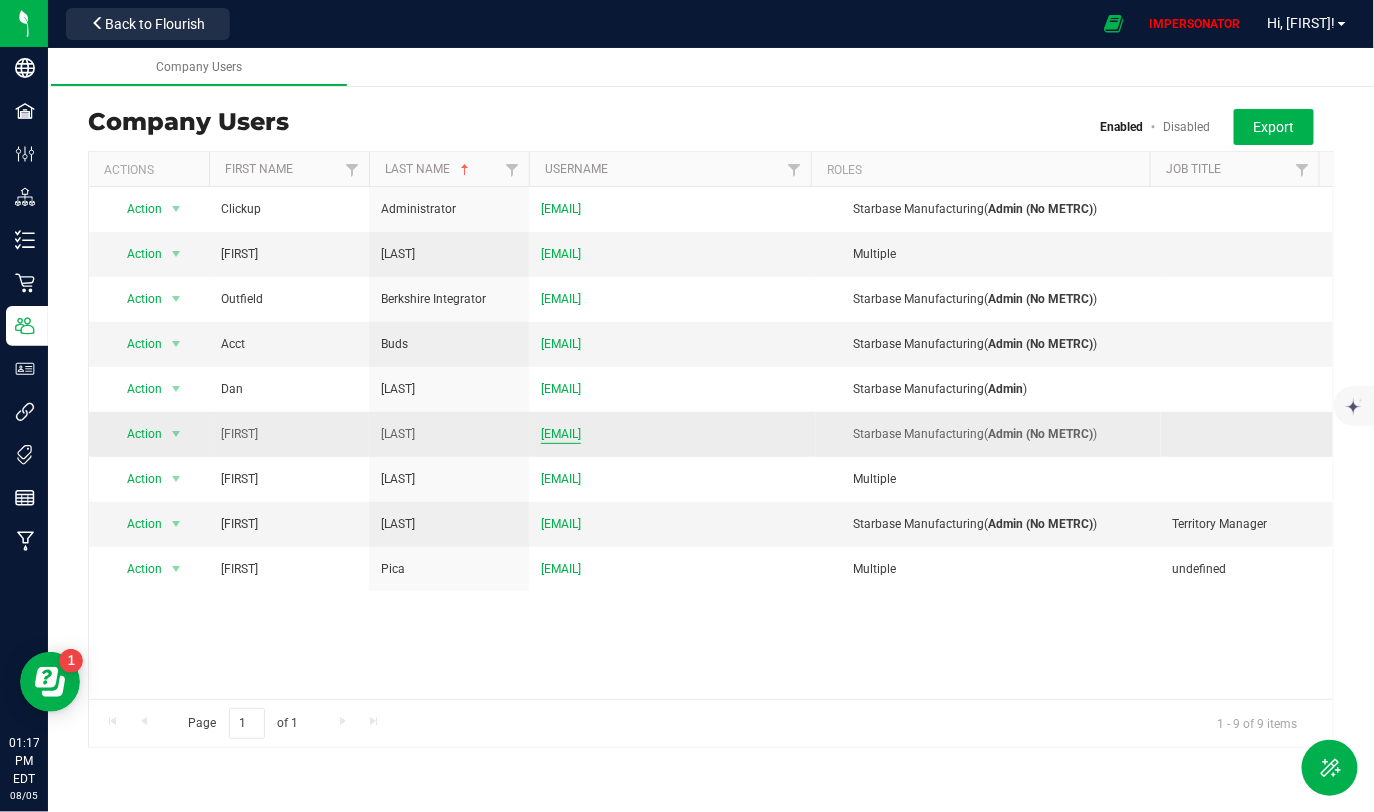 click on "dominic@thestarbase.com" at bounding box center (561, 434) 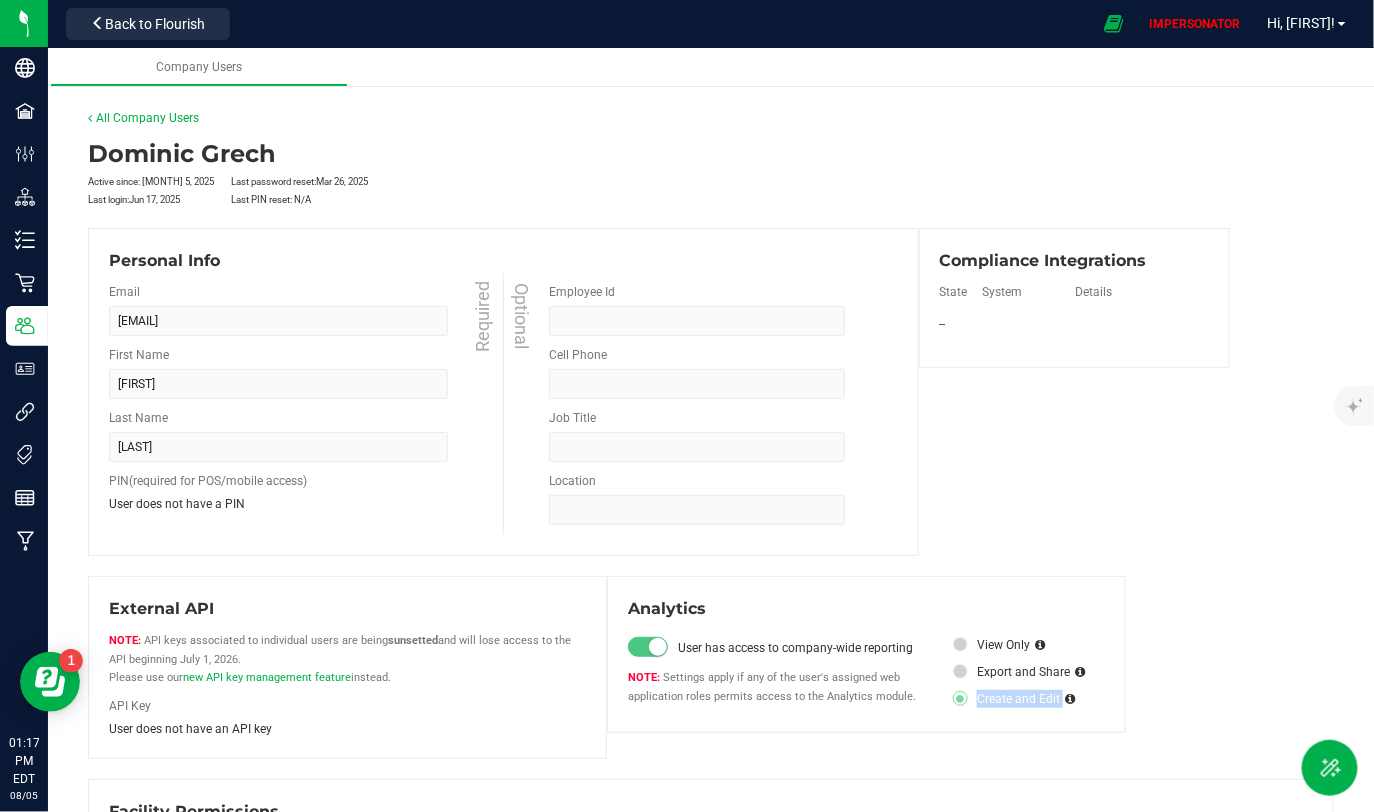 drag, startPoint x: 956, startPoint y: 694, endPoint x: 1147, endPoint y: 689, distance: 191.06543 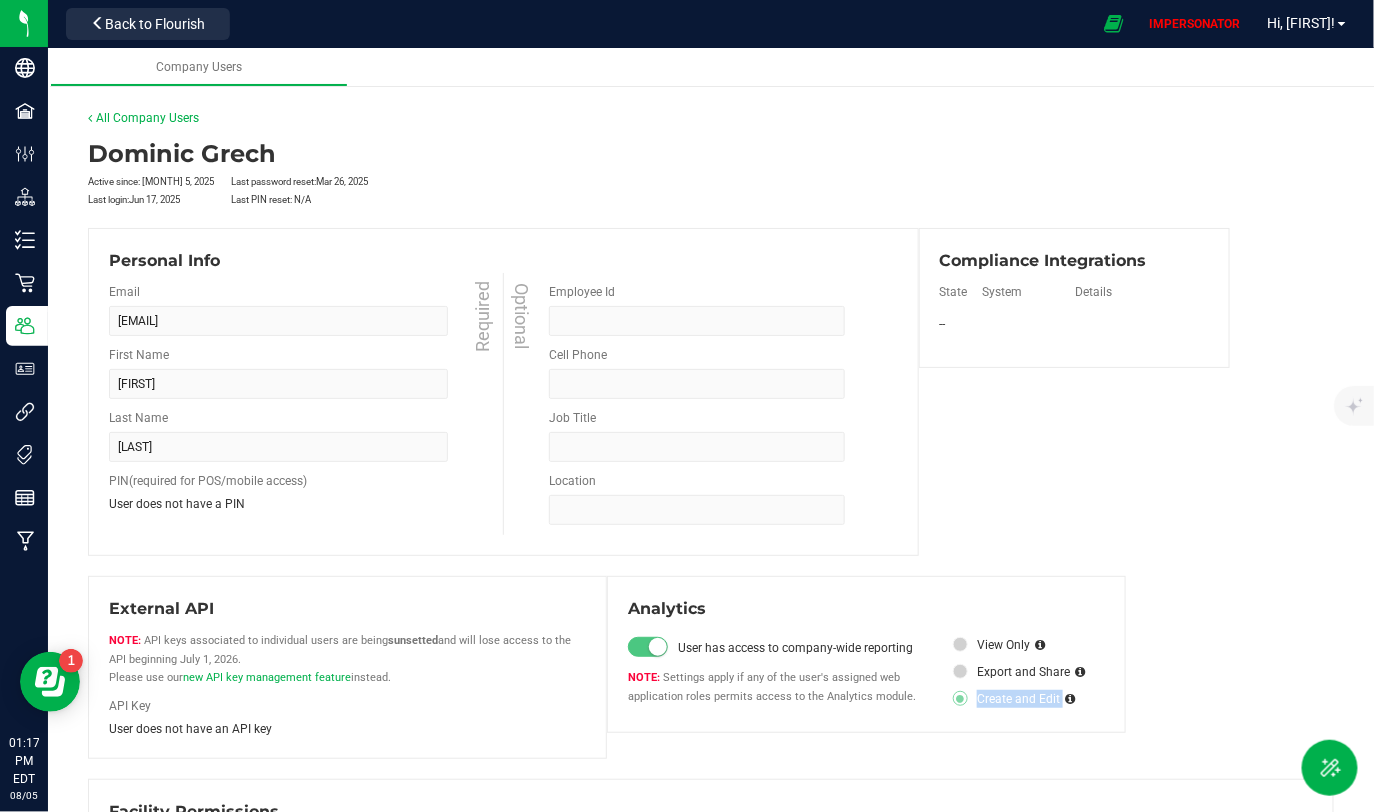 click on "External API
API keys associated to individual users are being  sunsetted  and will lose access to the API beginning July 1, 2026.
Please use our
new API key management feature
instead.
API Key
User does not have an API key
Analytics" at bounding box center (711, 667) 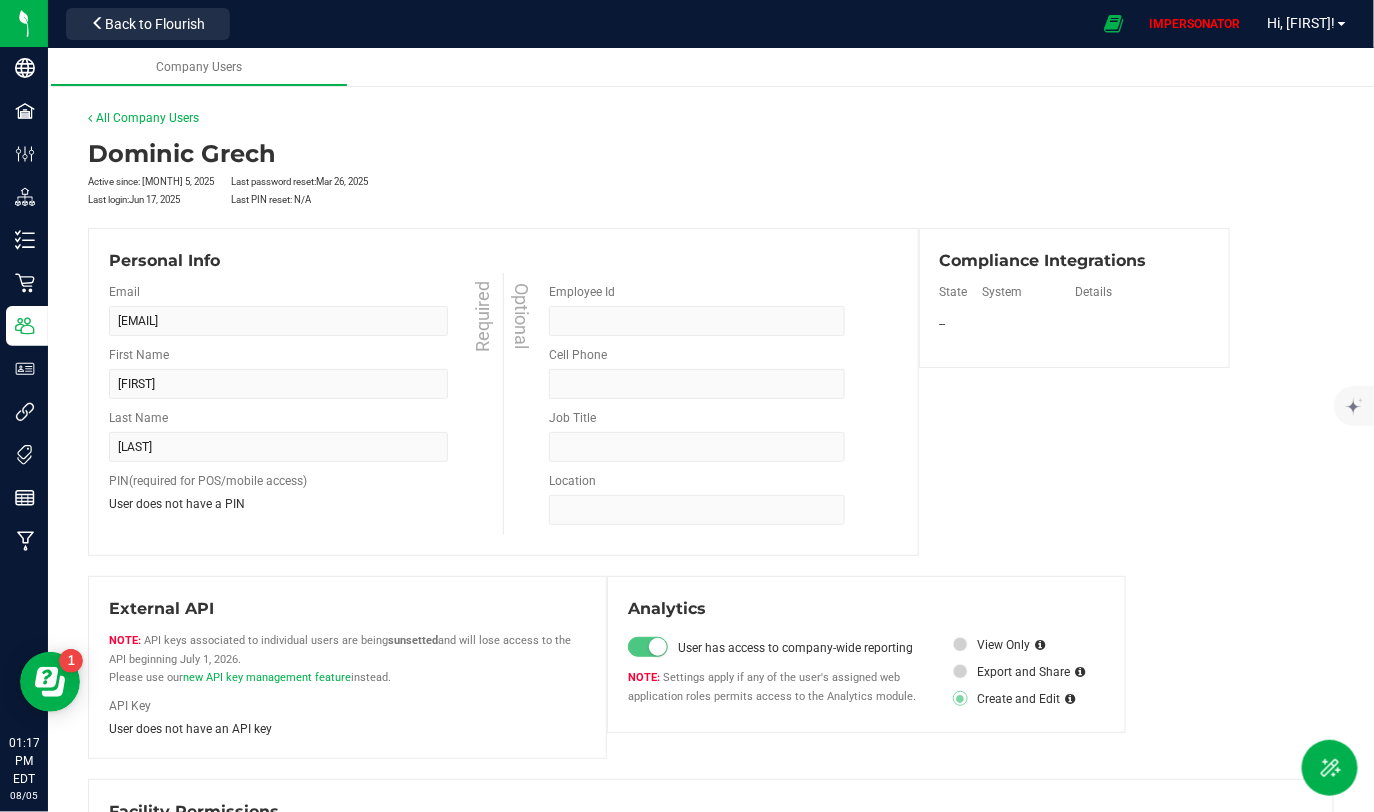 click on "External API
API keys associated to individual users are being  sunsetted  and will lose access to the API beginning July 1, 2026.
Please use our
new API key management feature
instead.
API Key
User does not have an API key
Analytics" at bounding box center (711, 667) 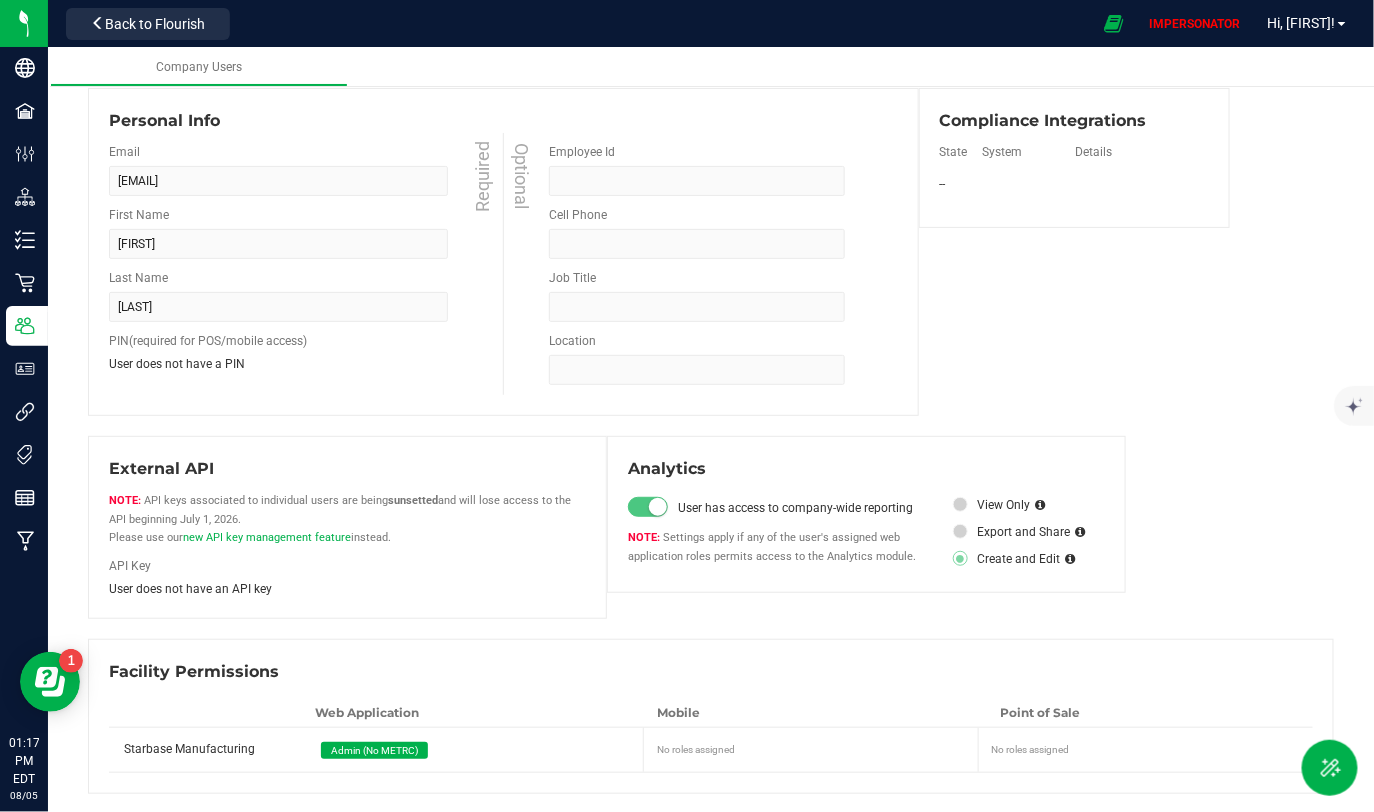 scroll, scrollTop: 0, scrollLeft: 0, axis: both 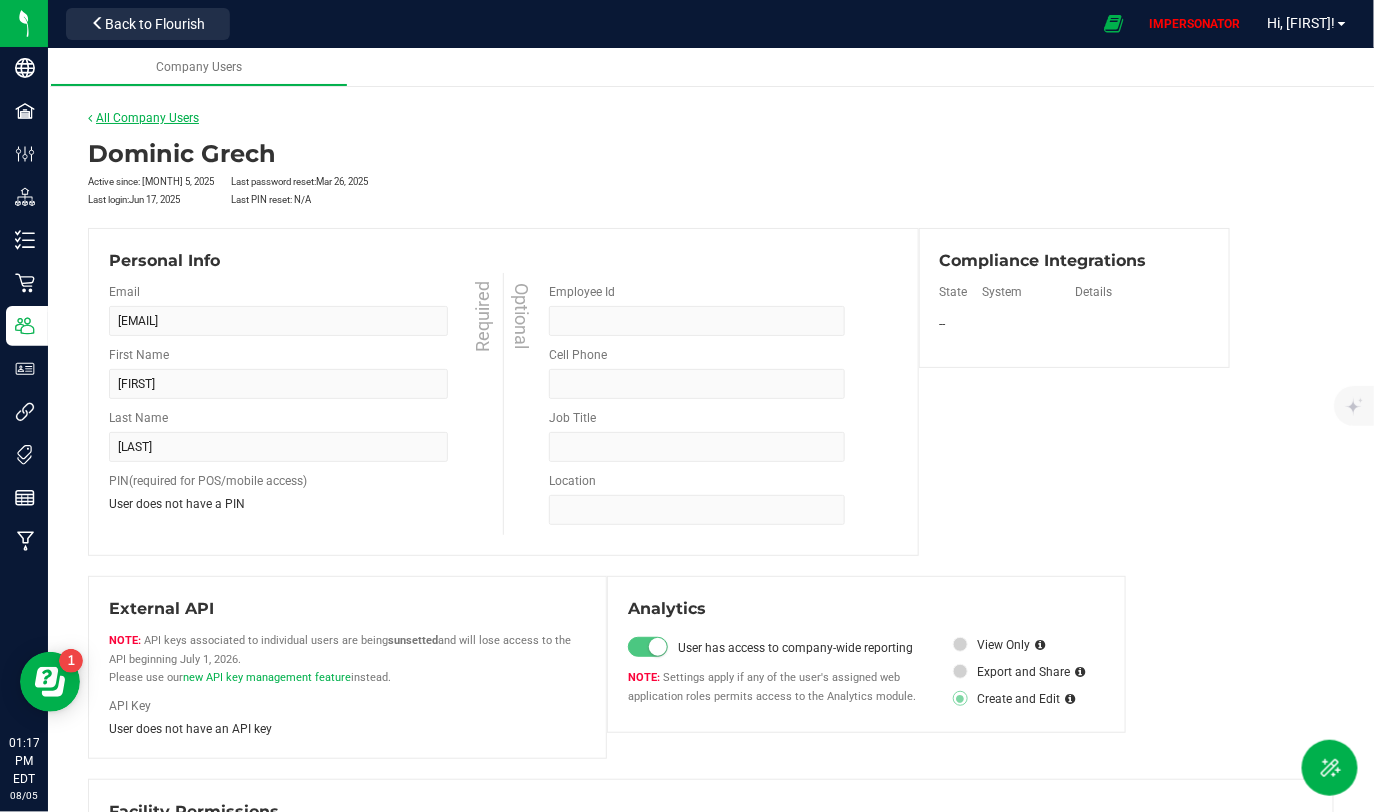 click on "All Company Users" at bounding box center (143, 118) 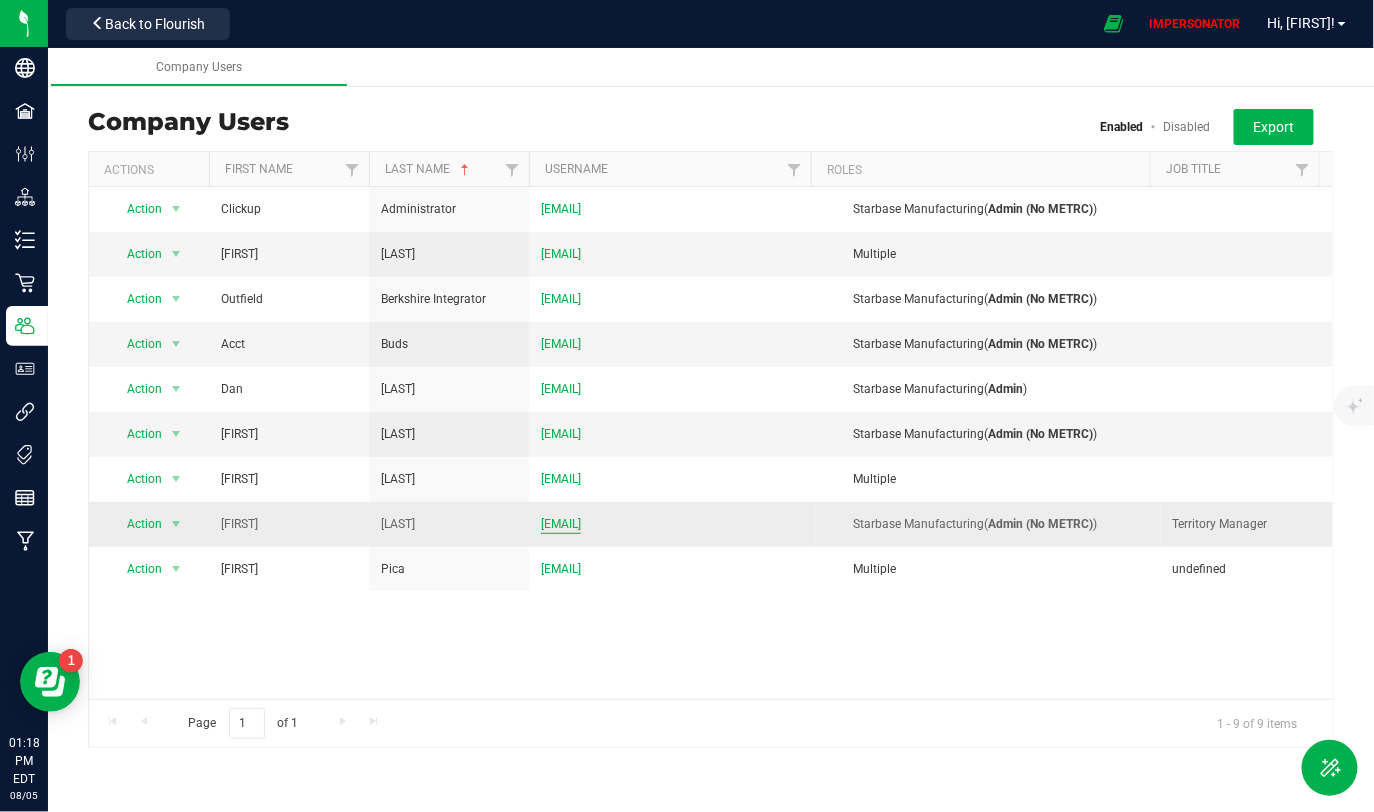 click on "chantelle@thestarbase.com" at bounding box center [561, 524] 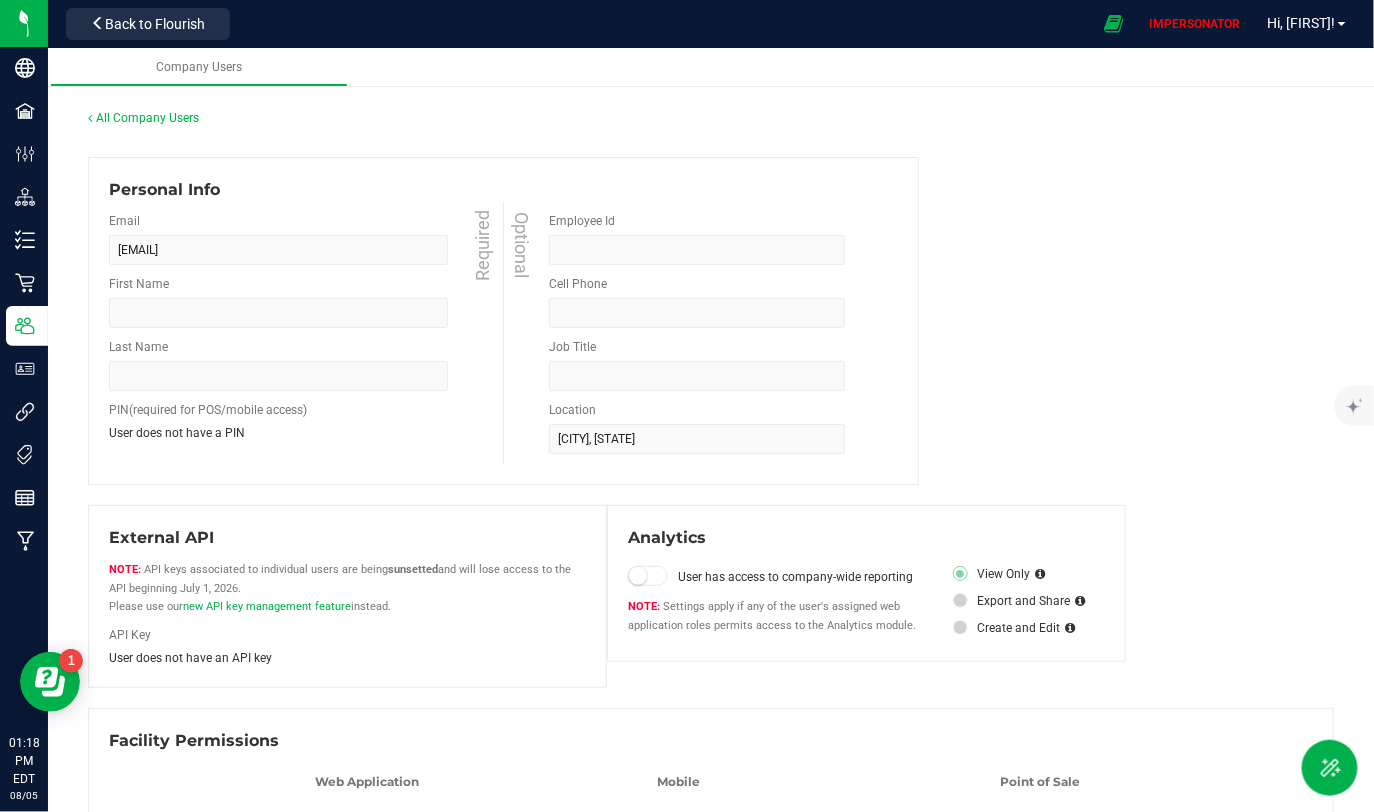 type on "Chantelle" 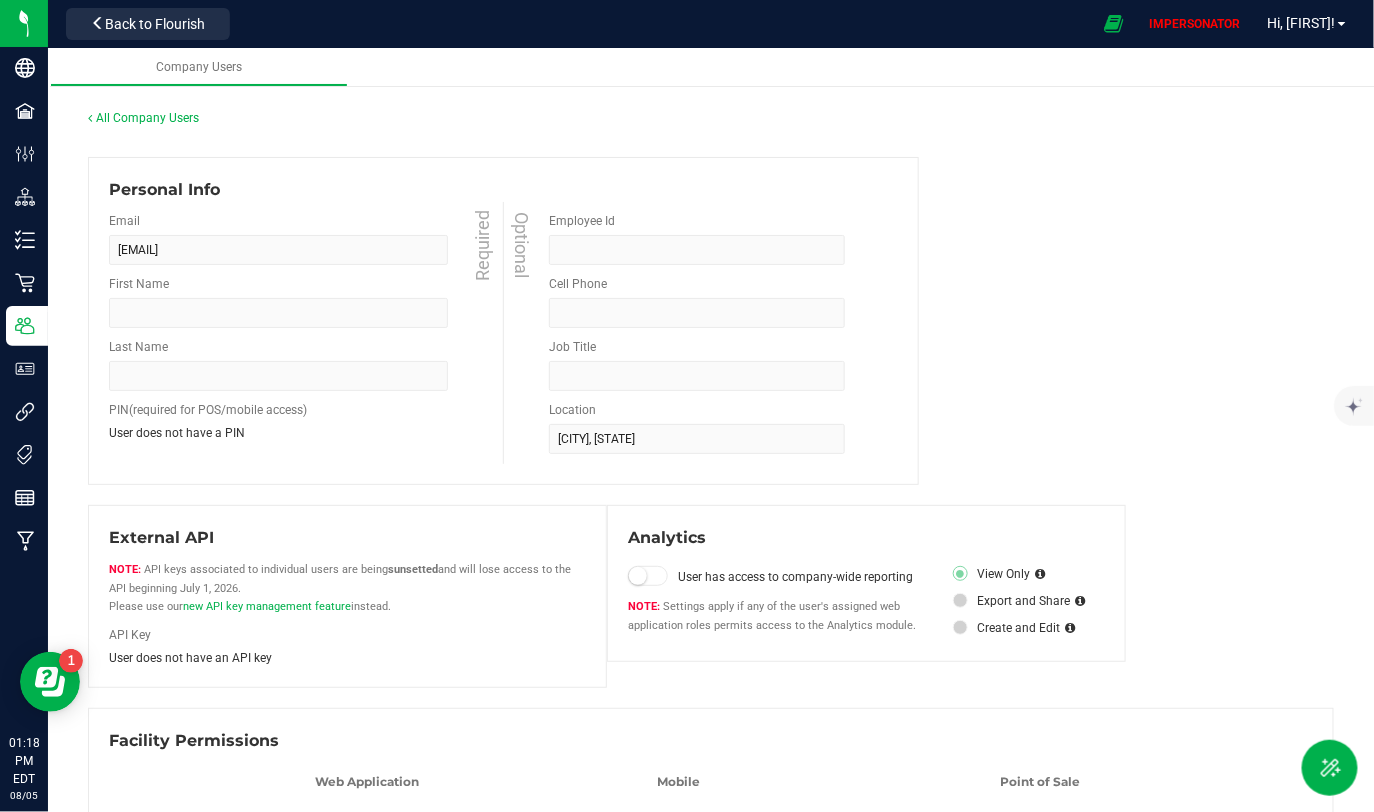 type on "Matthews-Grech" 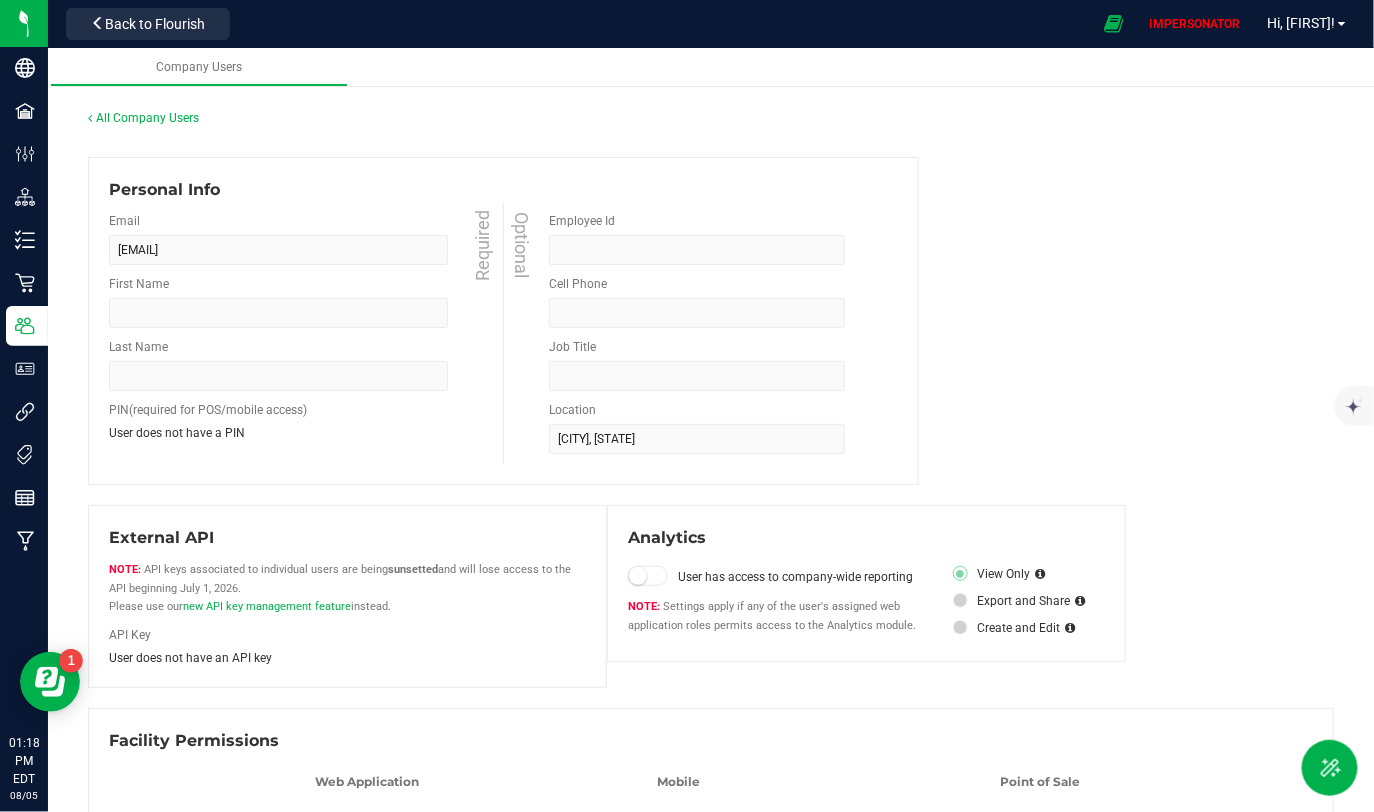 type on "Territory Manager" 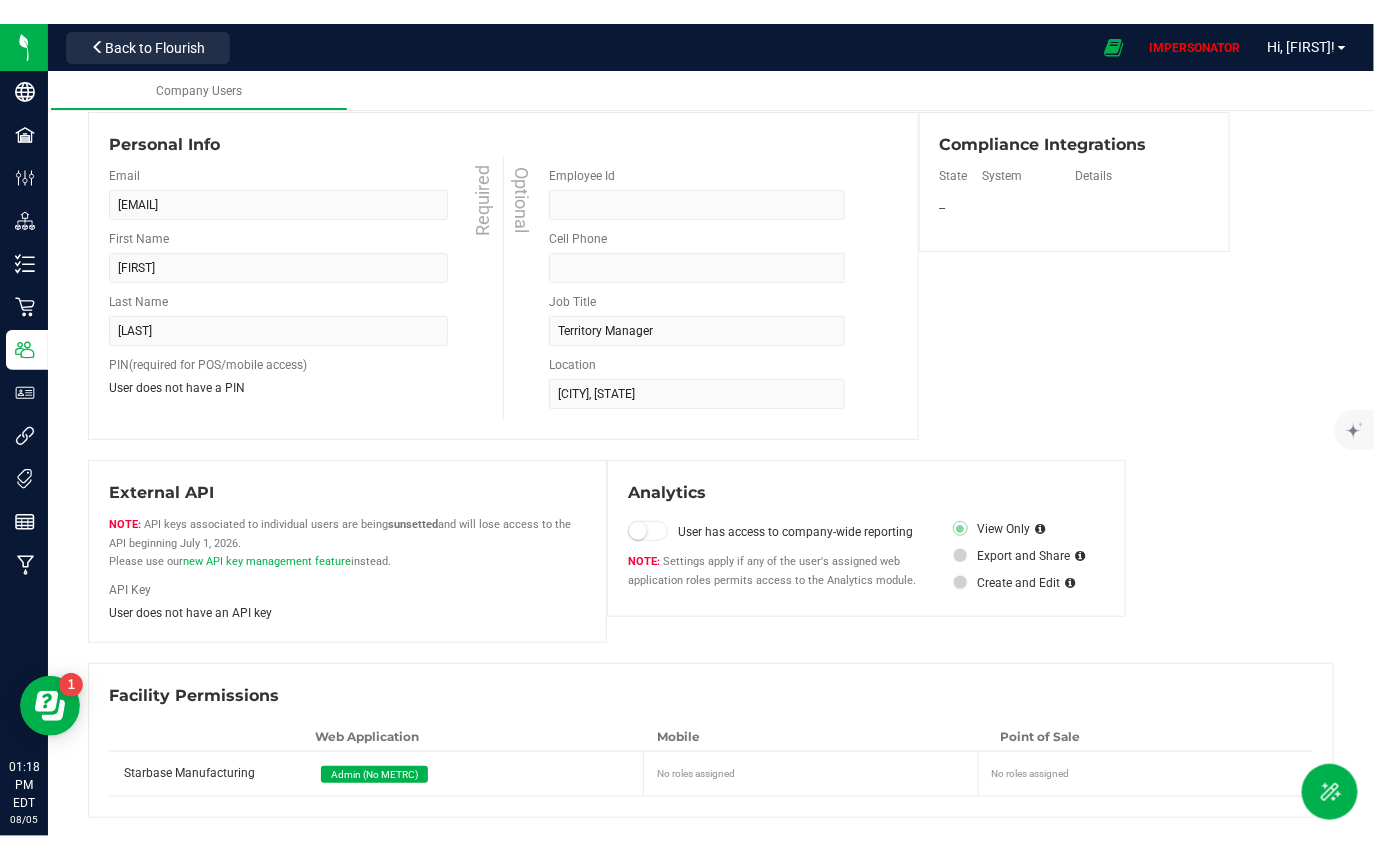scroll, scrollTop: 0, scrollLeft: 0, axis: both 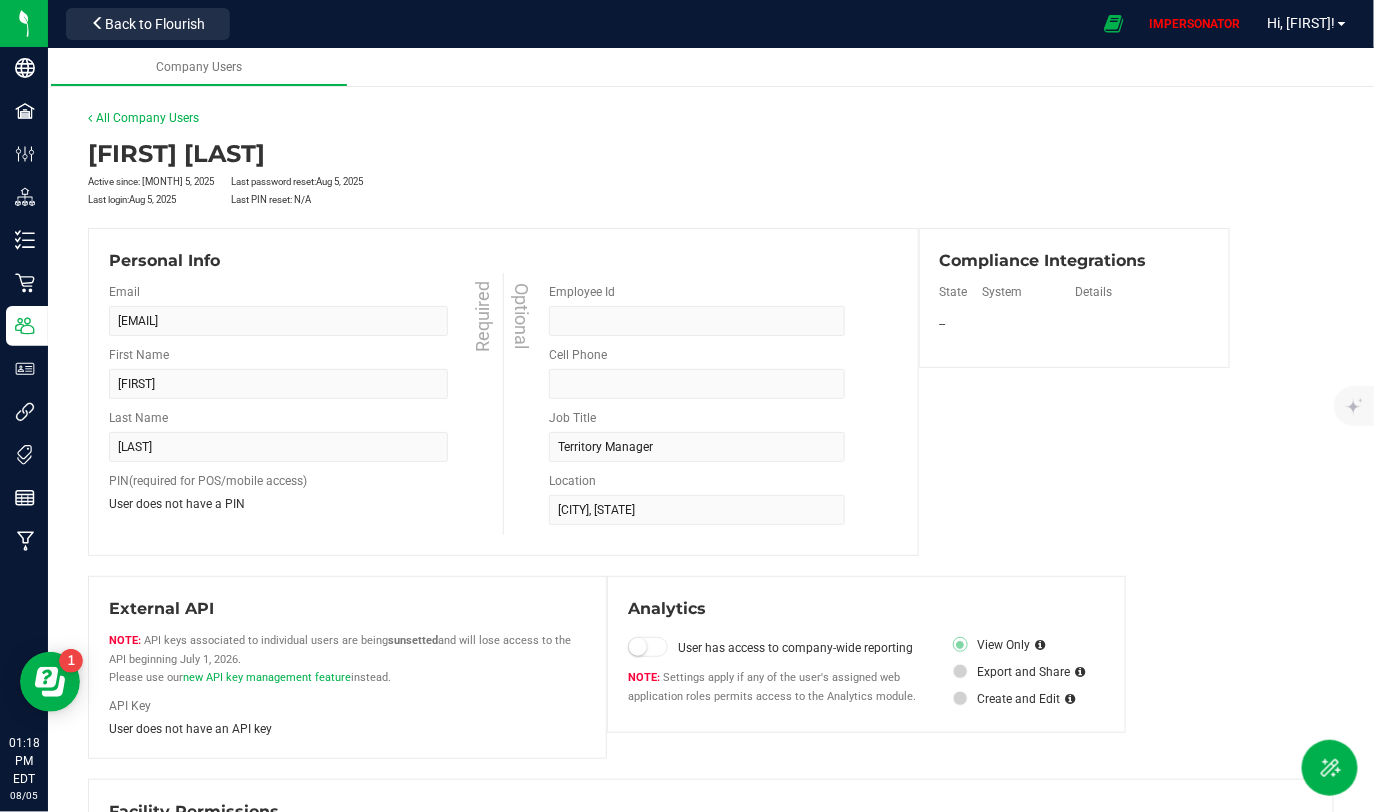 click on "Starbase Manufacturing
Users
chantelle@thestarbase.com
All Company Users
Chantelle Matthews-Grech
Active since: Aug 5, 2025
Last password reset:
Aug 5, 2025
Last login:
Aug 5, 2025
Last PIN reset:
N/A" at bounding box center (711, 521) 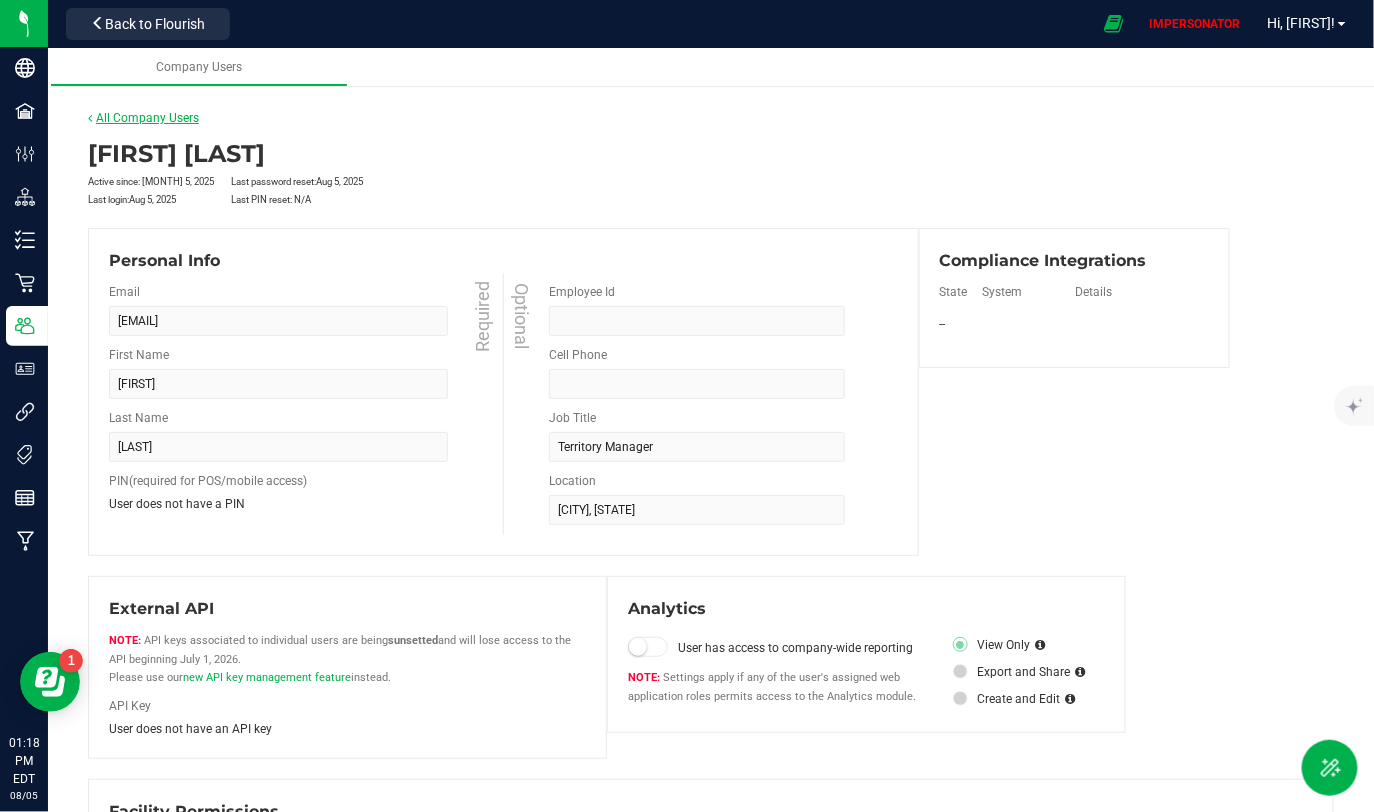 click on "All Company Users" at bounding box center [143, 118] 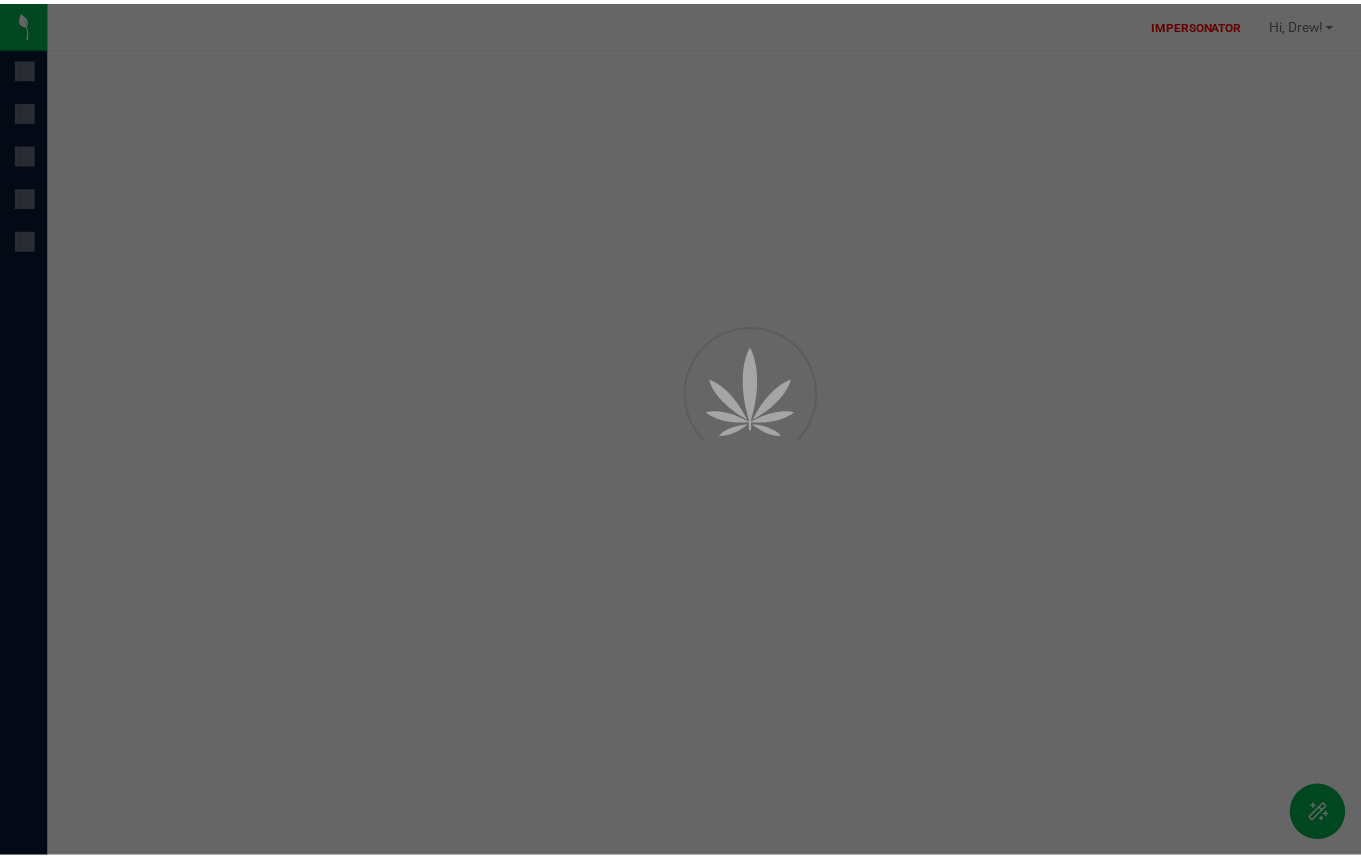 scroll, scrollTop: 0, scrollLeft: 0, axis: both 